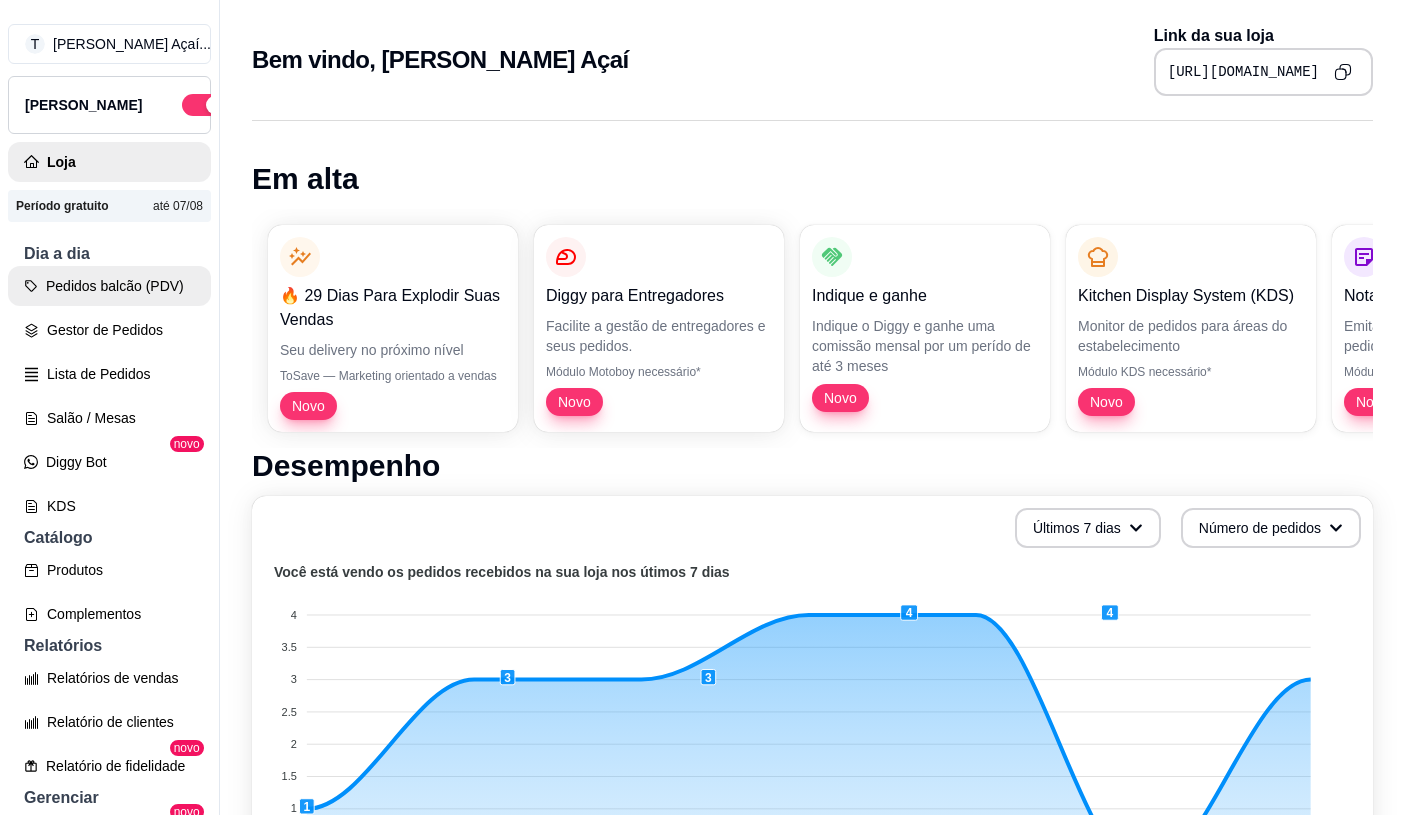 scroll, scrollTop: 0, scrollLeft: 0, axis: both 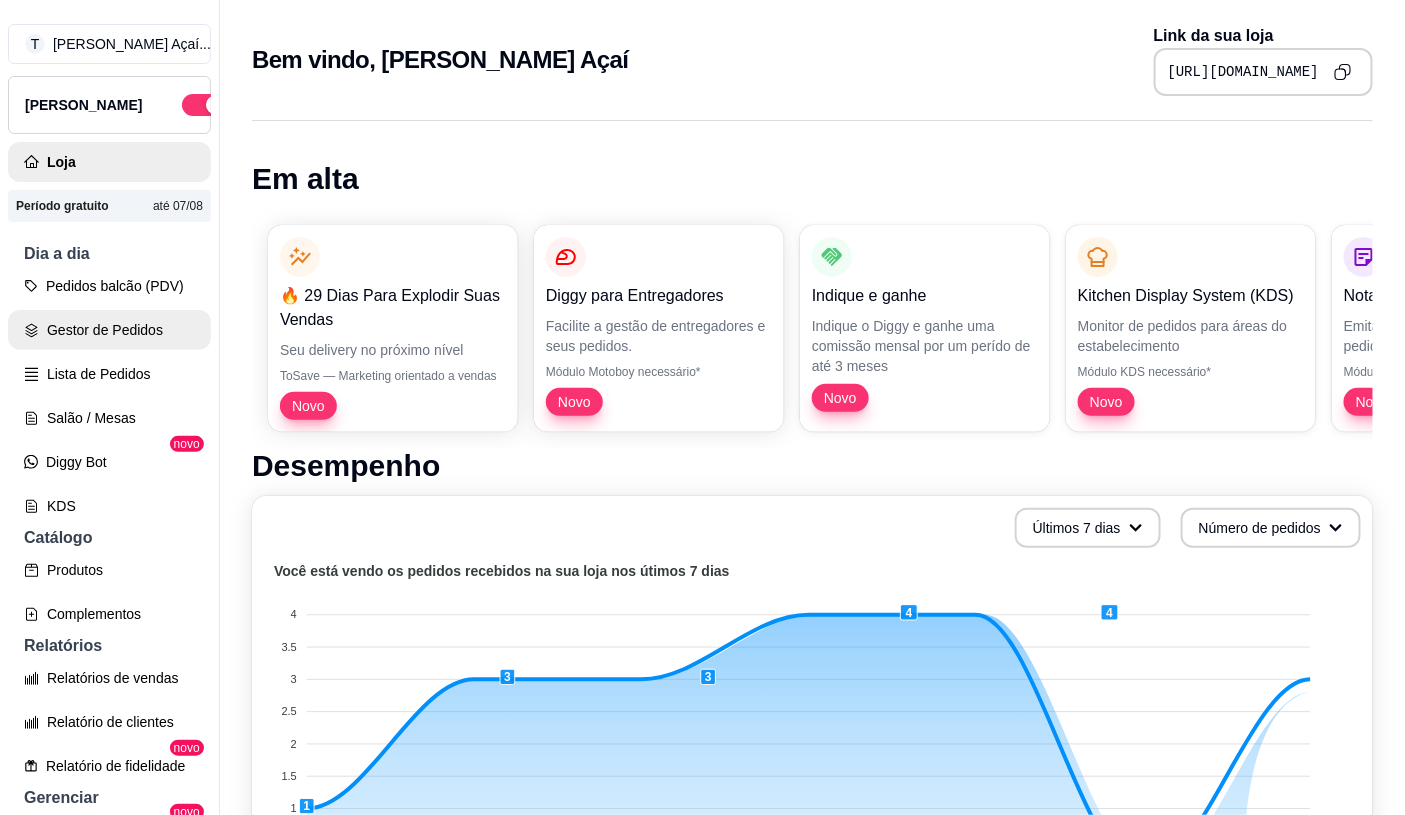 click on "Gestor de Pedidos" at bounding box center [109, 330] 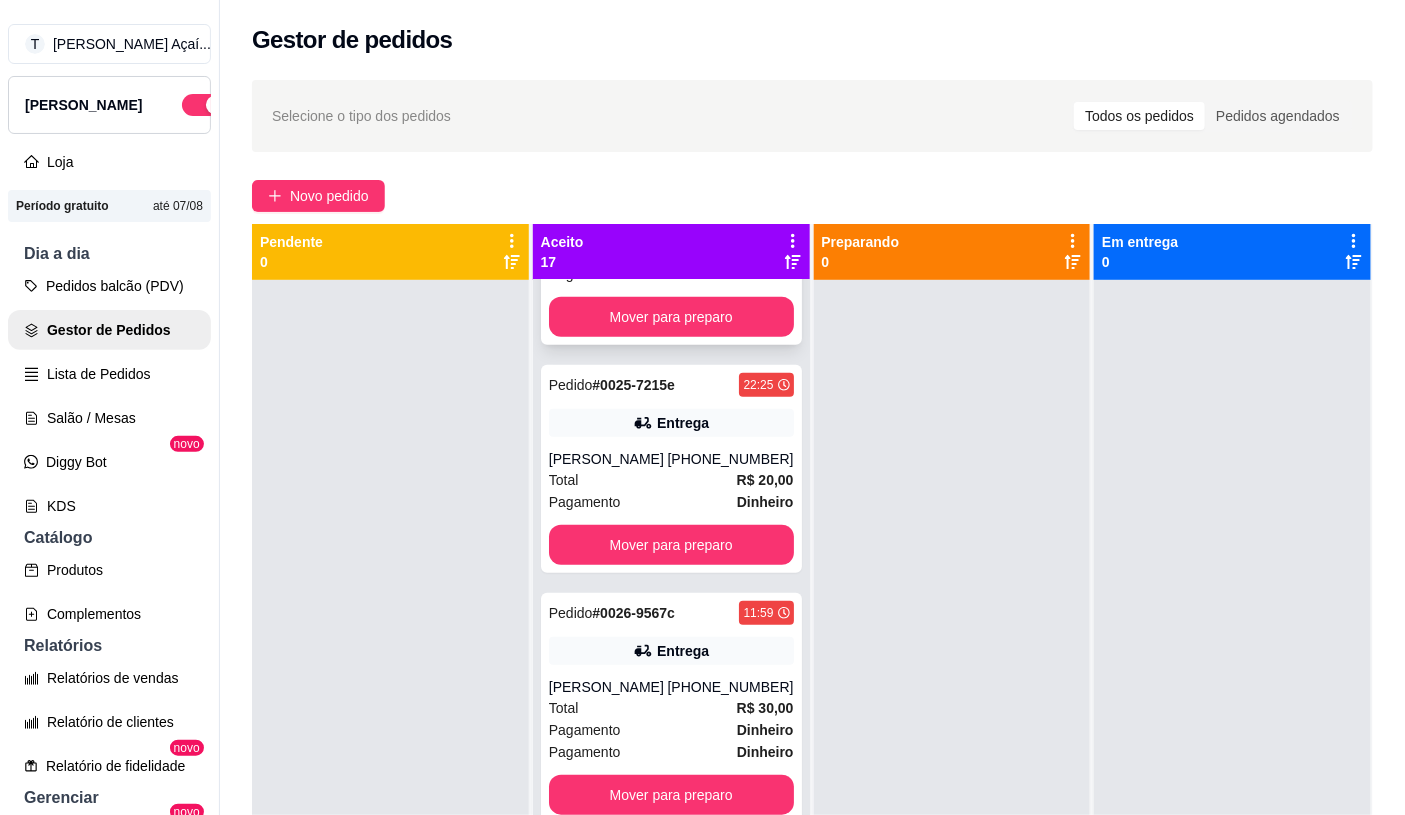 scroll, scrollTop: 3121, scrollLeft: 0, axis: vertical 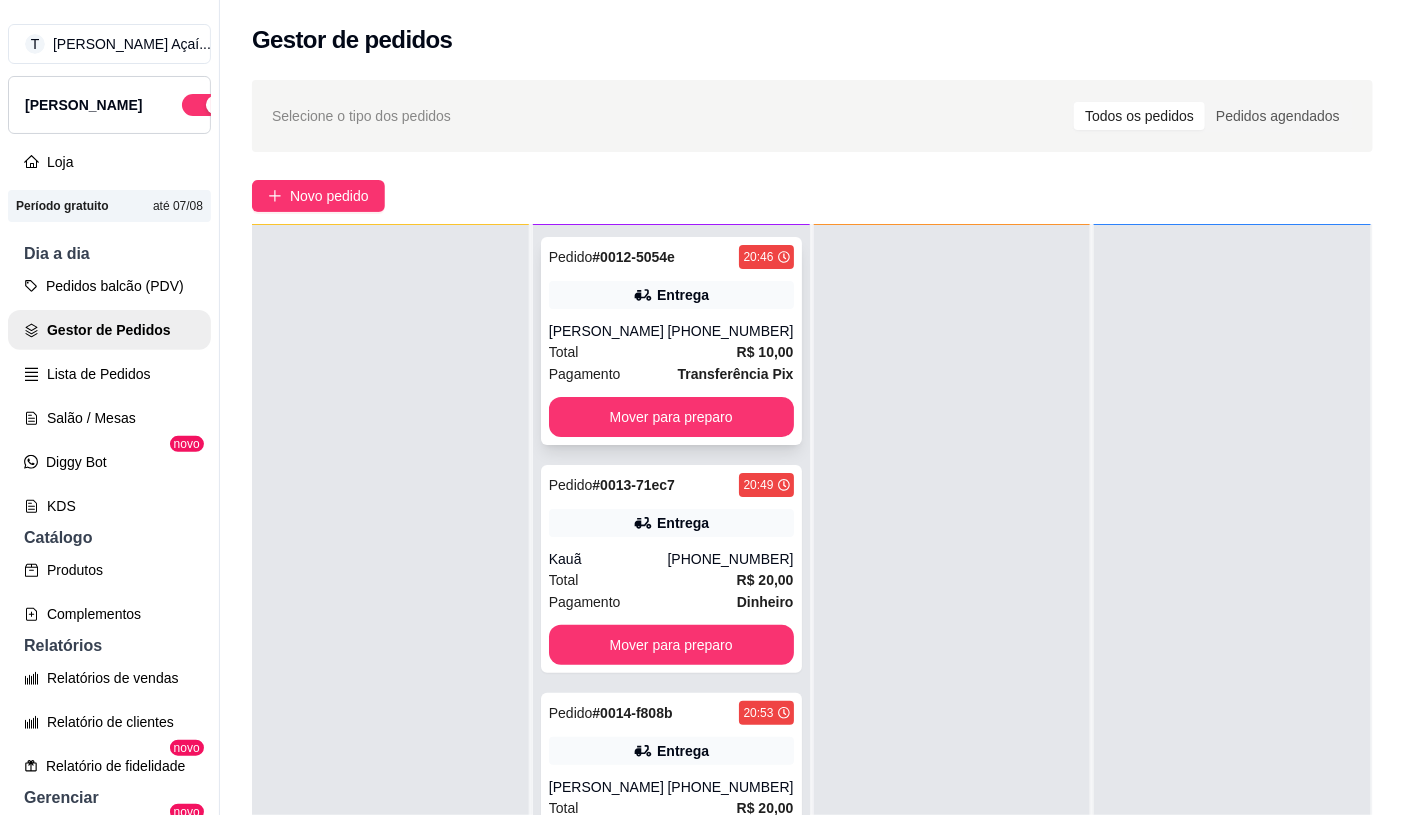 click on "Entrega" at bounding box center [671, 295] 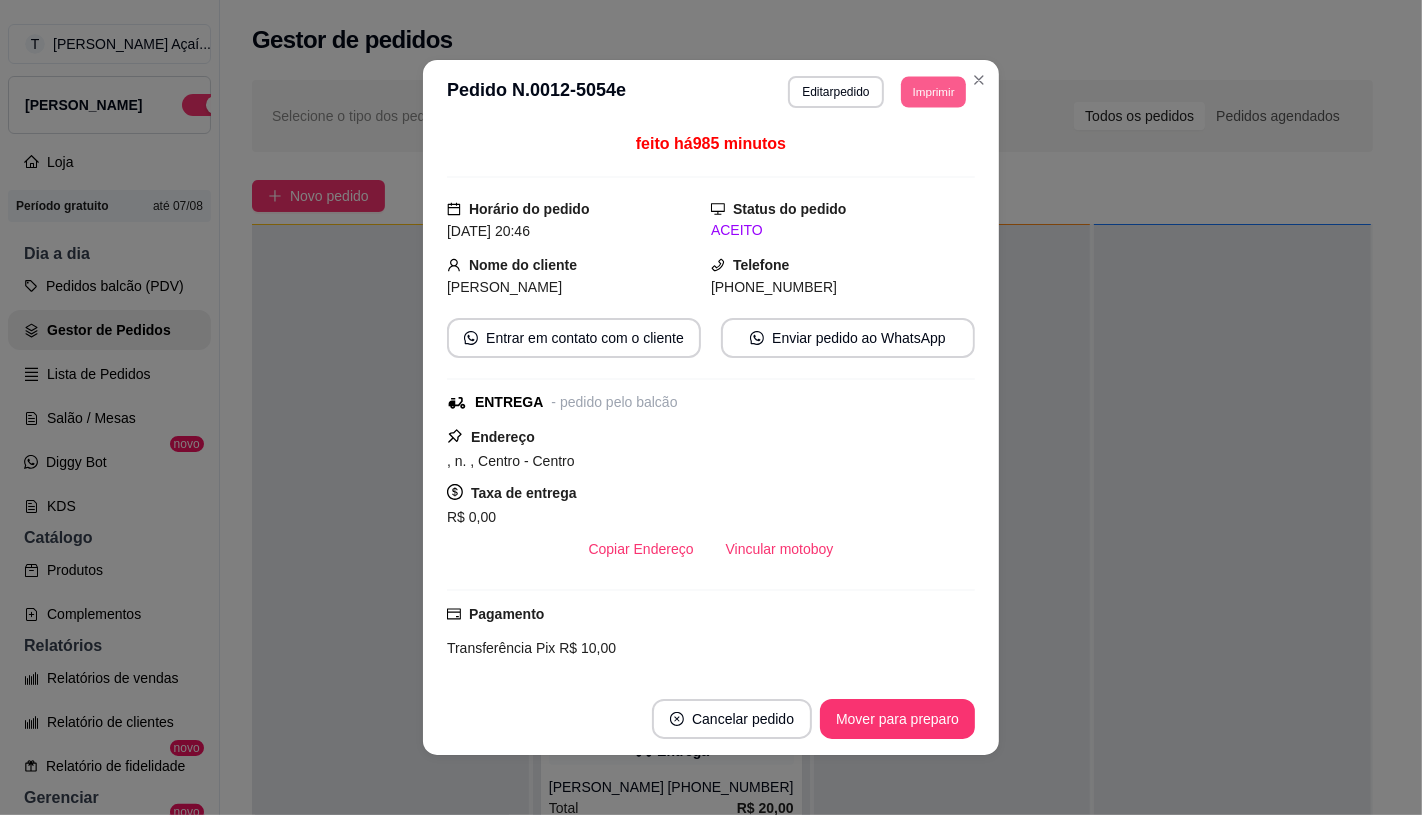 click on "Imprimir" at bounding box center (933, 91) 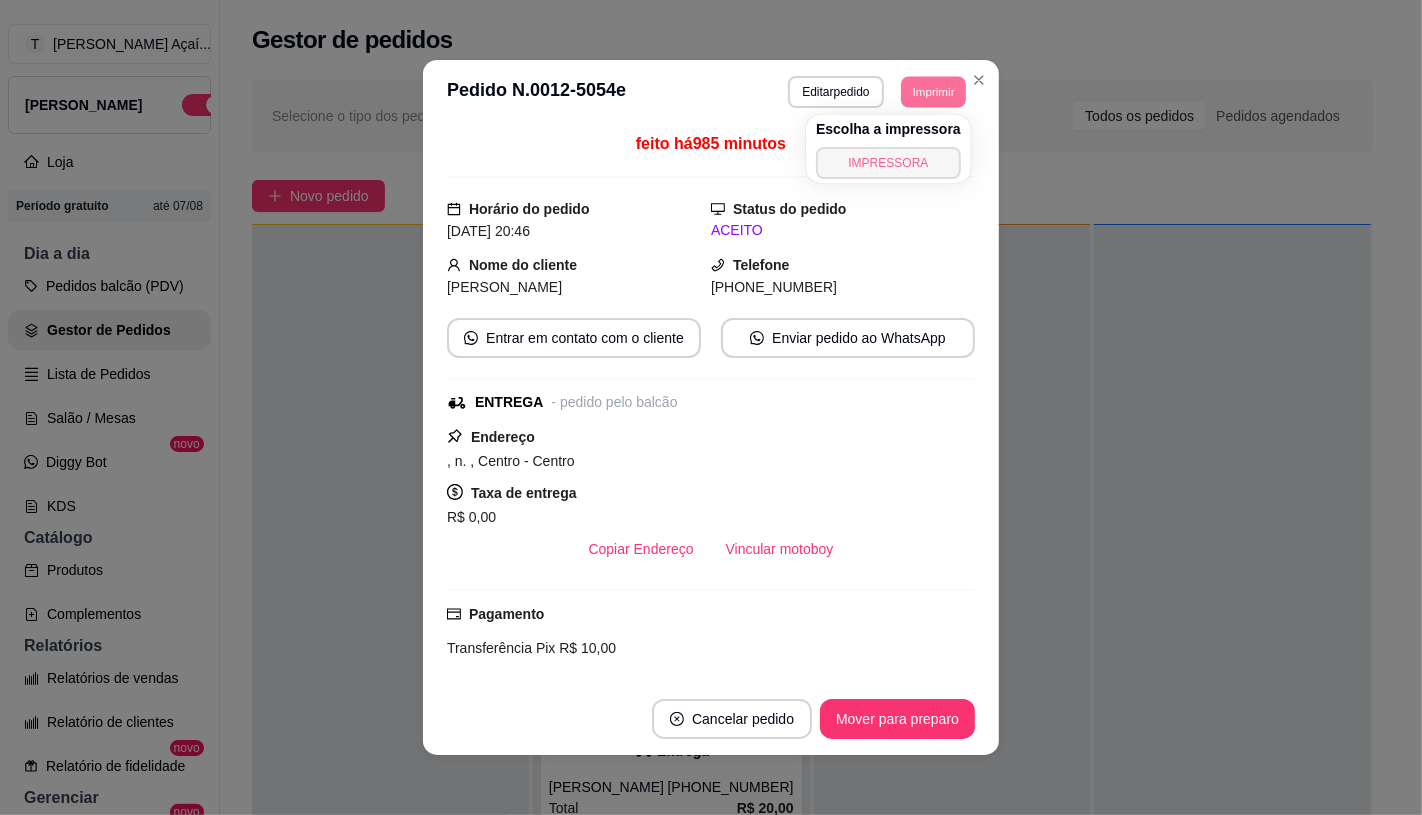 click on "IMPRESSORA" at bounding box center [888, 163] 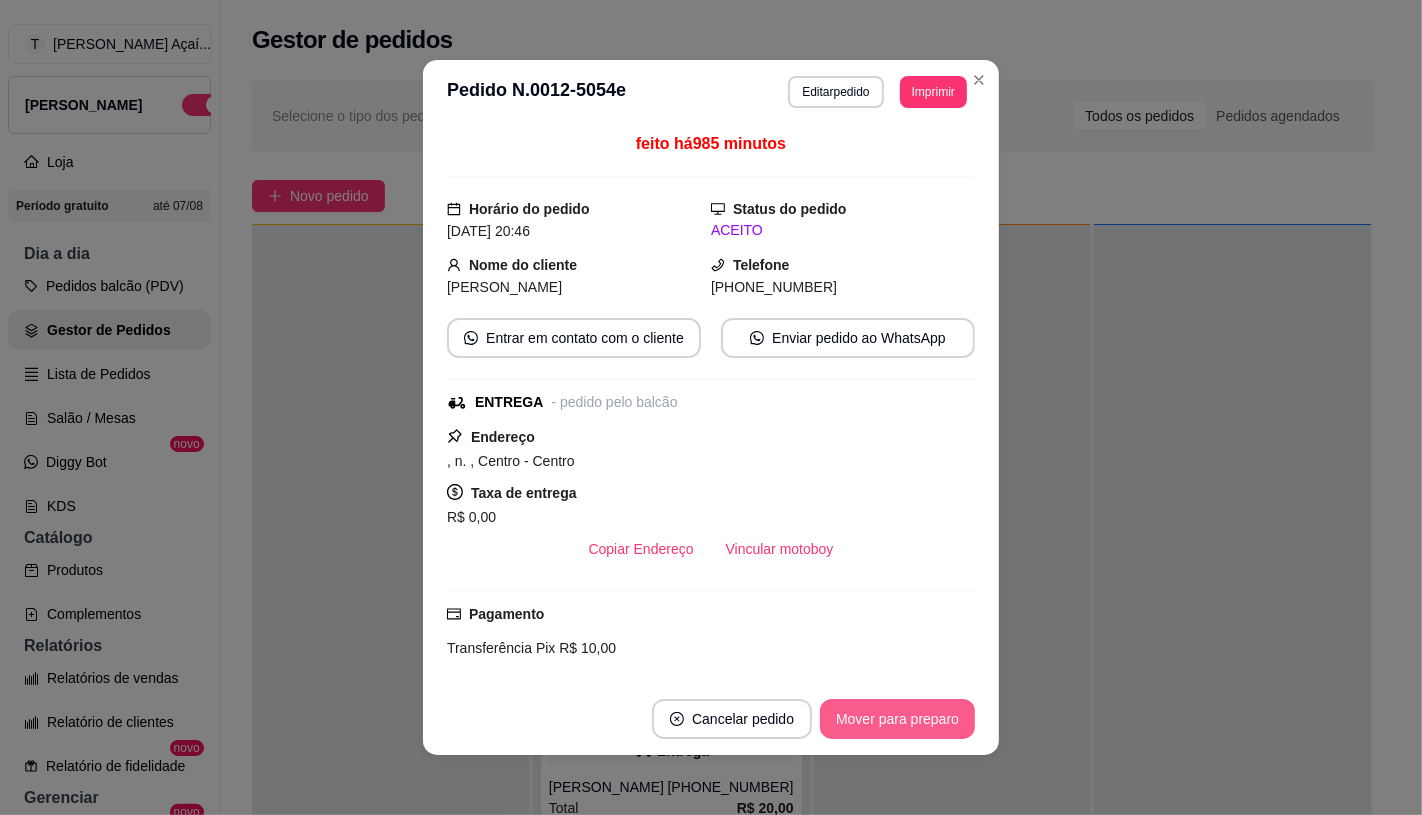 click on "Mover para preparo" at bounding box center (897, 719) 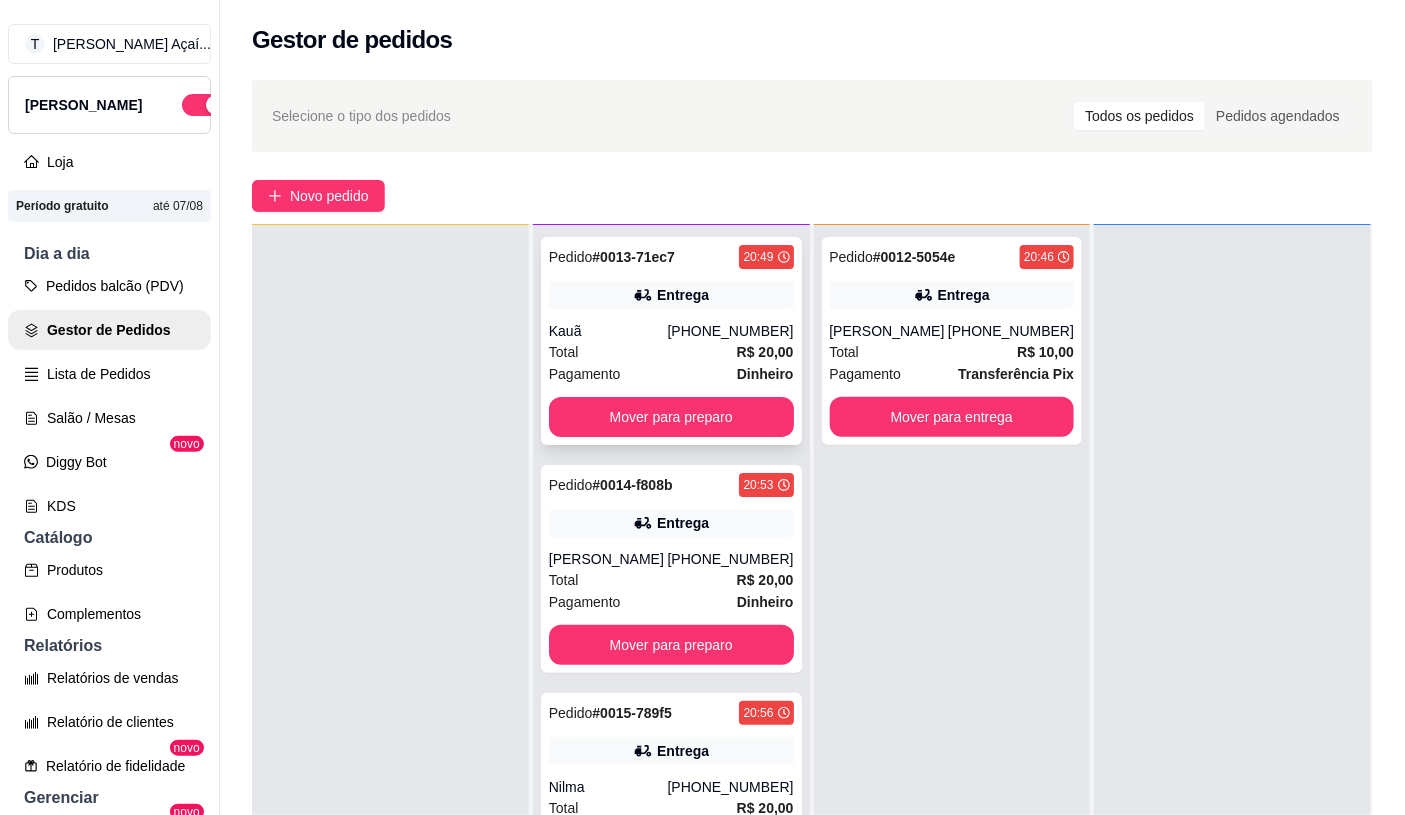 click on "Total R$ 20,00" at bounding box center (671, 352) 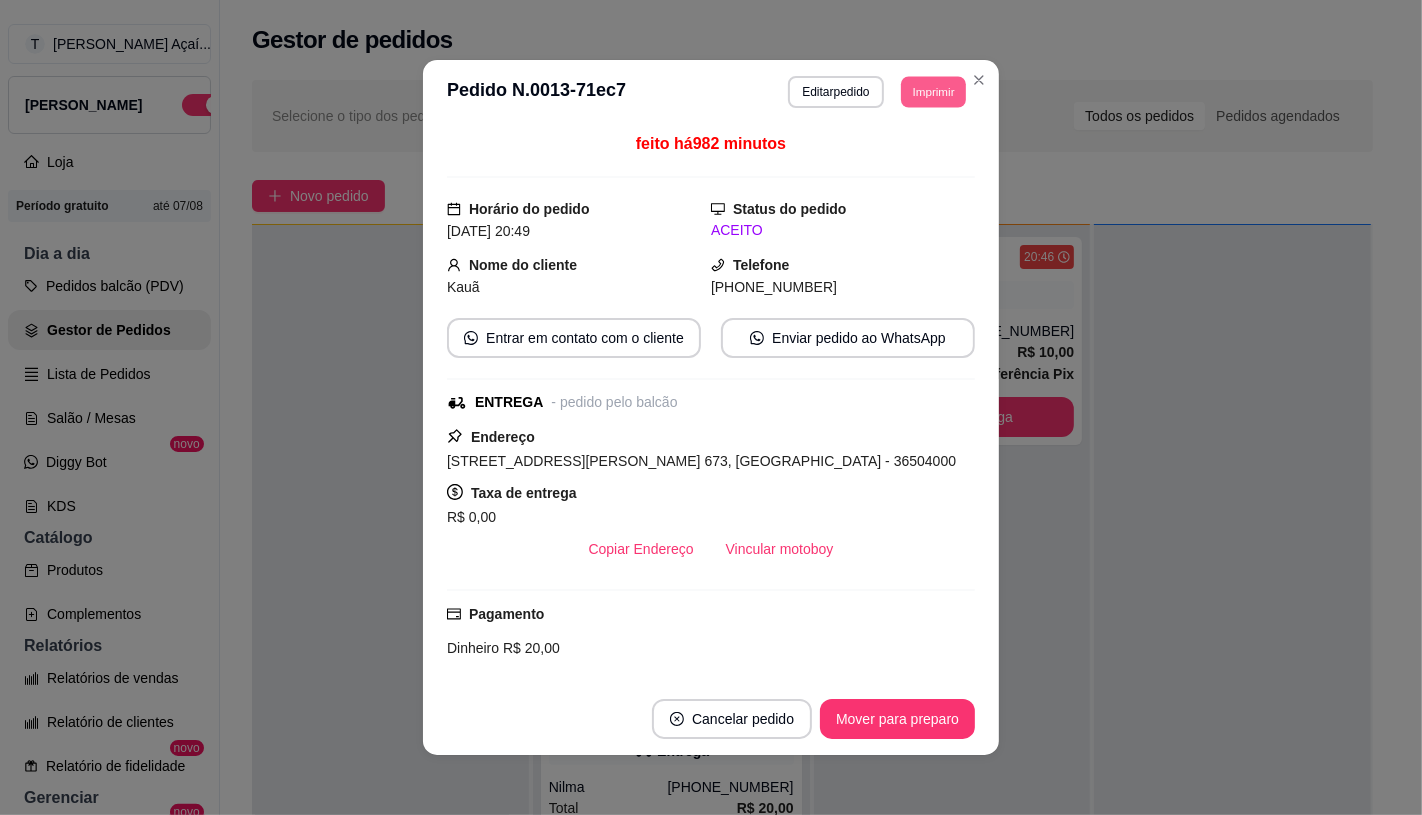 click on "Imprimir" at bounding box center [933, 91] 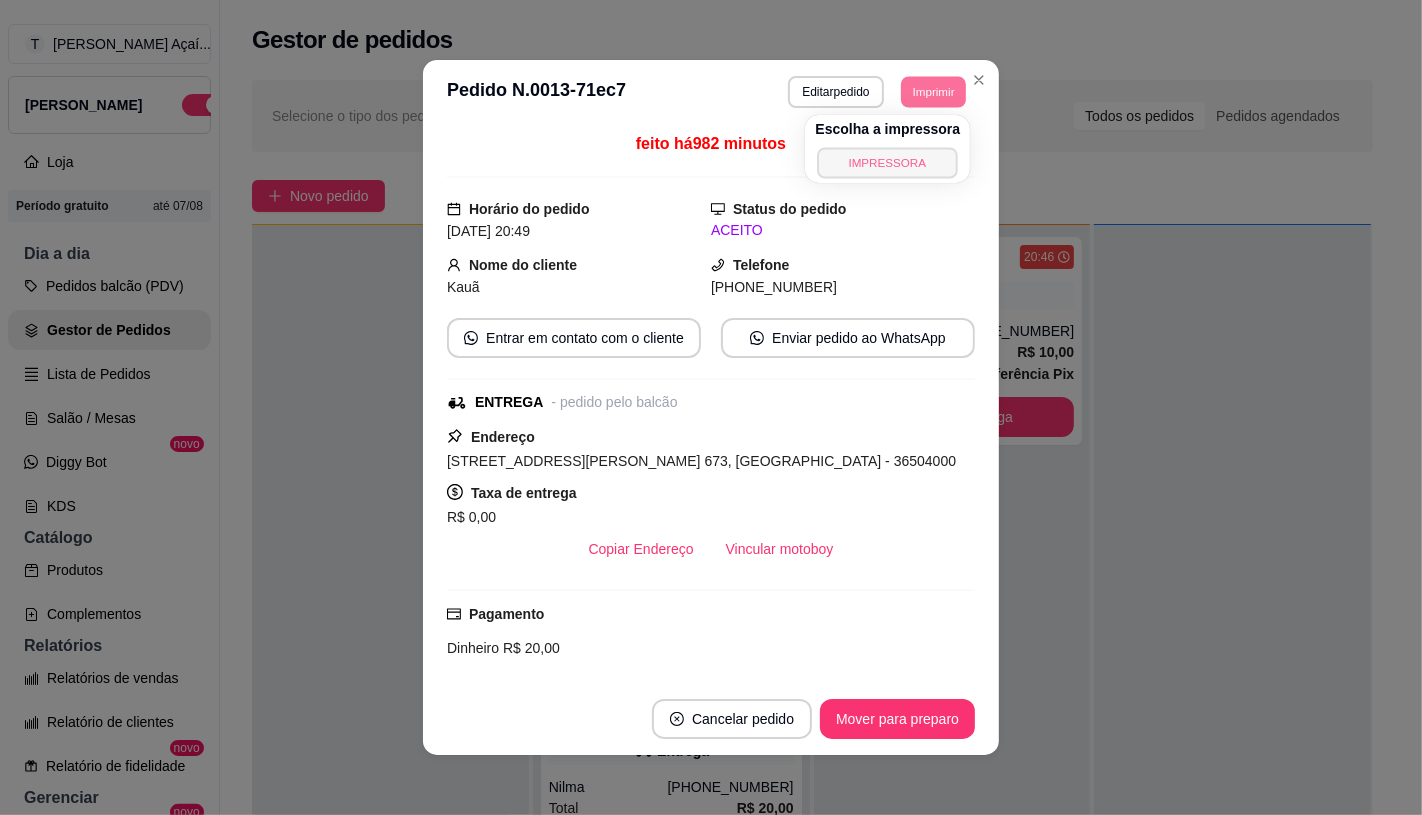 click on "IMPRESSORA" at bounding box center [888, 162] 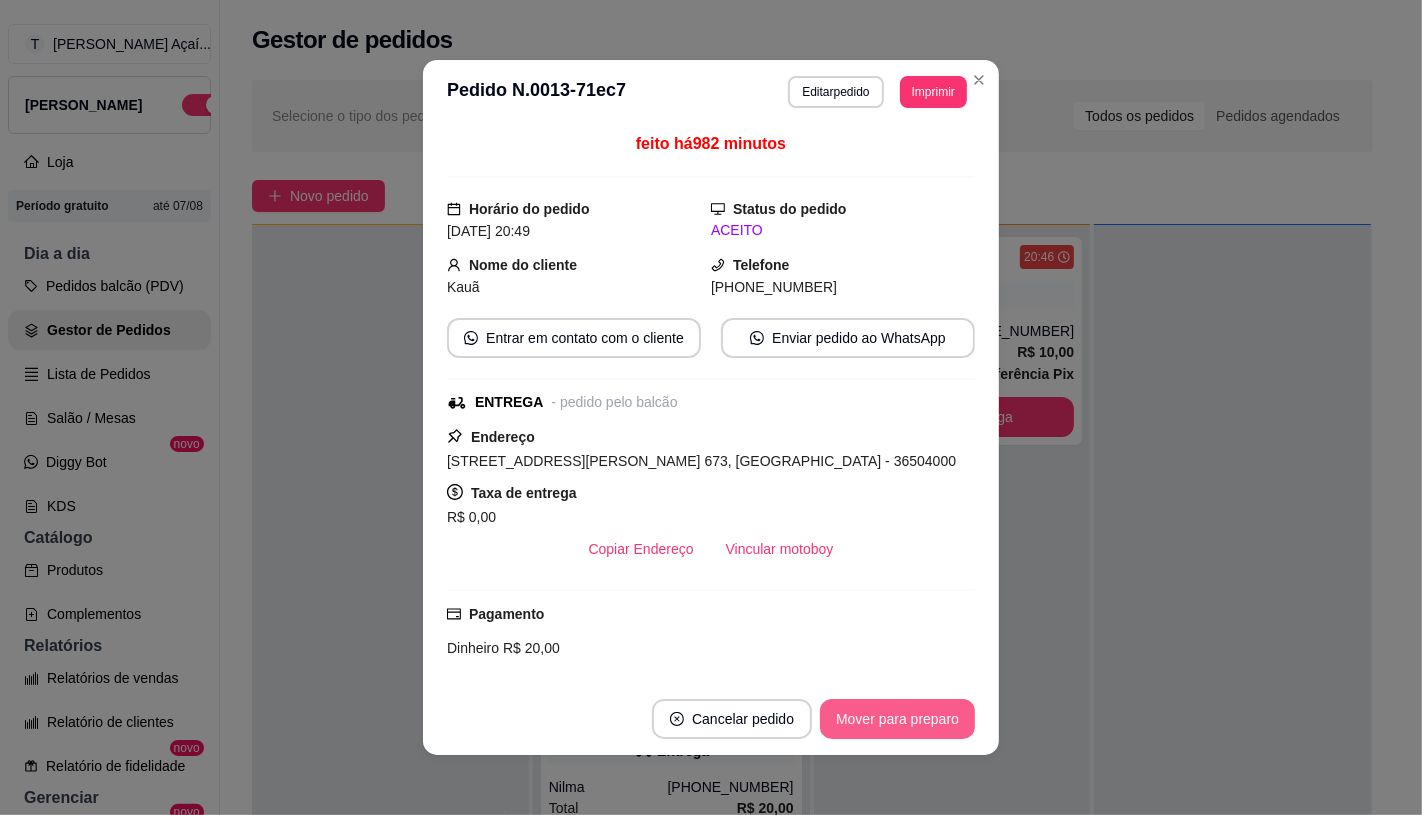 click on "Mover para preparo" at bounding box center [897, 719] 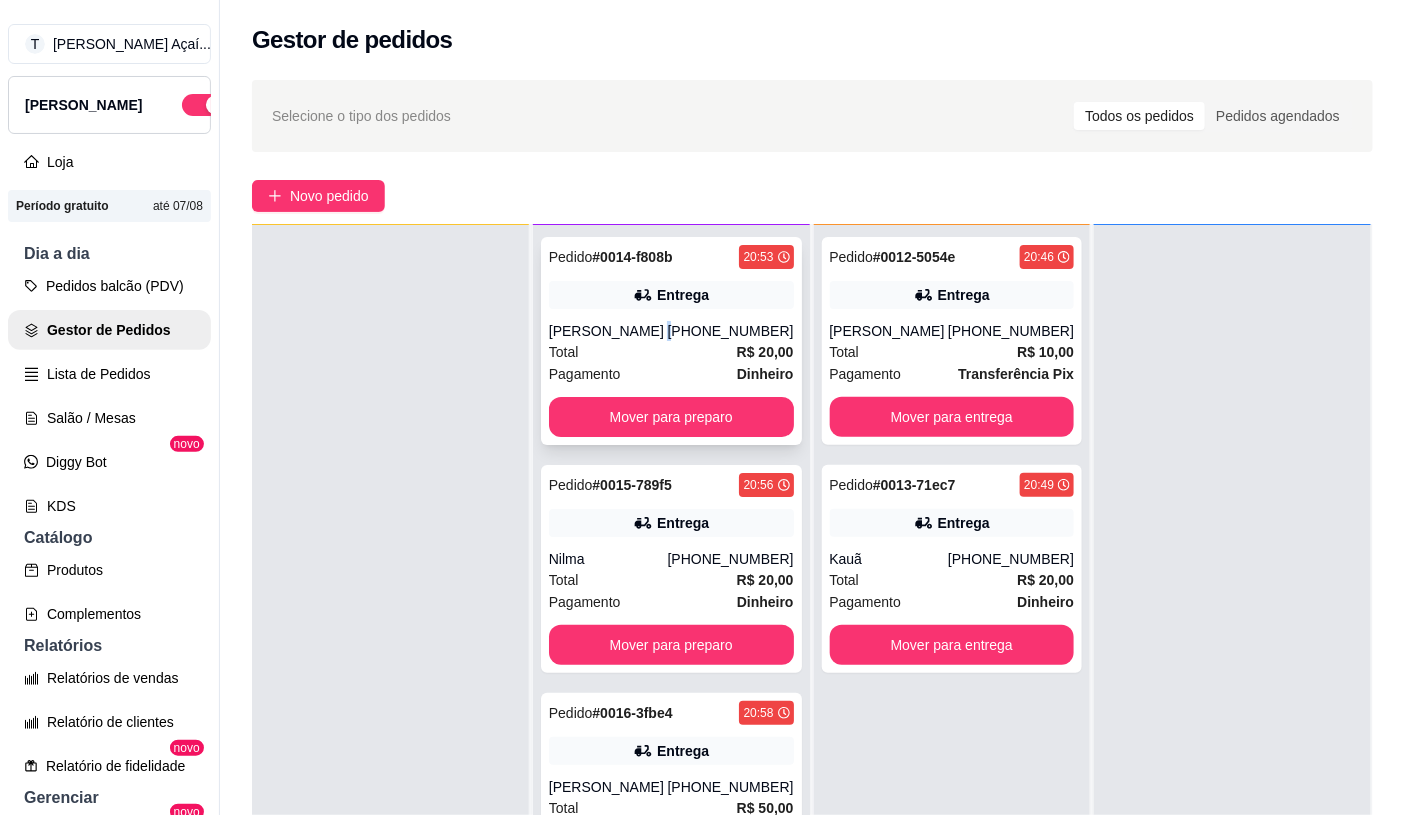 click on "[PHONE_NUMBER]" at bounding box center (730, 331) 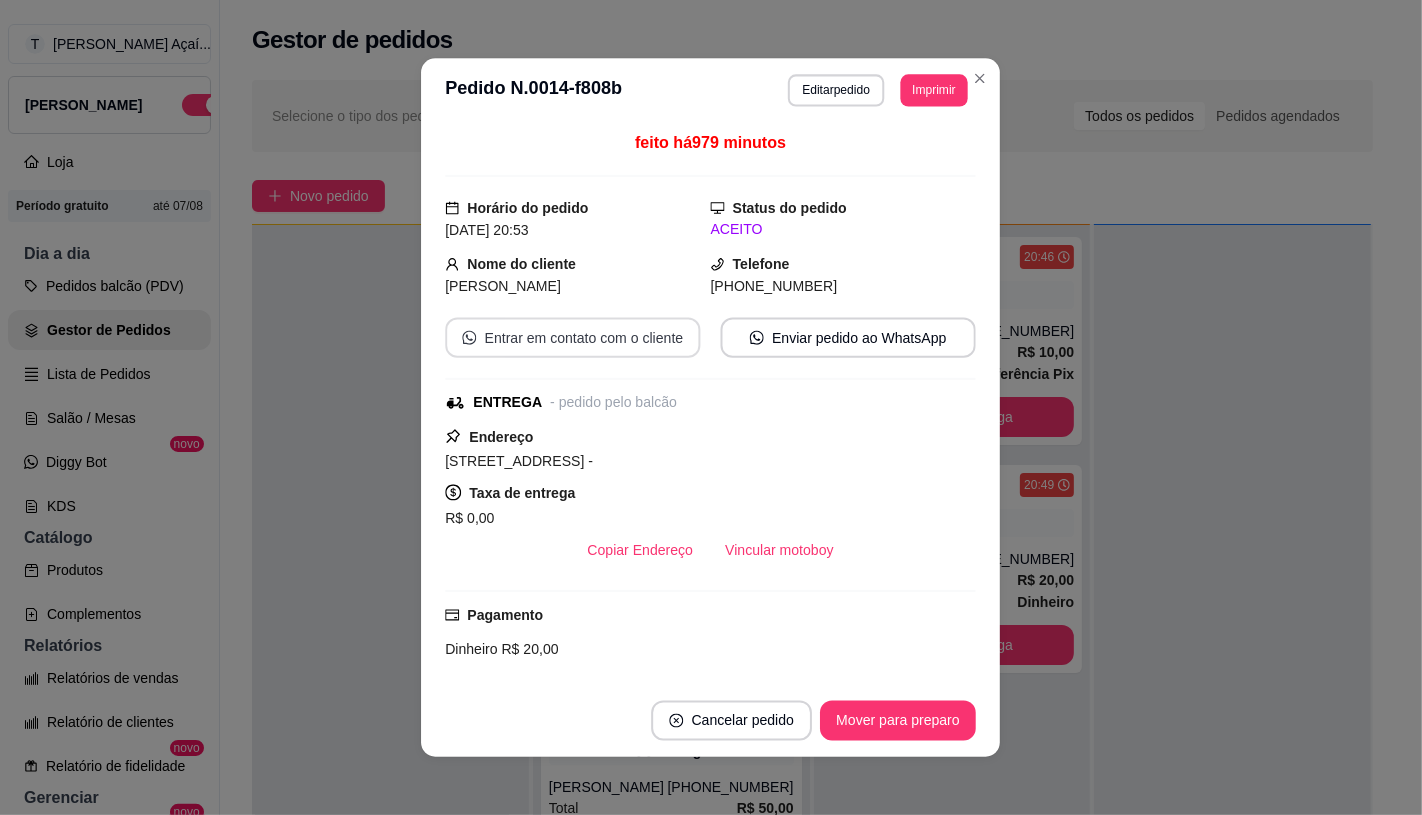 click on "Entrar em contato com o cliente" at bounding box center [573, 338] 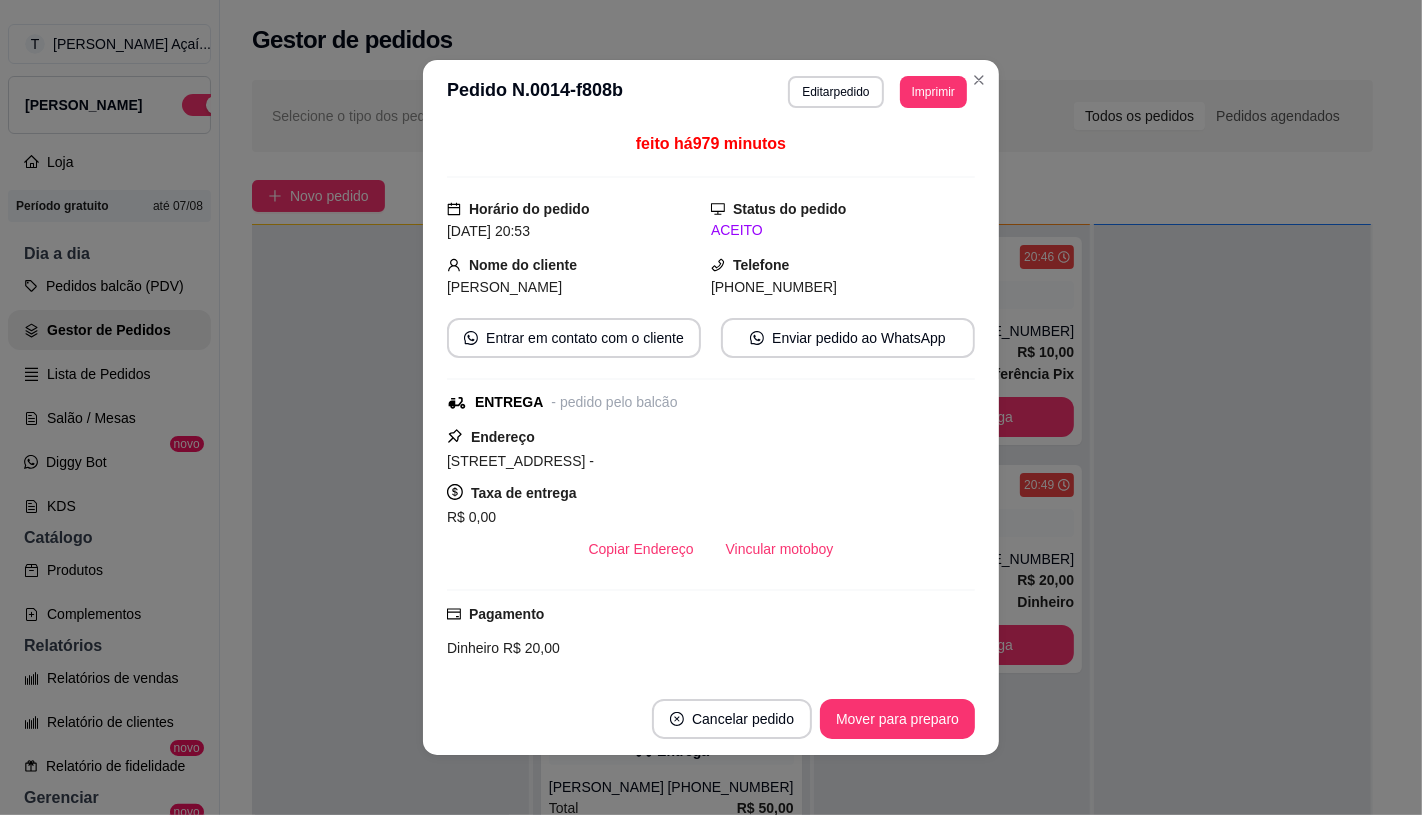 click on "Imprimir" at bounding box center (933, 92) 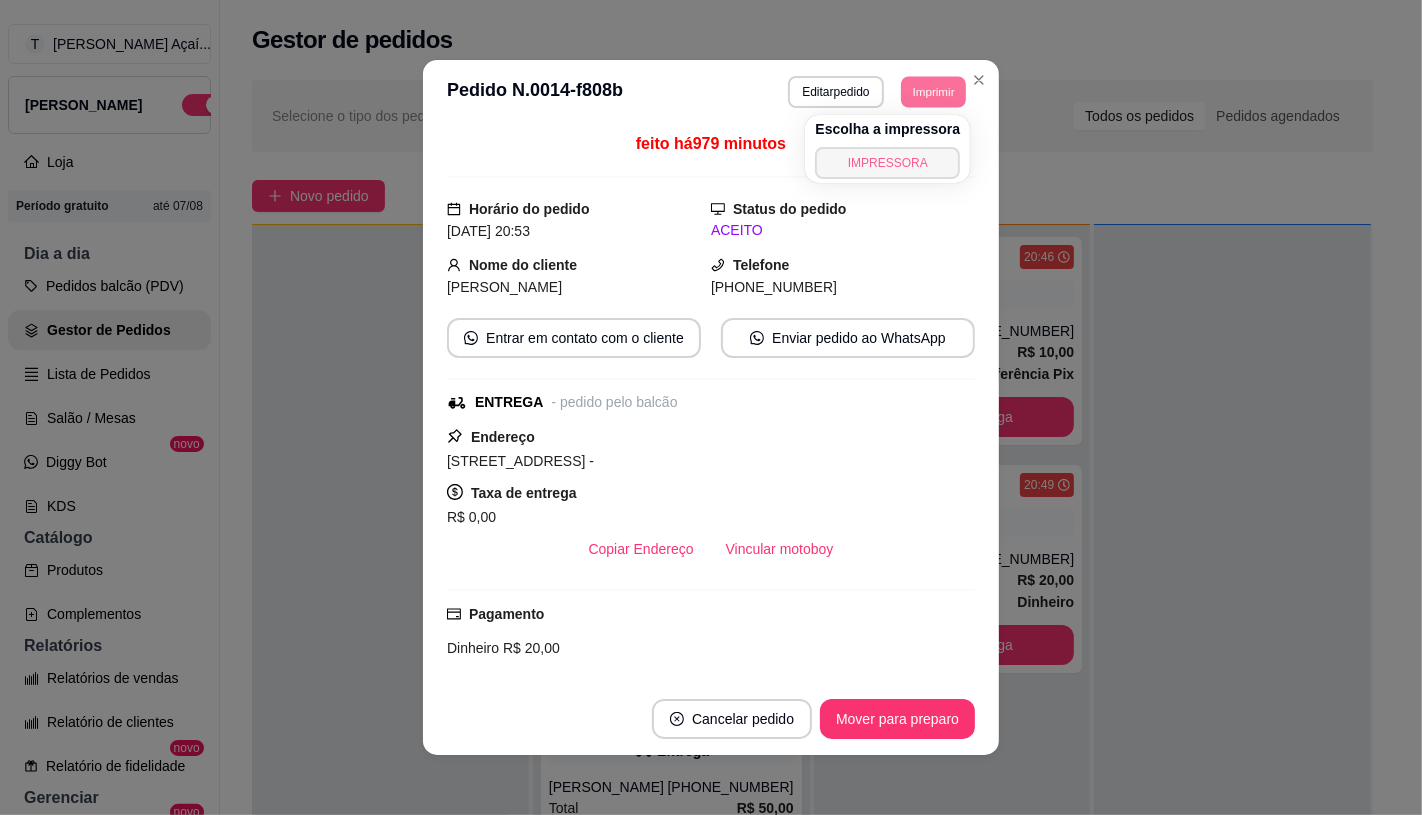 click on "IMPRESSORA" at bounding box center (887, 163) 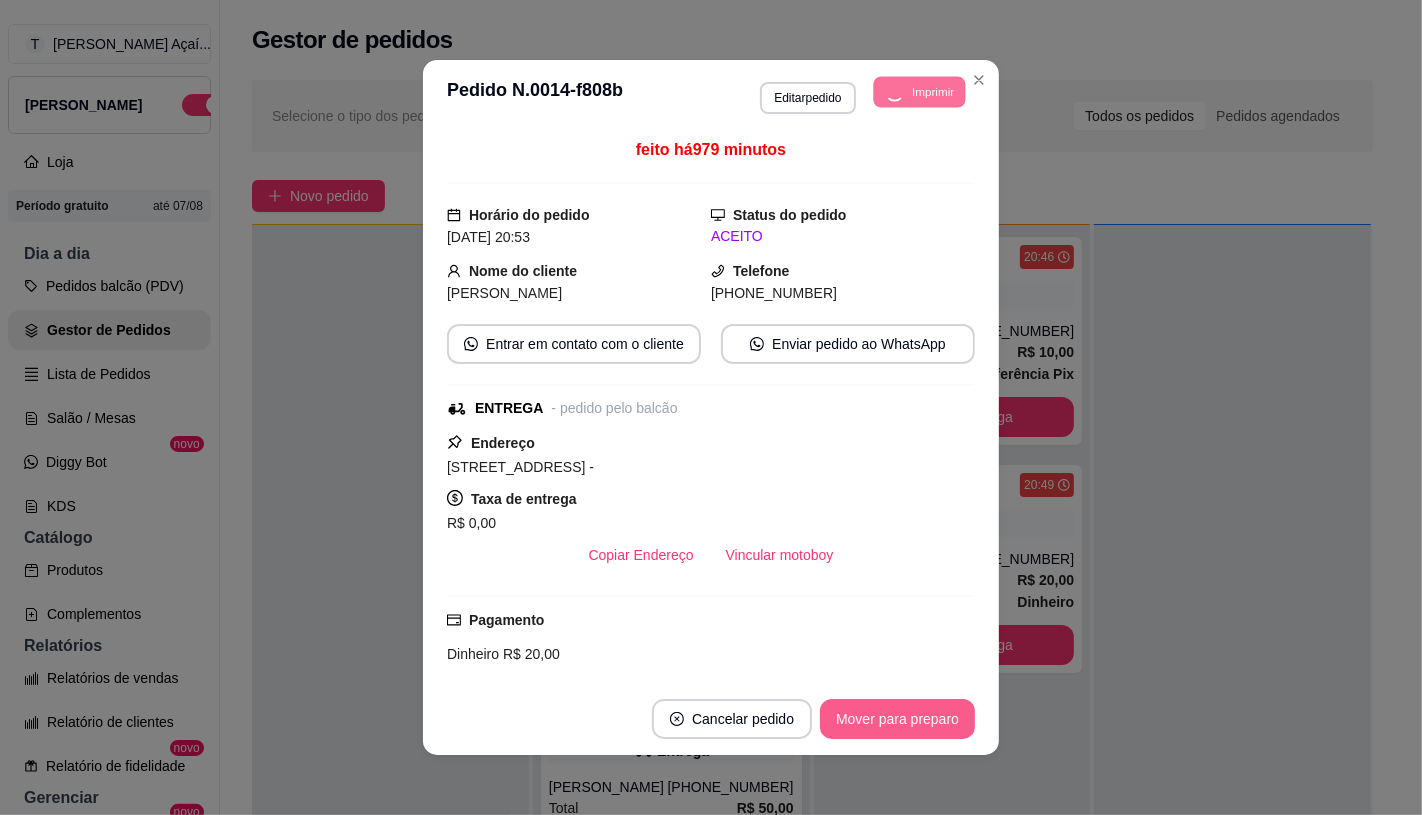 click on "Mover para preparo" at bounding box center [897, 719] 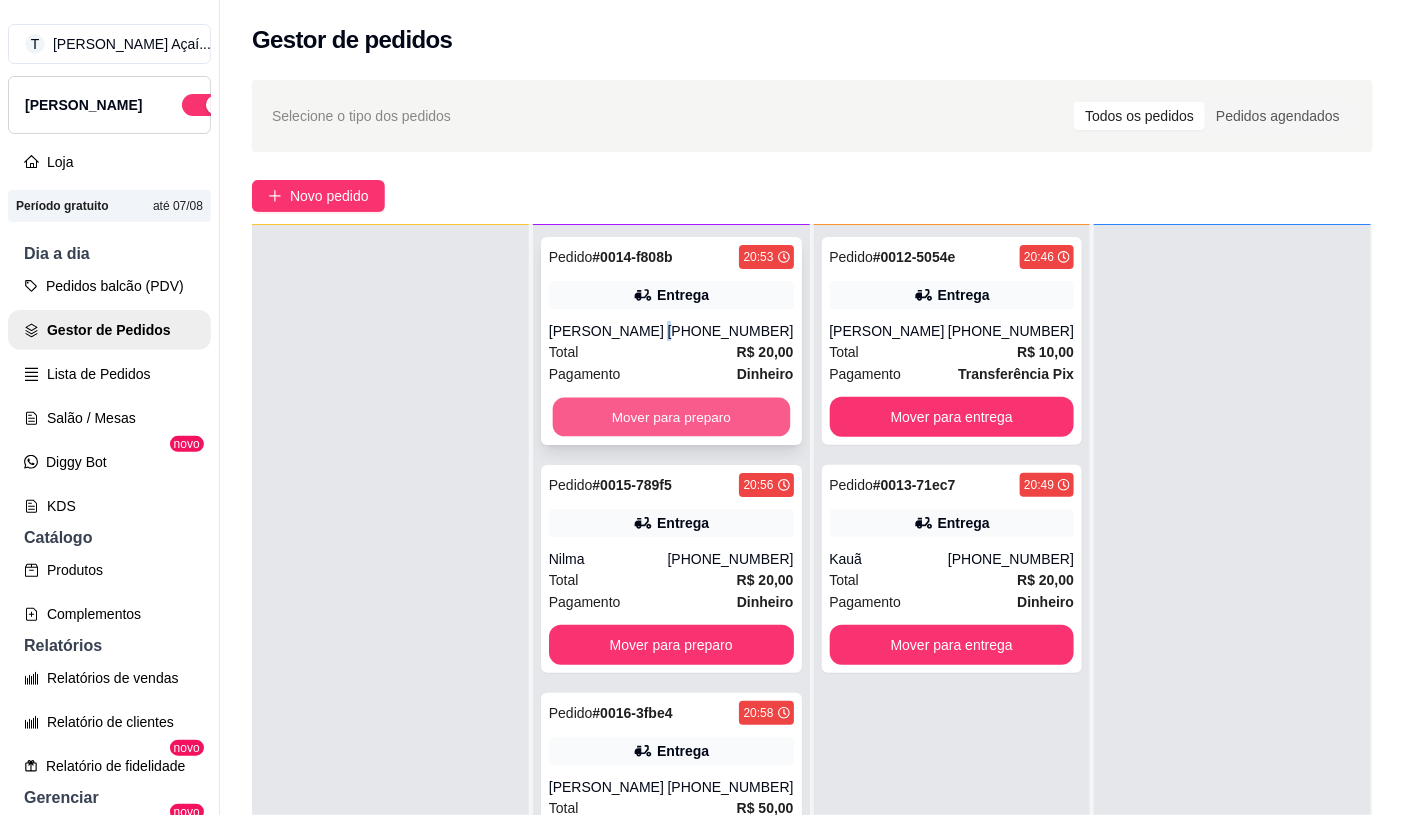 click on "Mover para preparo" at bounding box center (670, 417) 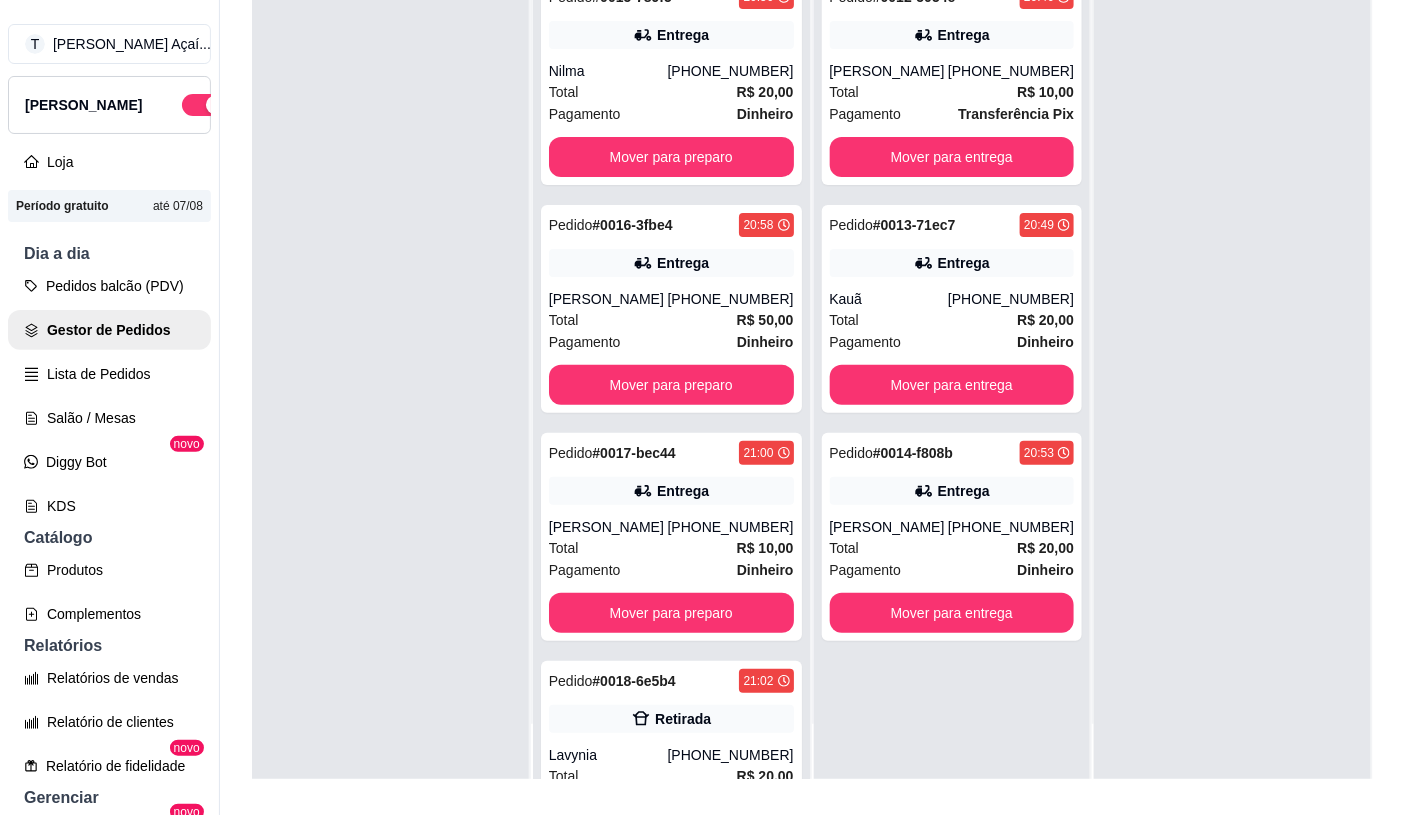 scroll, scrollTop: 321, scrollLeft: 0, axis: vertical 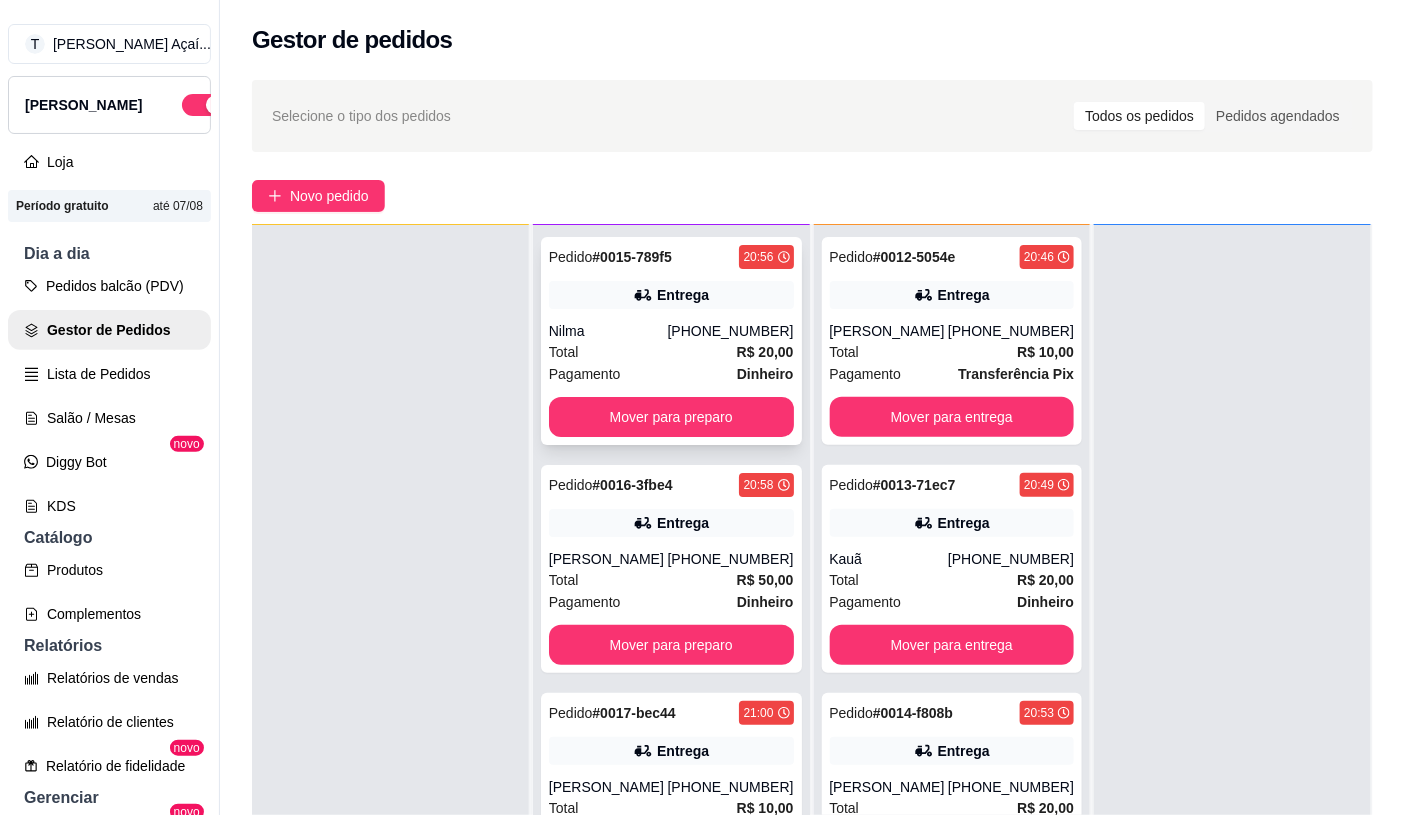 click on "Pedido  # 0015-789f5 20:56 Entrega Nilma [PHONE_NUMBER] Total R$ 20,00 Pagamento Dinheiro Mover para preparo" at bounding box center (671, 341) 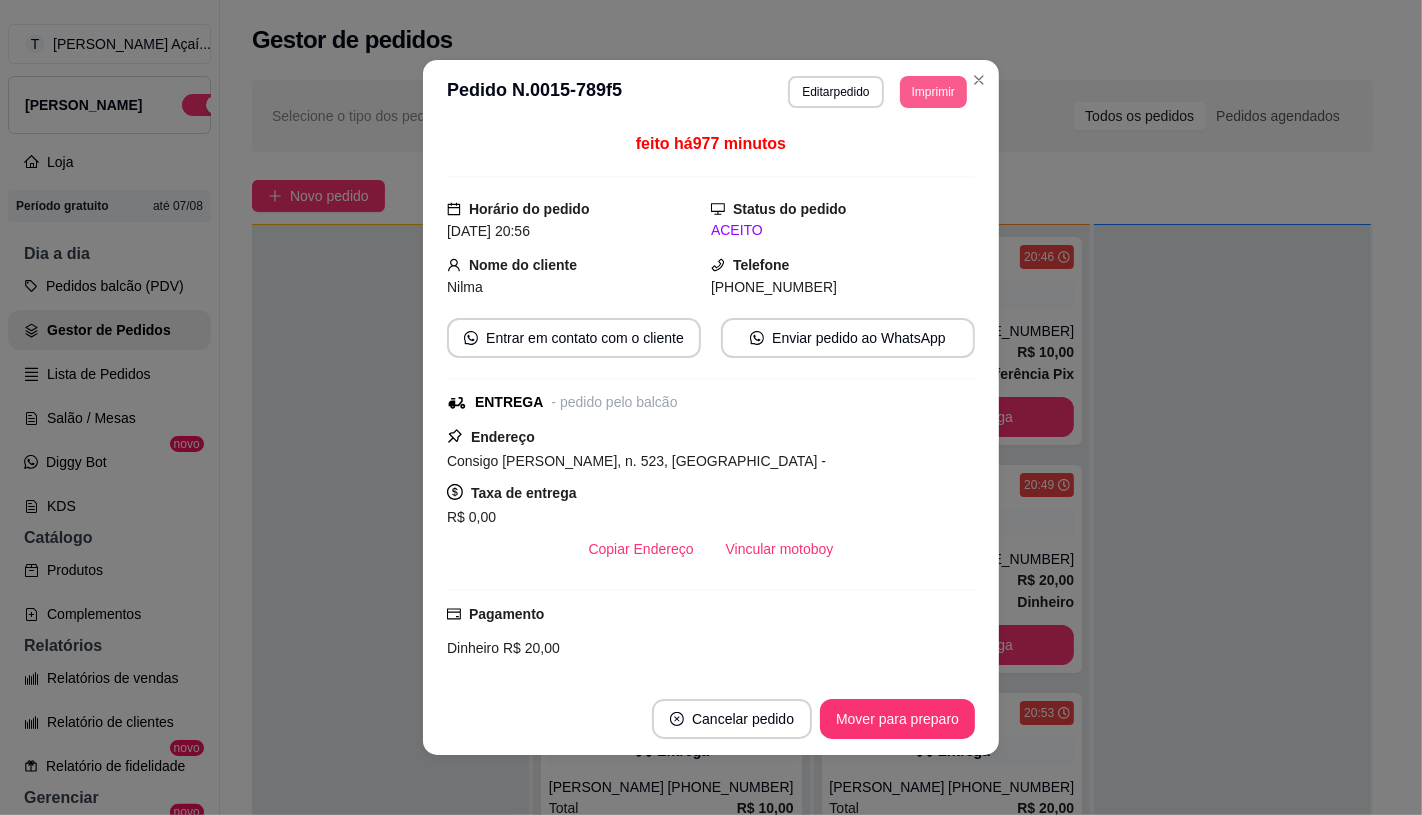 click on "Imprimir" at bounding box center [933, 92] 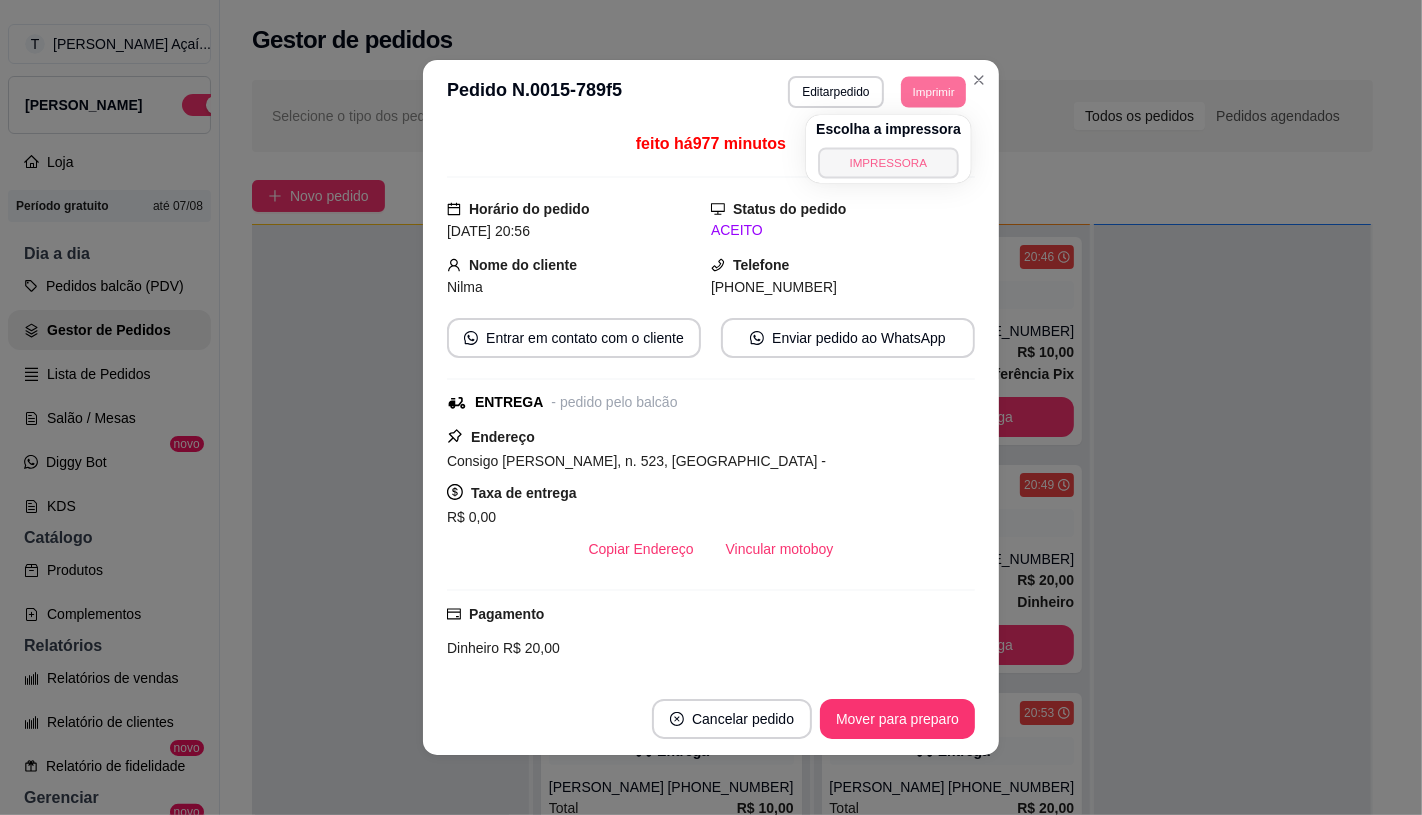 click on "IMPRESSORA" at bounding box center [888, 162] 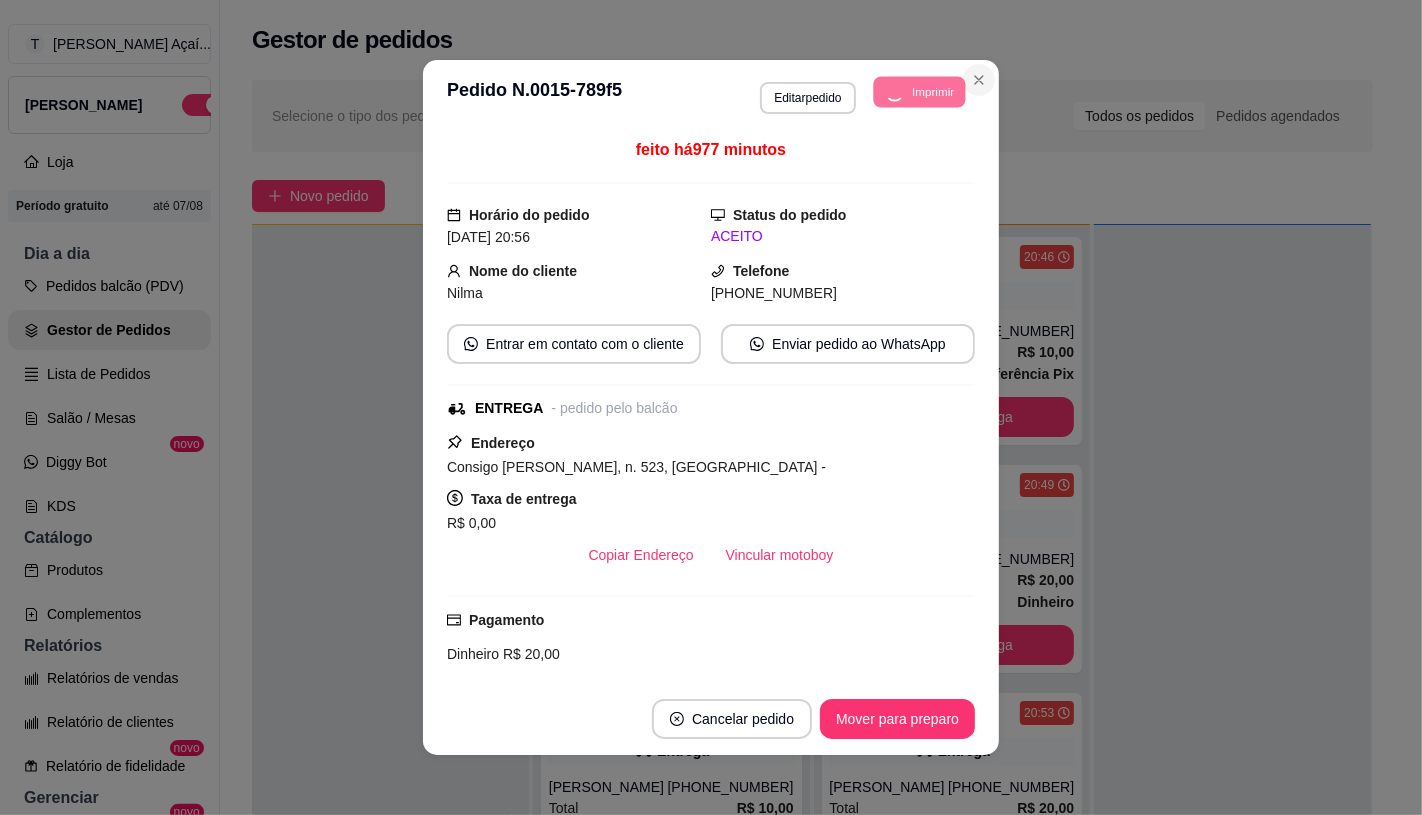 click 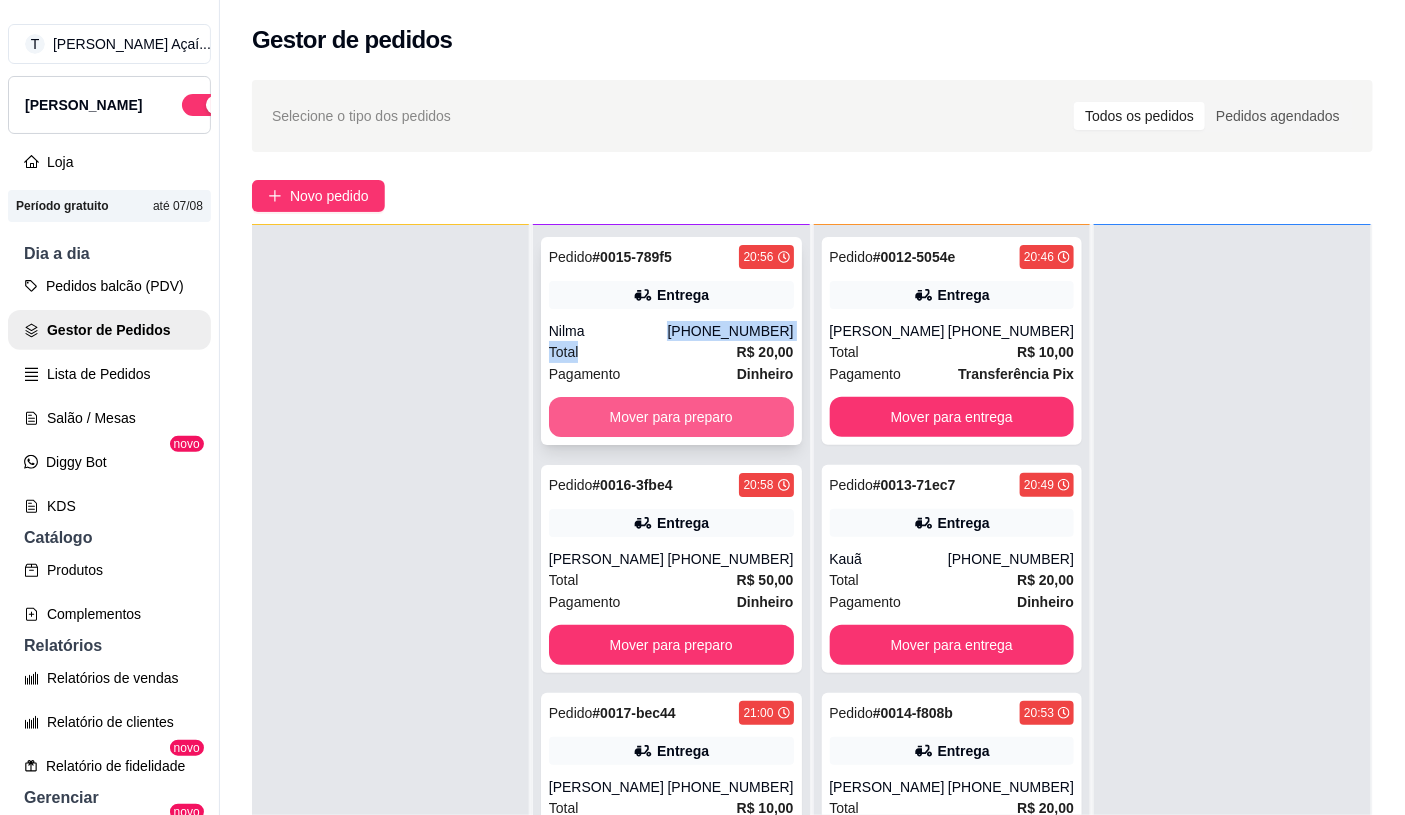 click on "Mover para preparo" at bounding box center (671, 417) 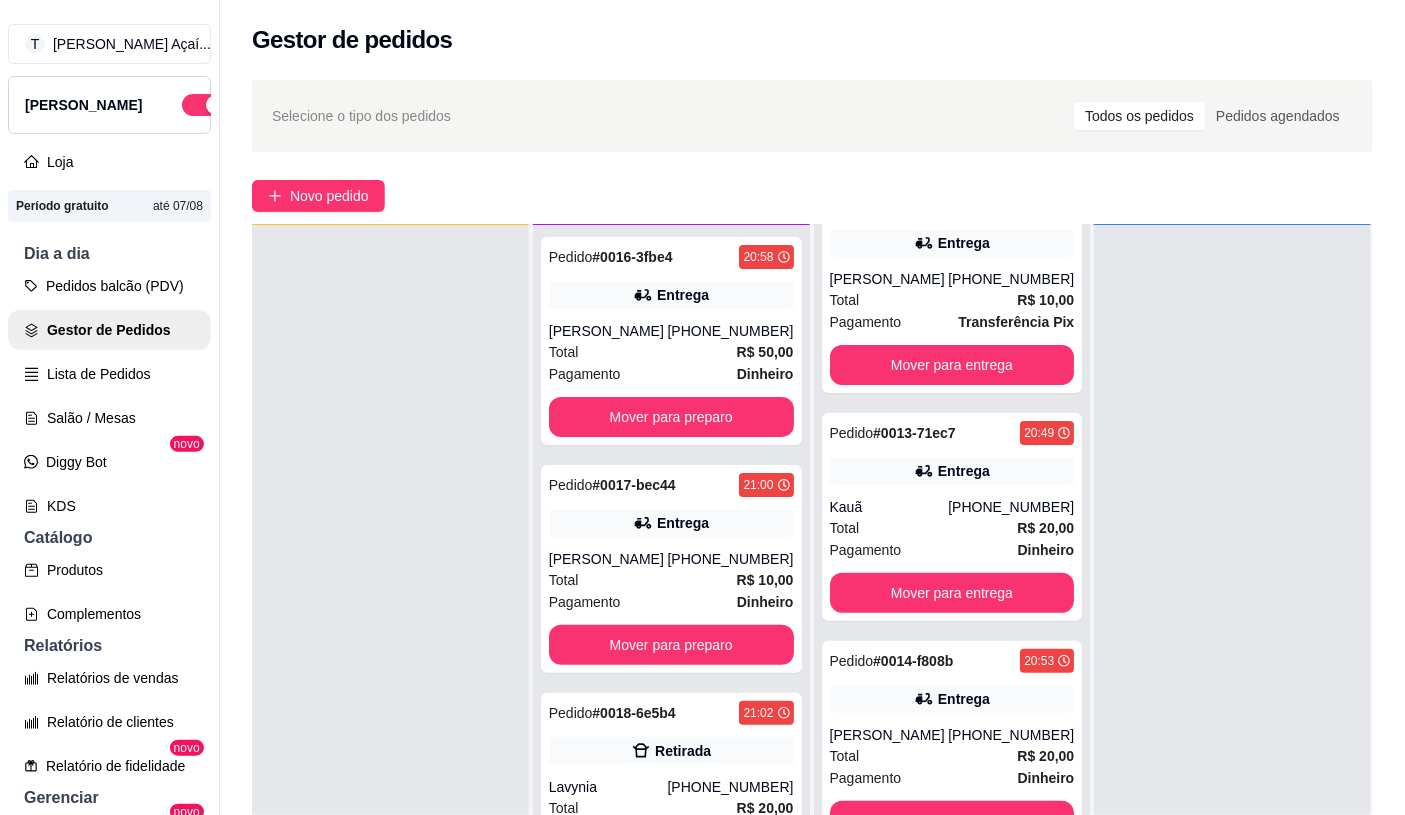 scroll, scrollTop: 0, scrollLeft: 0, axis: both 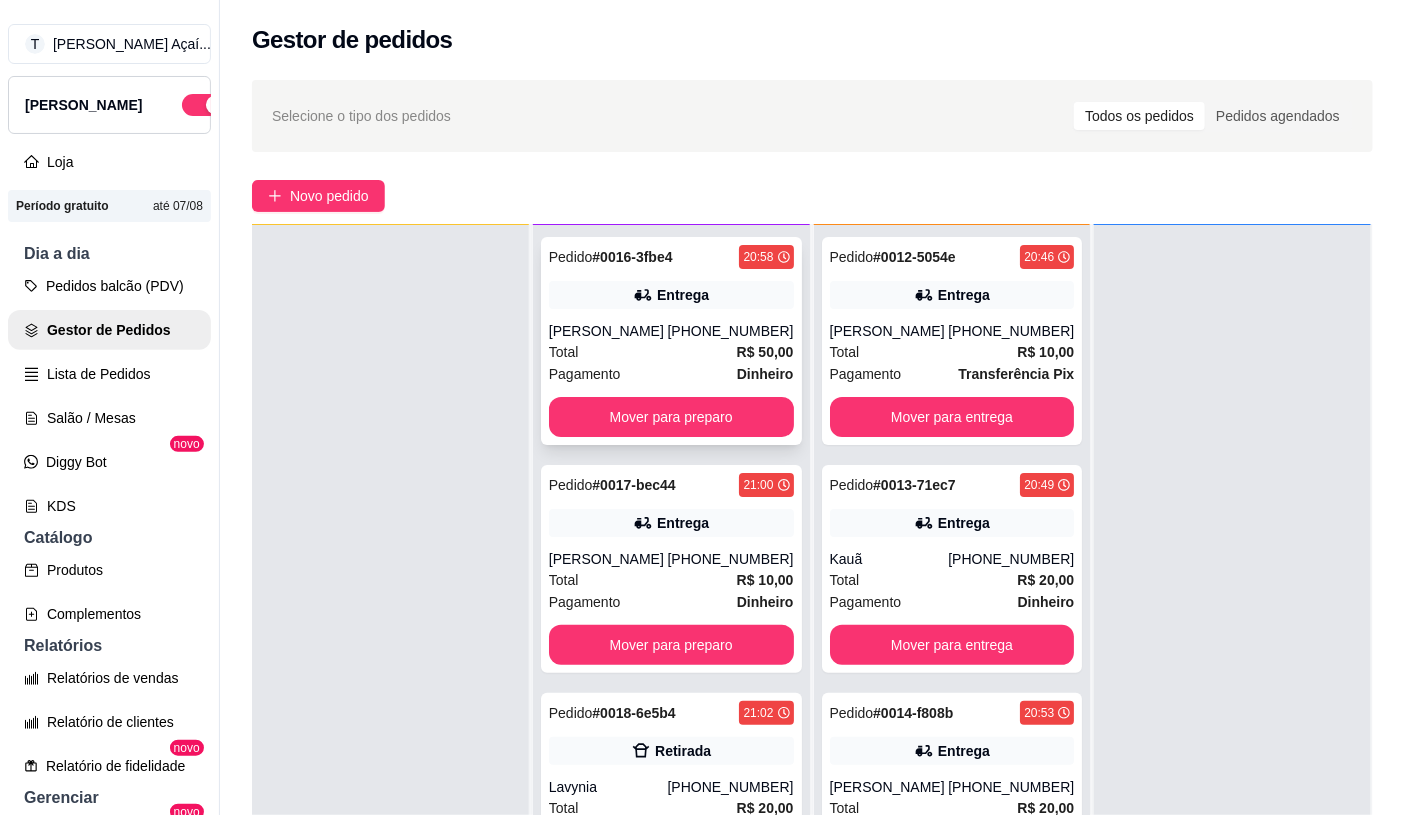 click on "Total R$ 50,00" at bounding box center (671, 352) 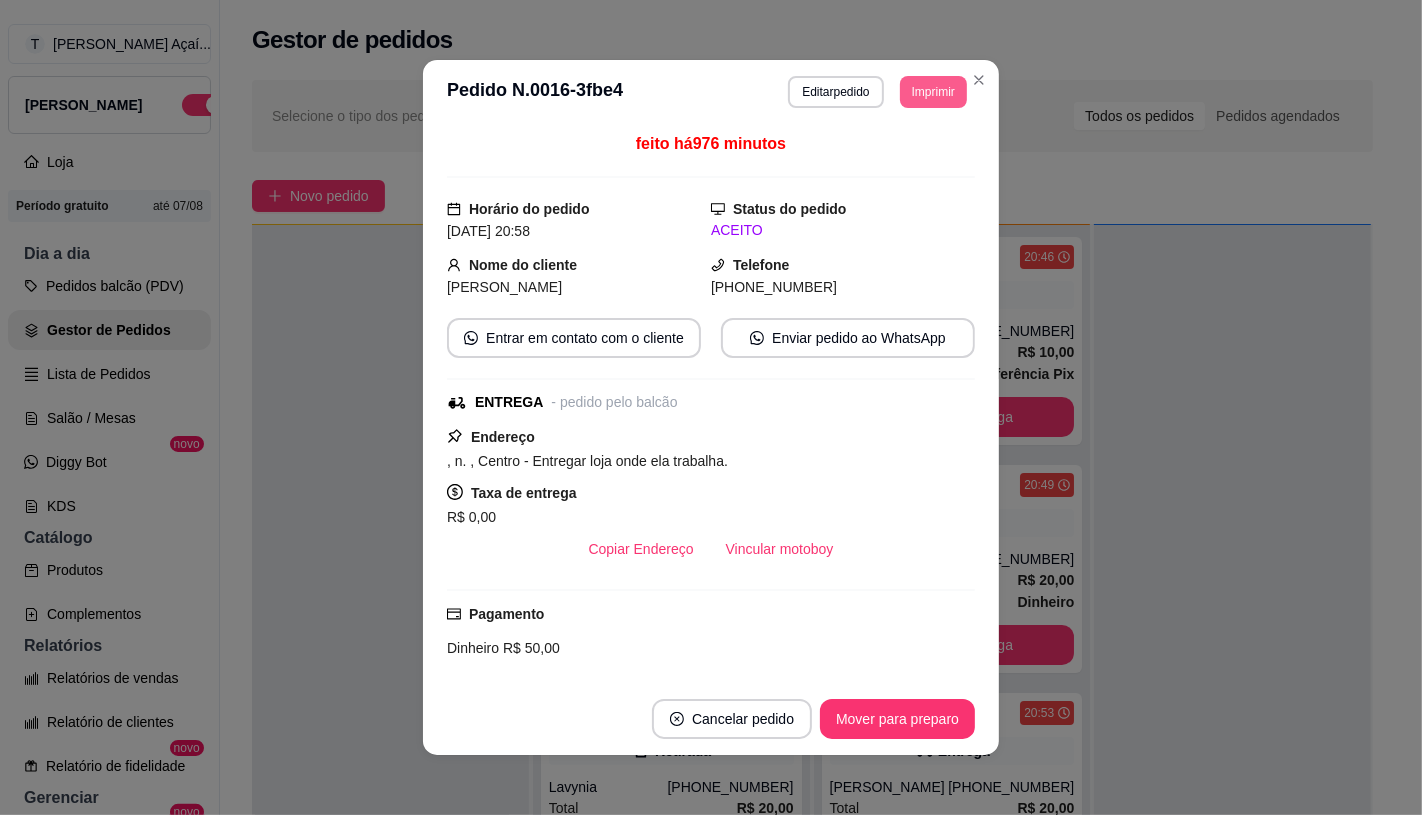 click on "Imprimir" at bounding box center (933, 92) 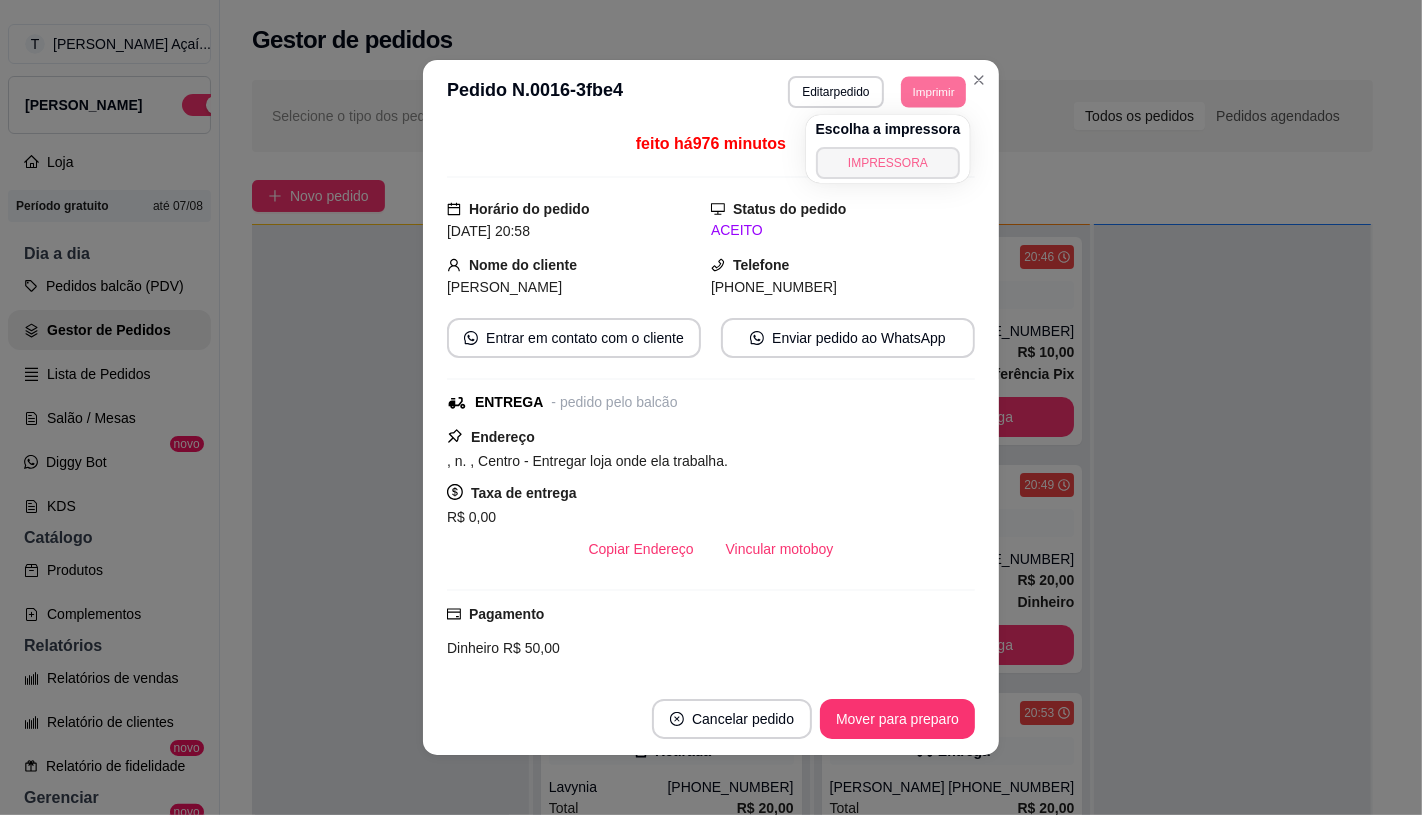 click on "IMPRESSORA" at bounding box center [888, 163] 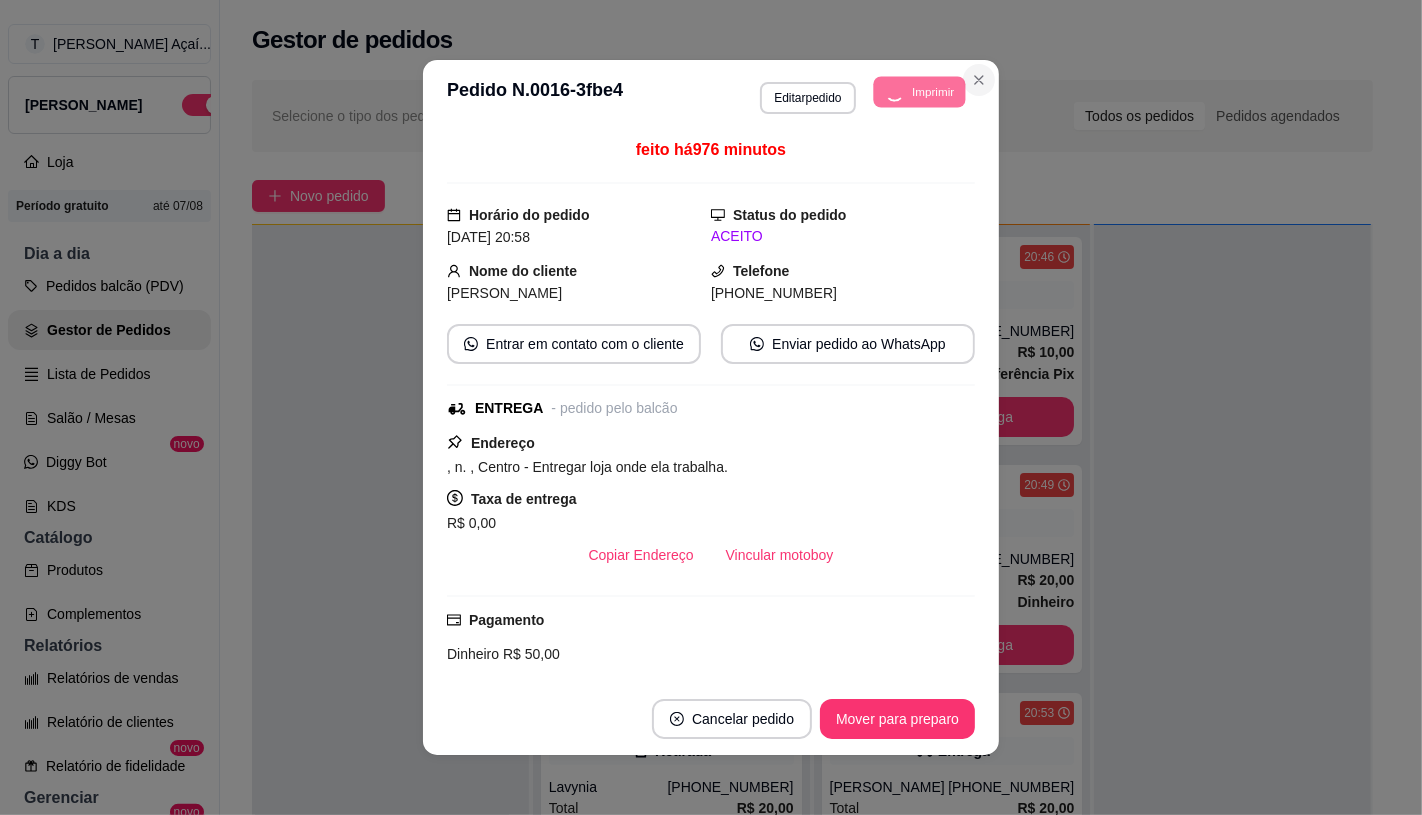 click 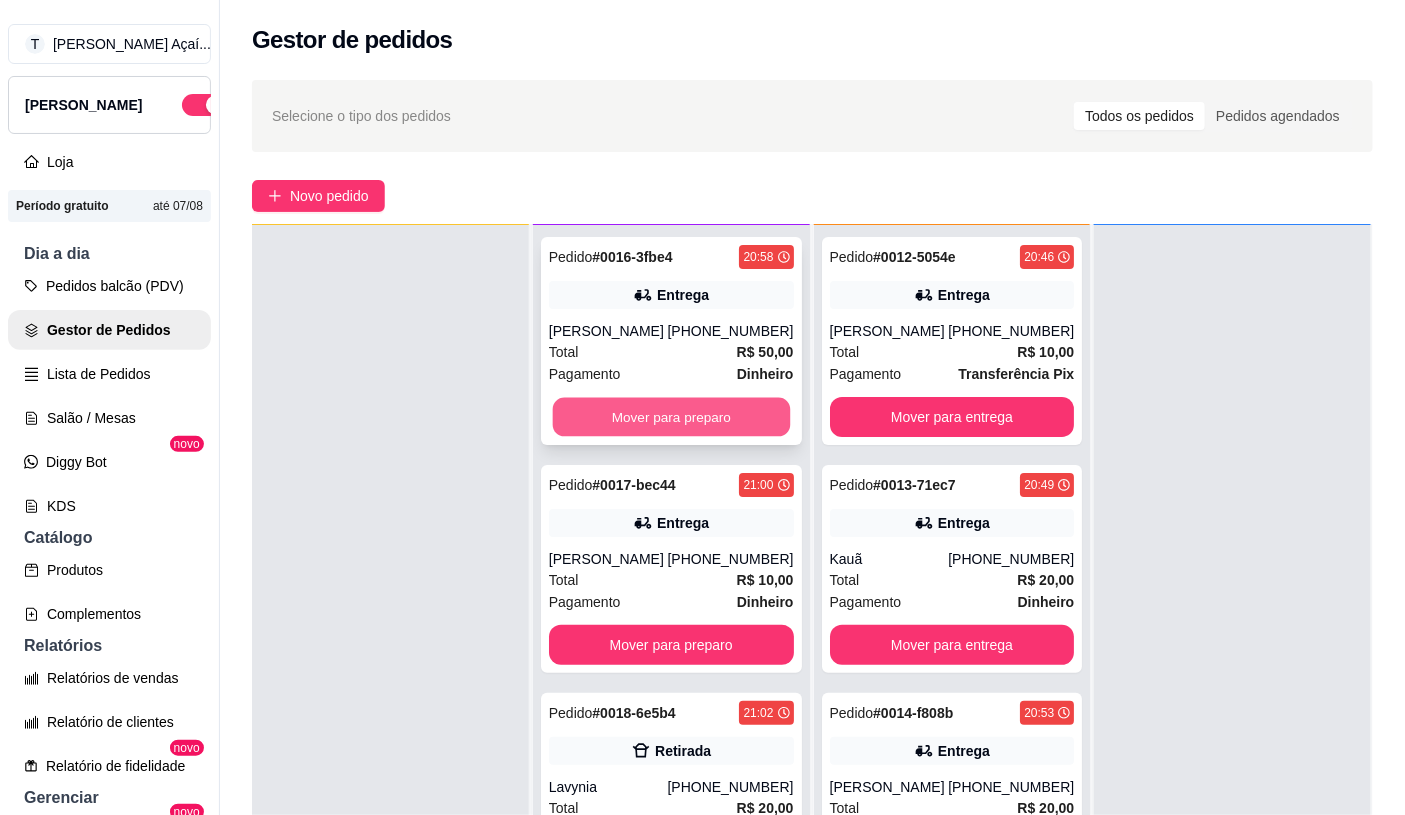 click on "Mover para preparo" at bounding box center [670, 417] 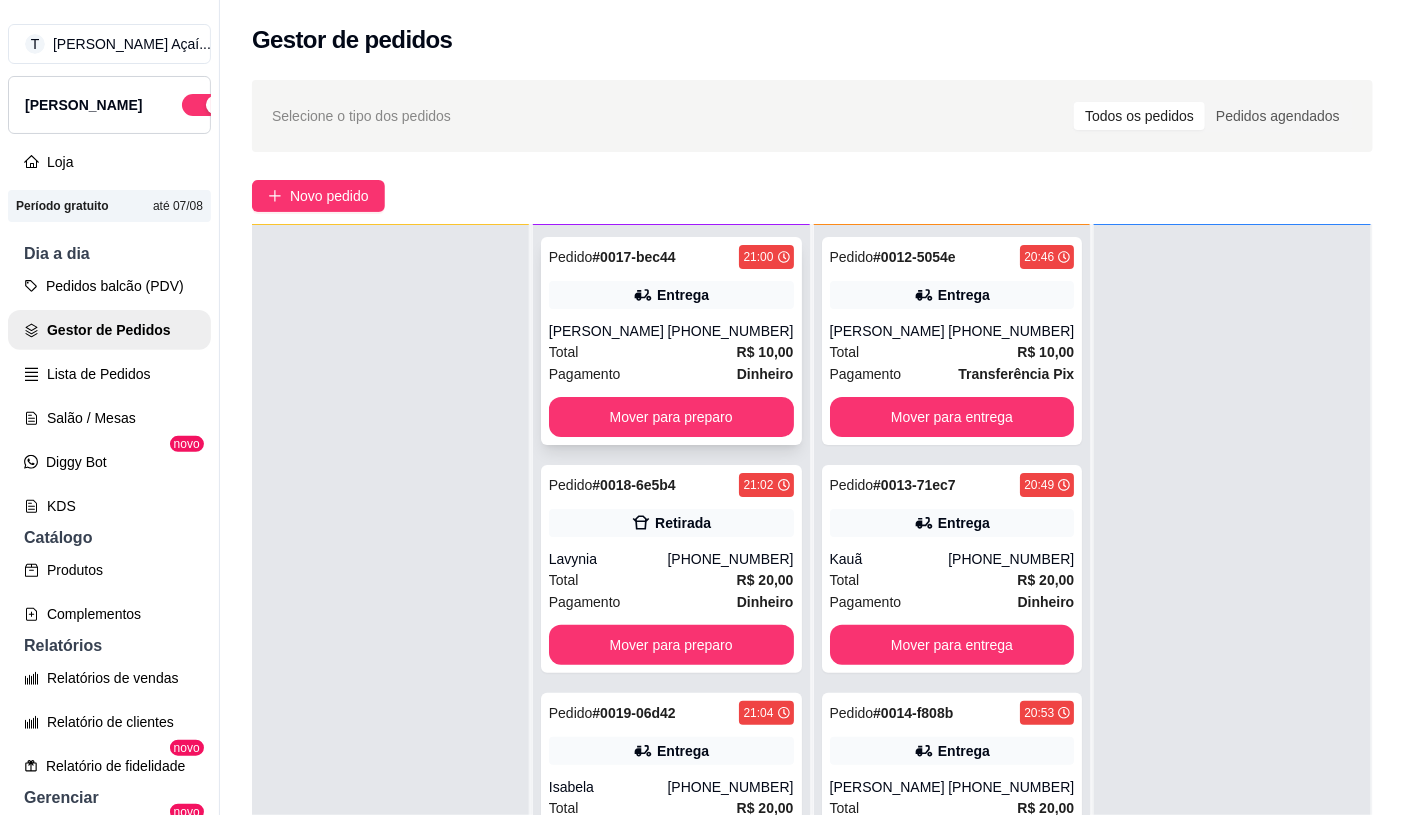 click on "Total R$ 10,00" at bounding box center [671, 352] 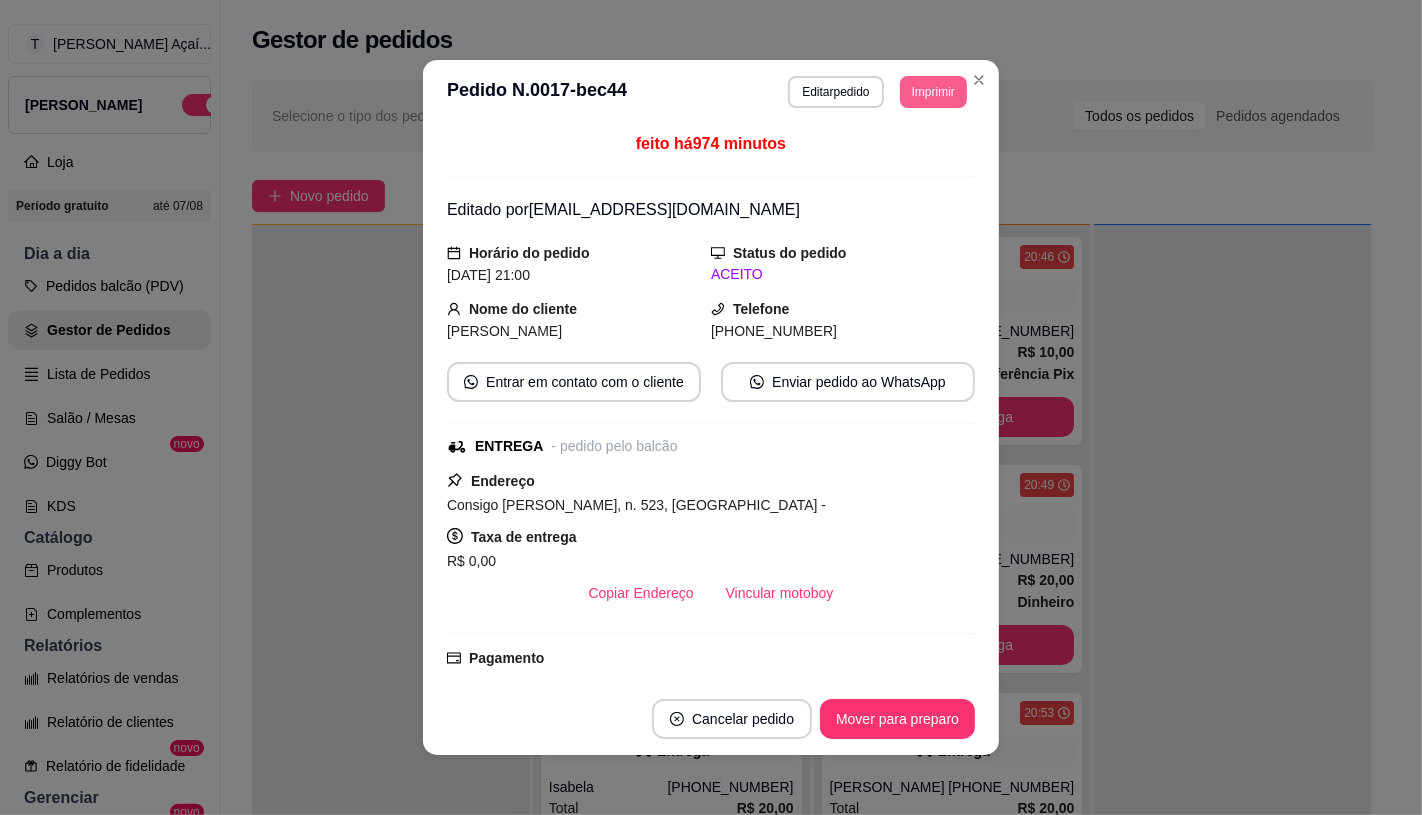 click on "Imprimir" at bounding box center [933, 92] 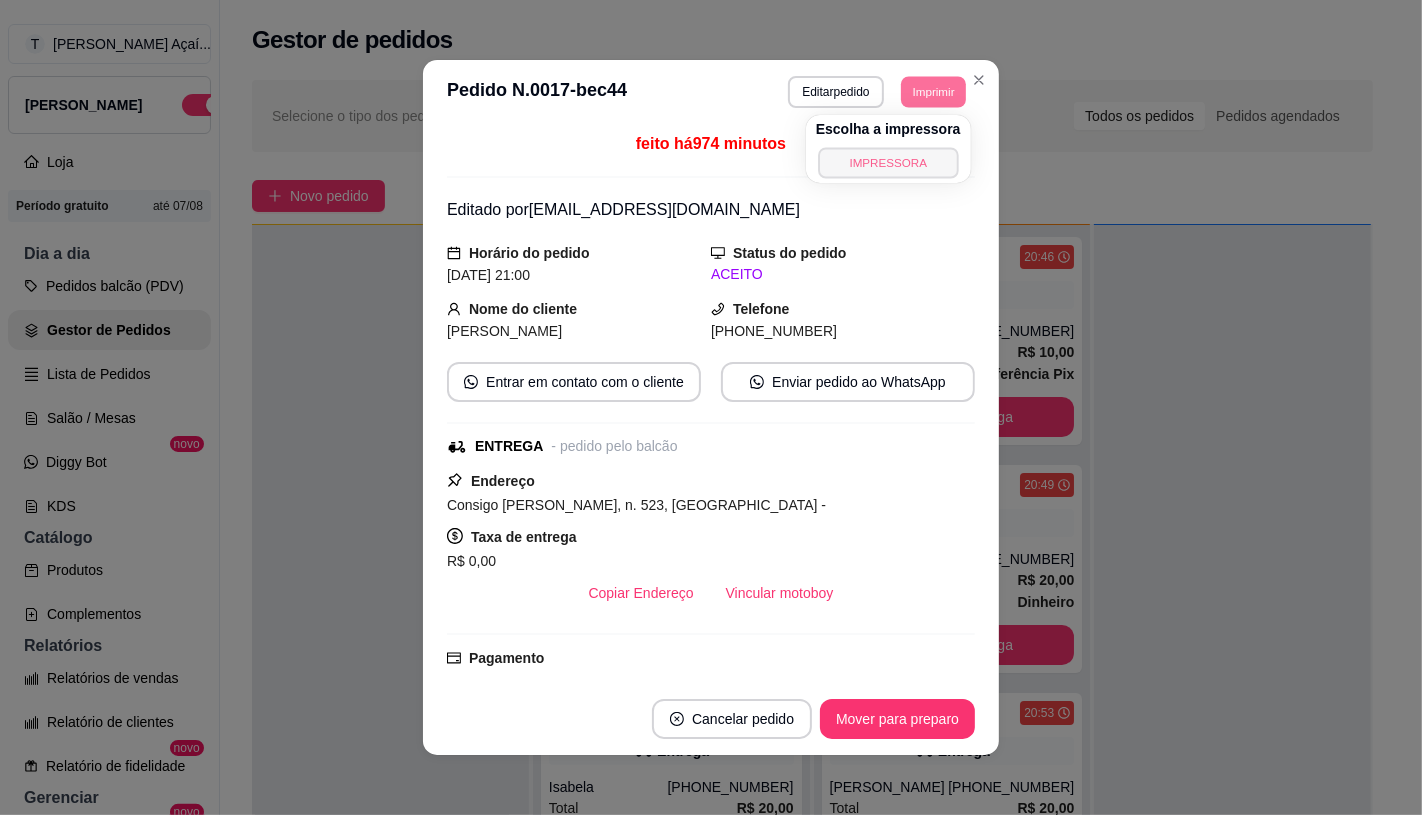 click on "IMPRESSORA" at bounding box center (888, 162) 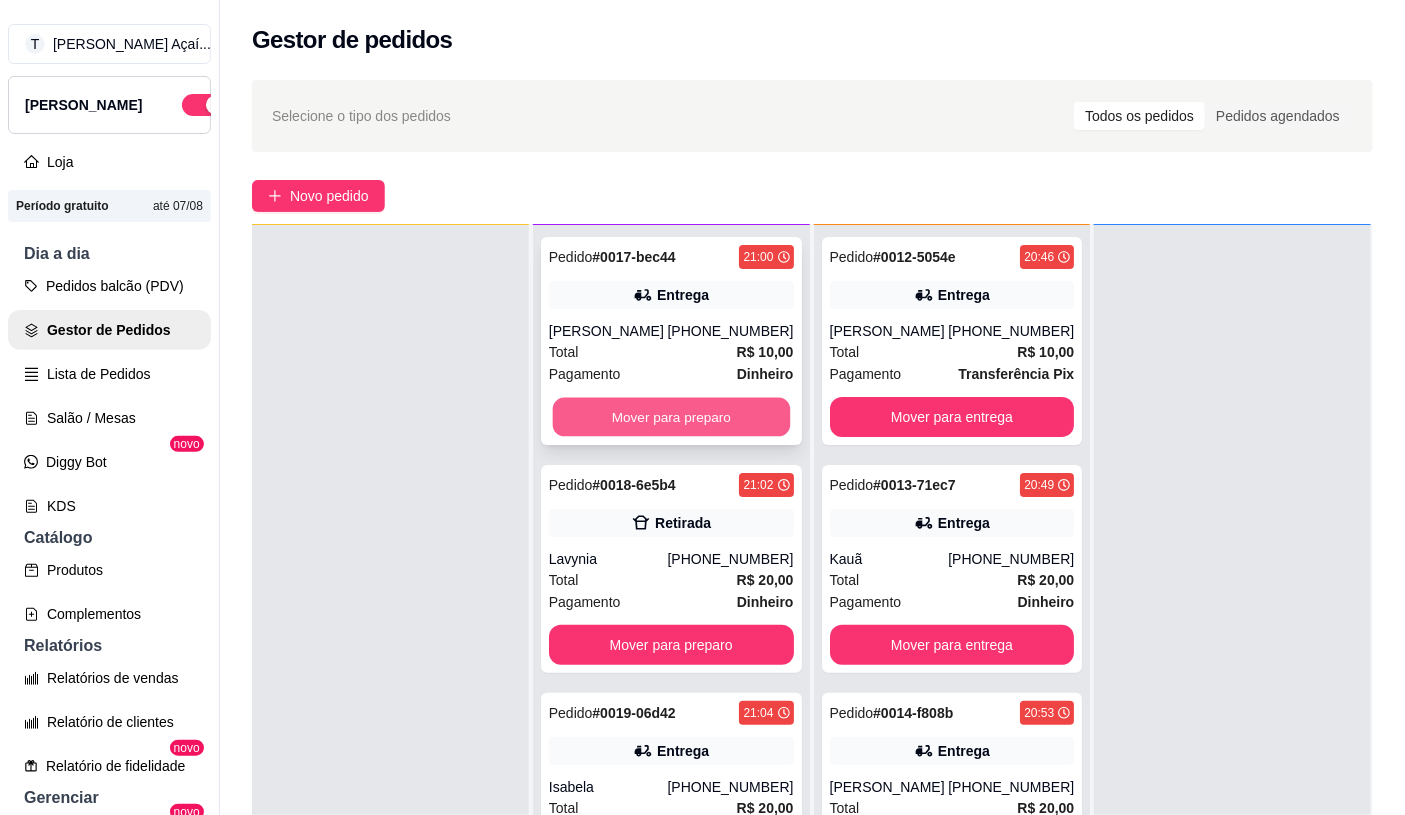 click on "Mover para preparo" at bounding box center [670, 417] 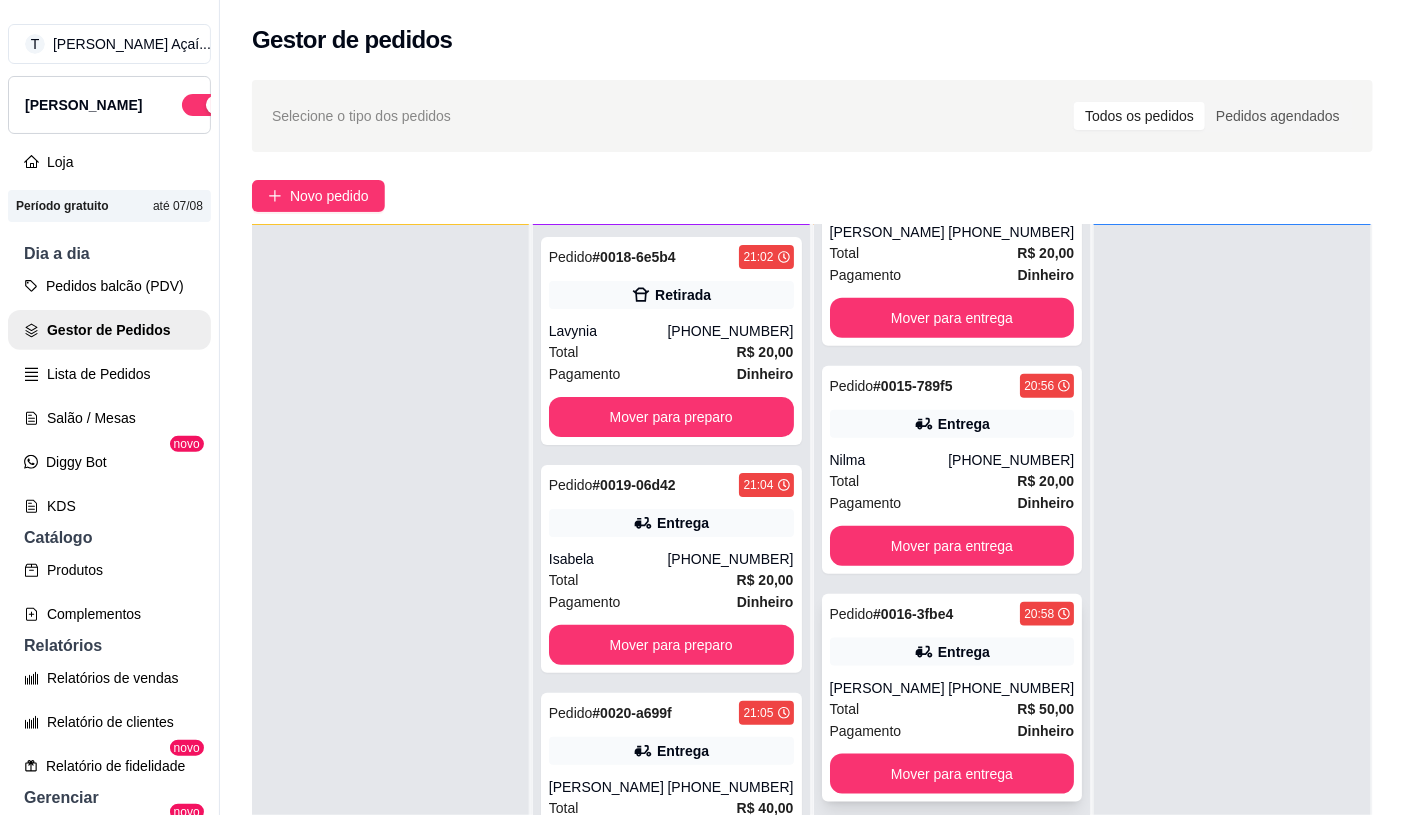 scroll, scrollTop: 572, scrollLeft: 0, axis: vertical 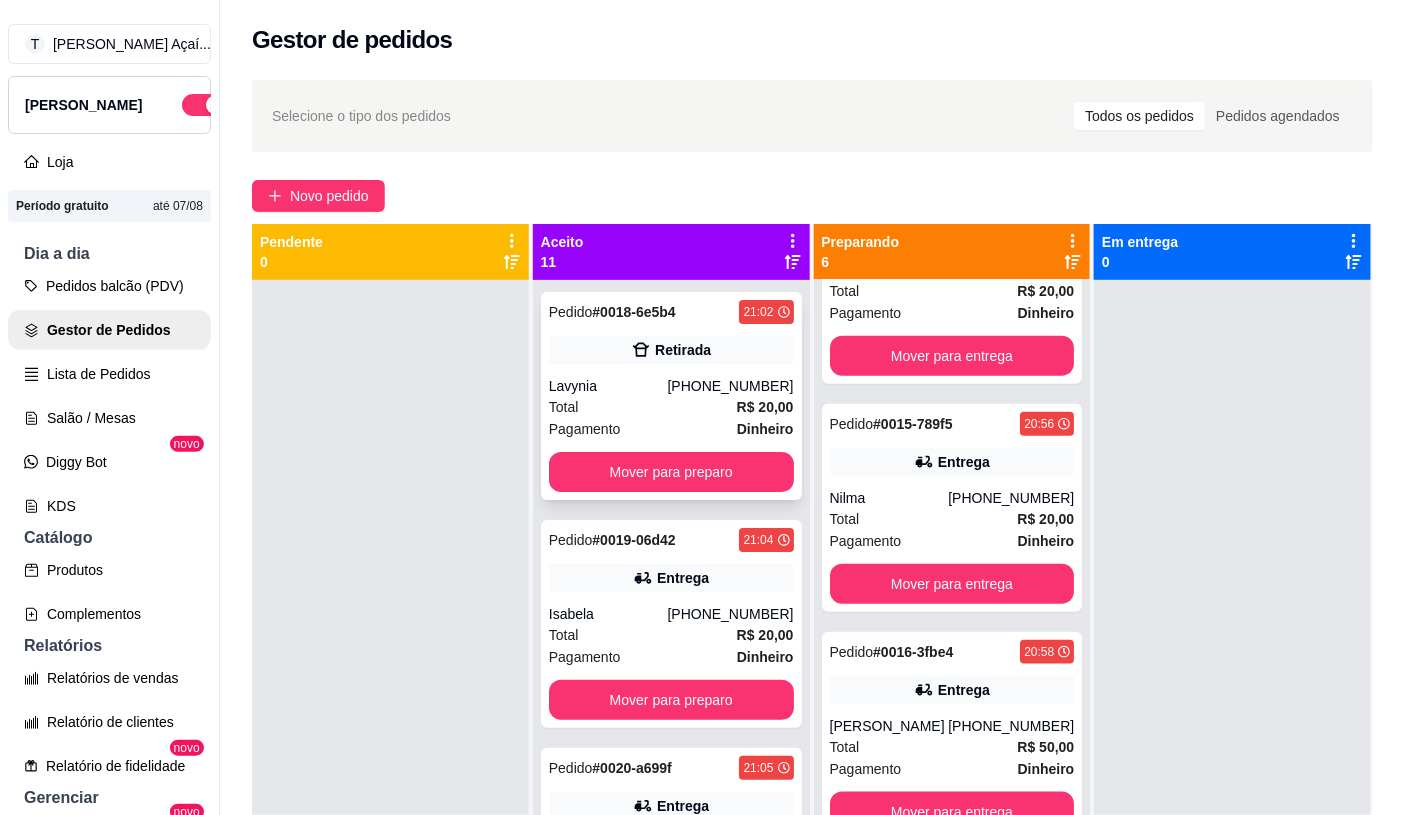 click on "Pedido  # 0018-6e5b4 21:02 Retirada Lavynia [PHONE_NUMBER] Total R$ 20,00 Pagamento Dinheiro Mover para preparo" at bounding box center [671, 396] 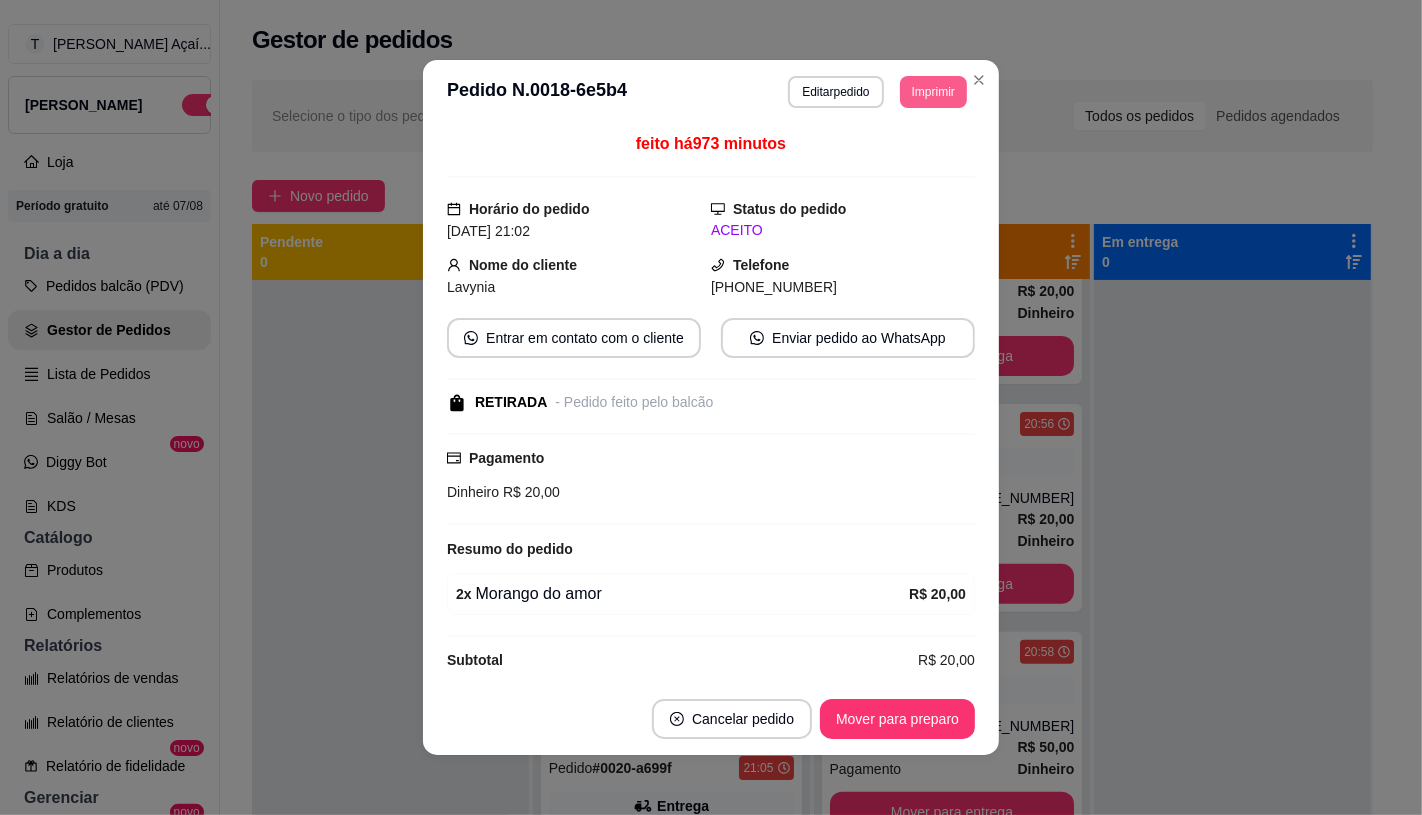click on "Imprimir" at bounding box center (933, 92) 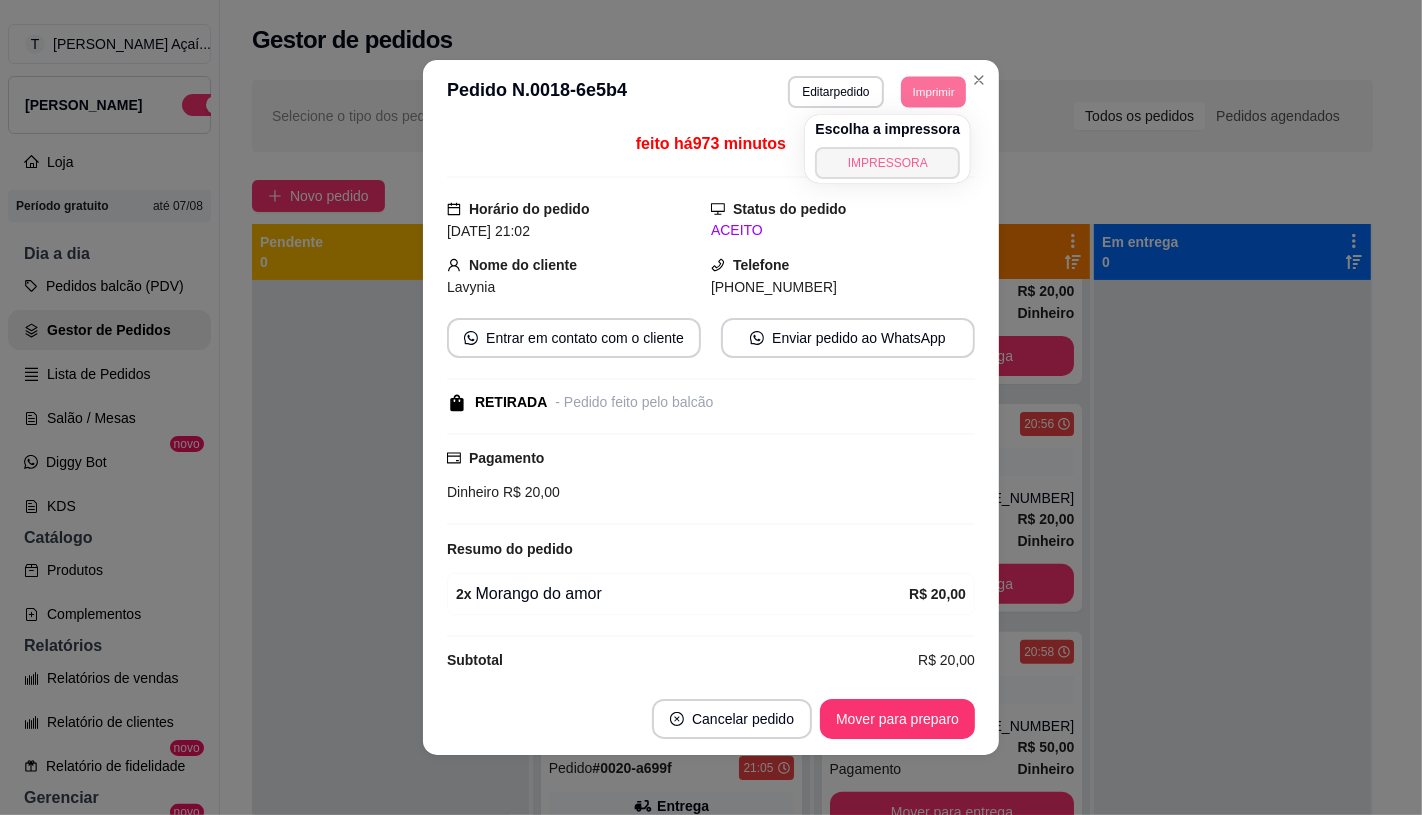click on "IMPRESSORA" at bounding box center (887, 163) 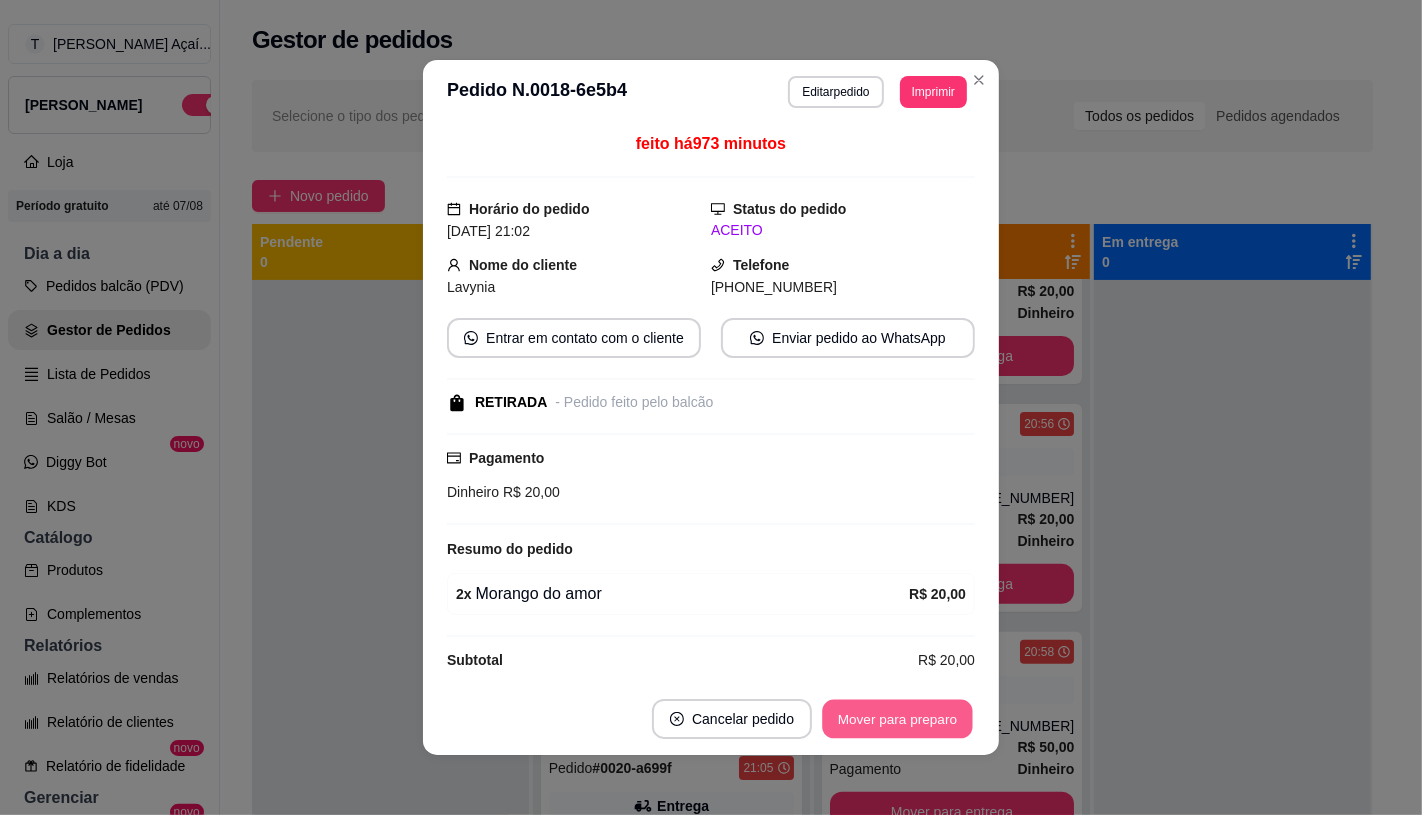 click on "Mover para preparo" at bounding box center [897, 719] 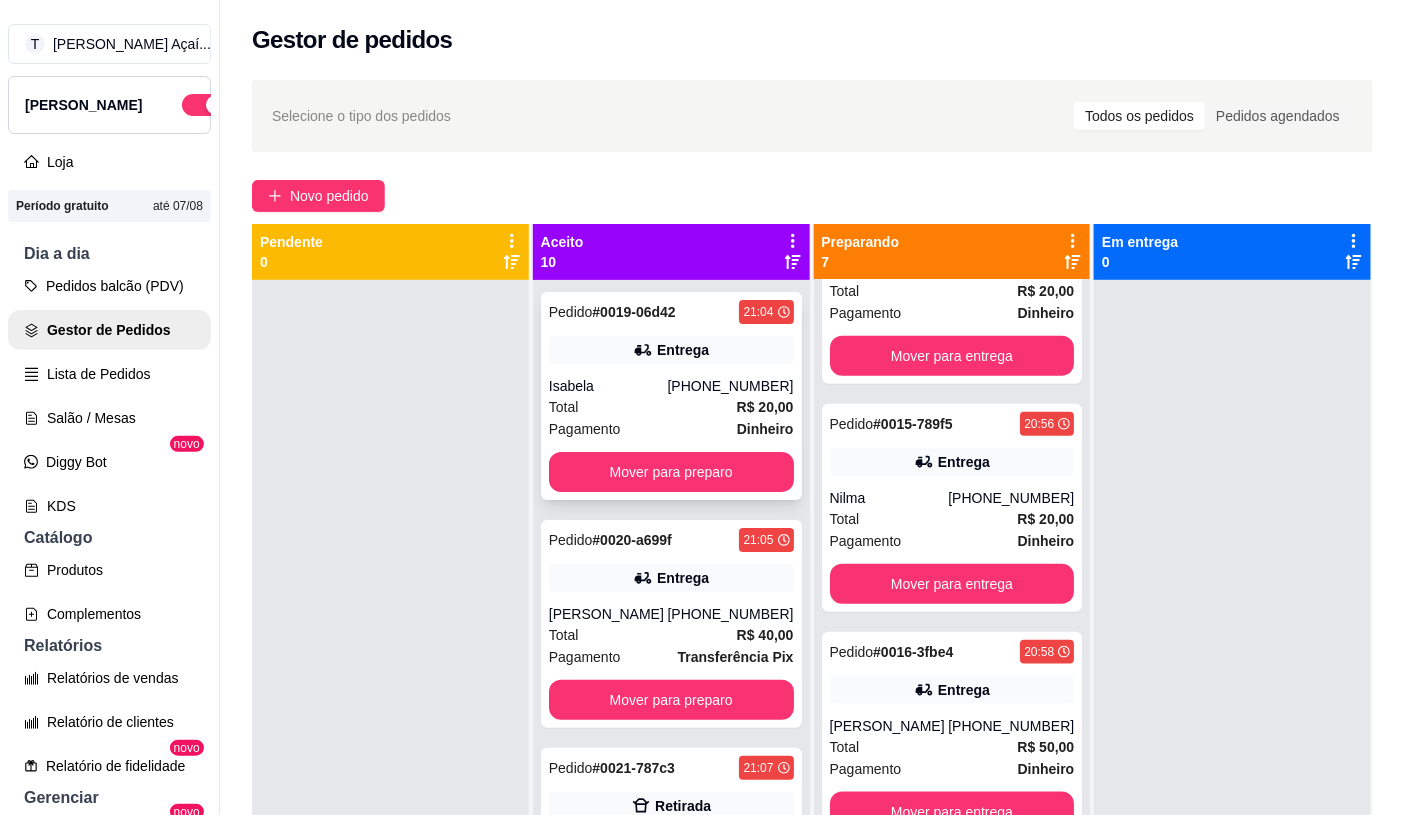 click on "Isabela" at bounding box center (608, 386) 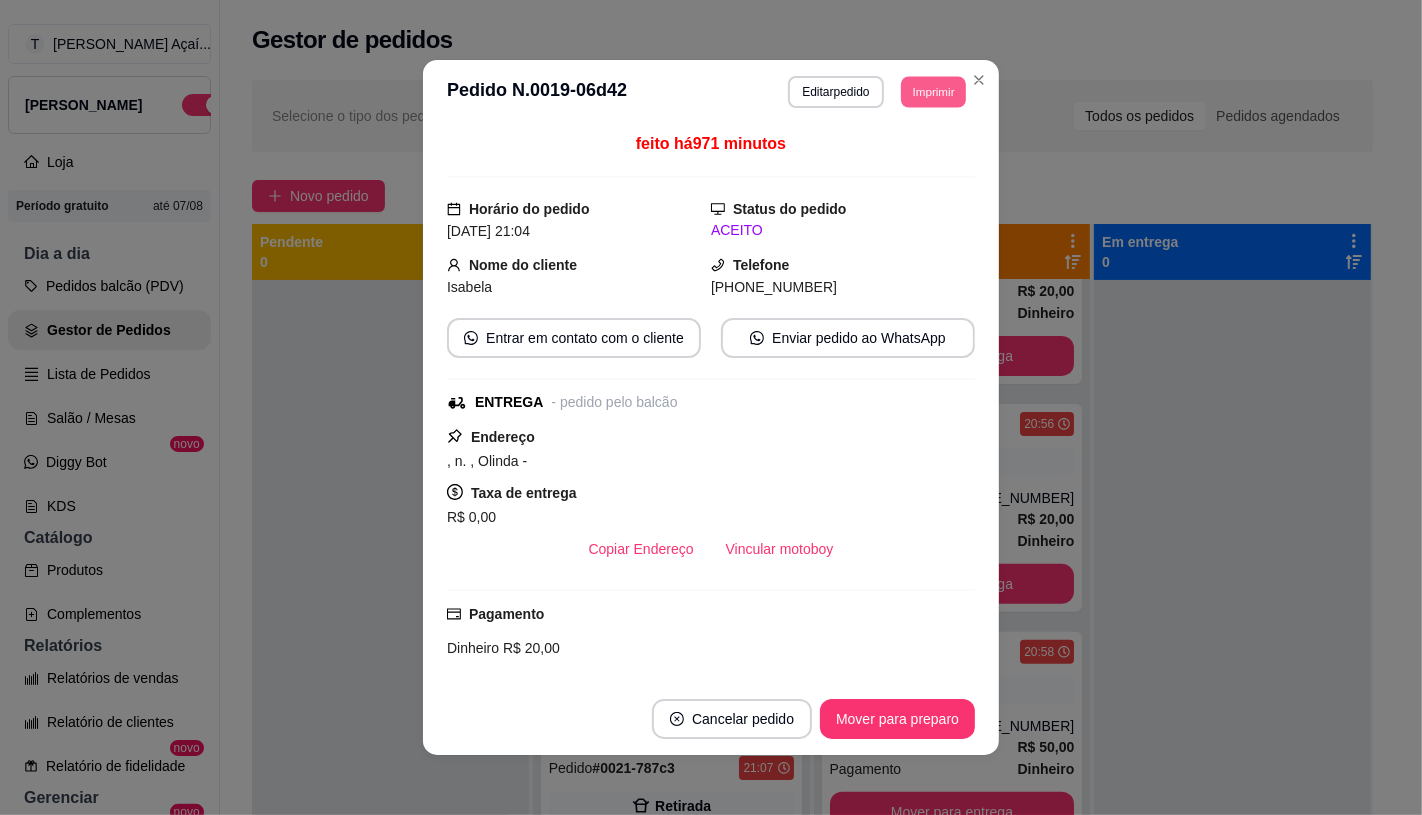 click on "Imprimir" at bounding box center [933, 91] 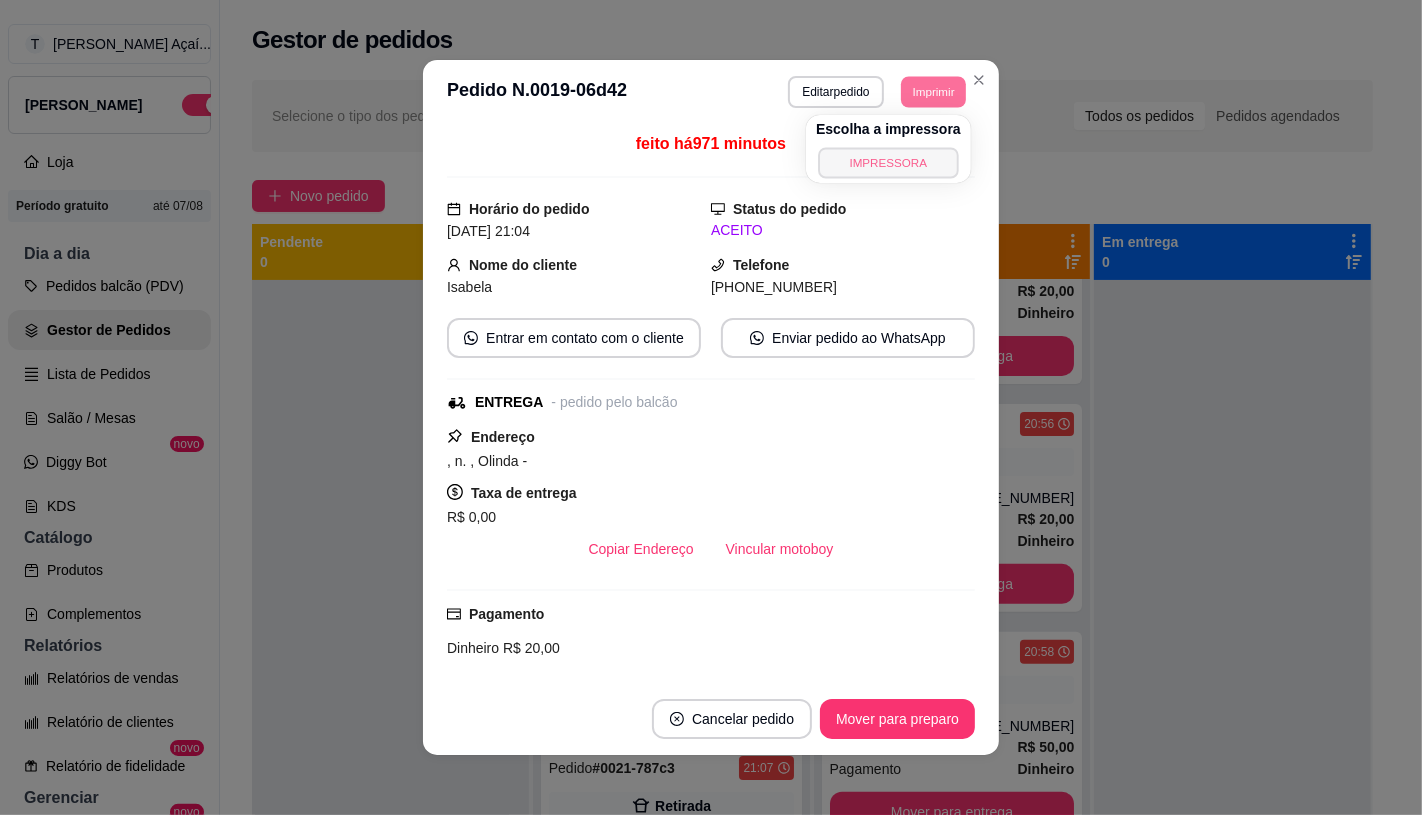 click on "IMPRESSORA" at bounding box center [888, 162] 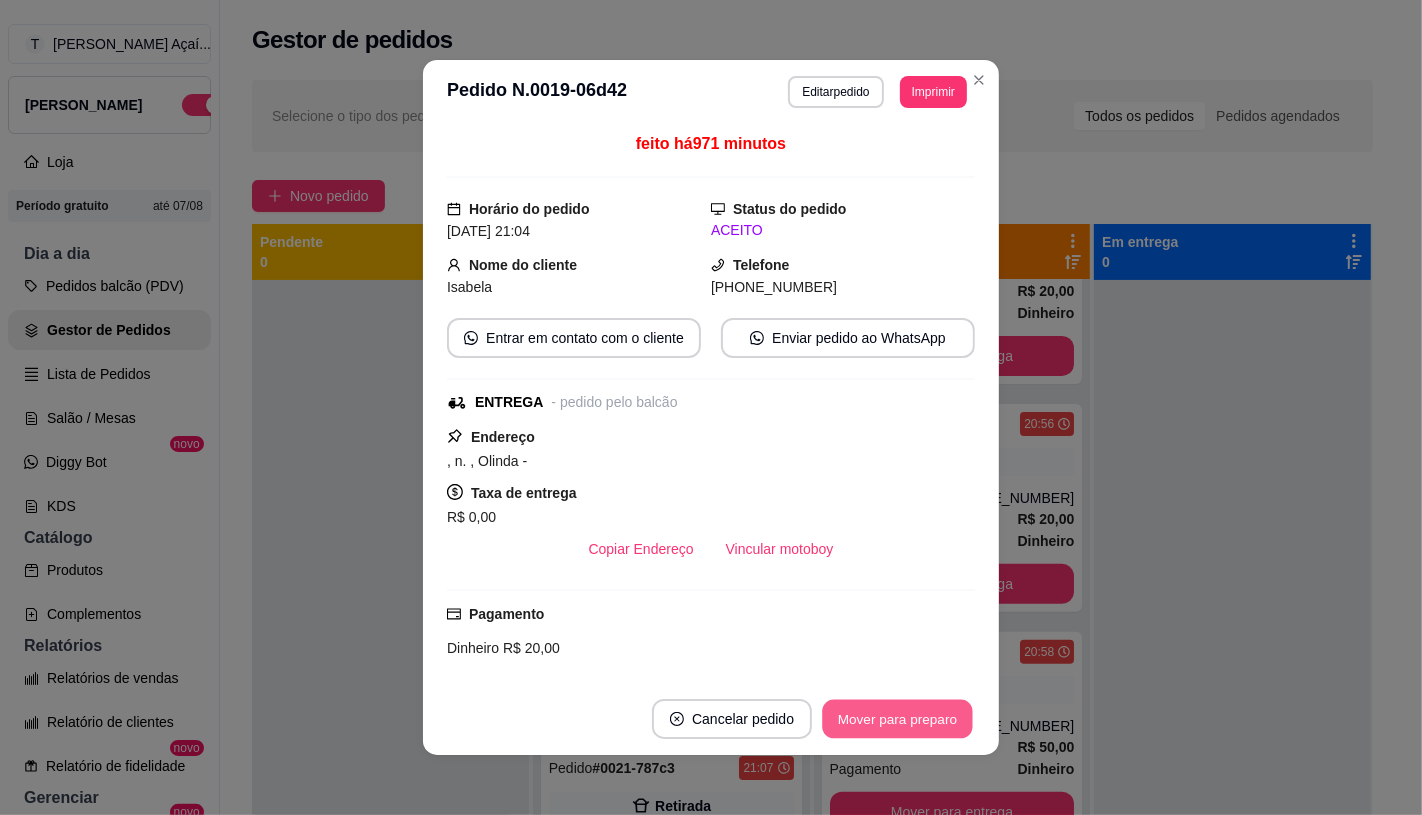 click on "Mover para preparo" at bounding box center (897, 719) 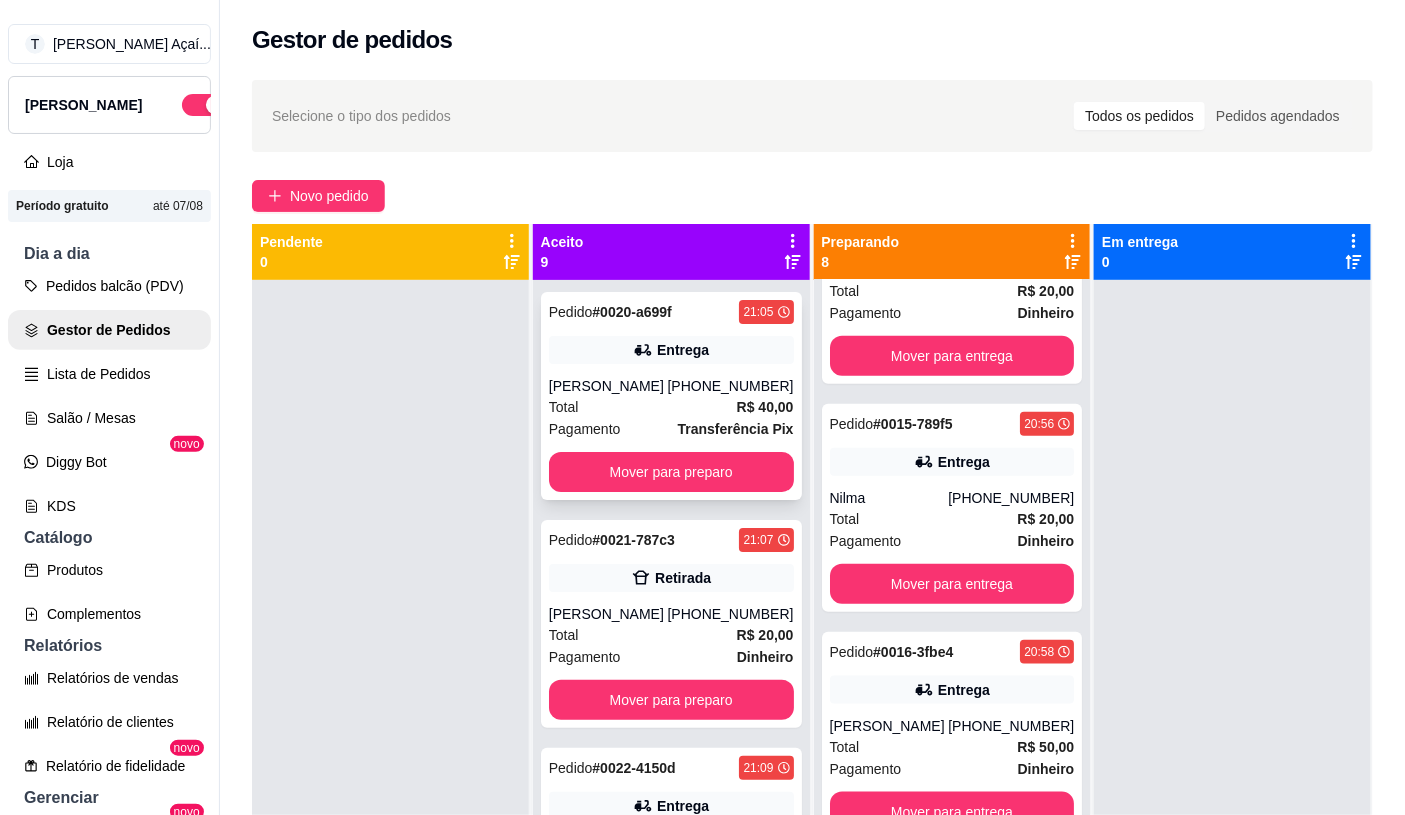 click on "[PERSON_NAME]" at bounding box center (608, 386) 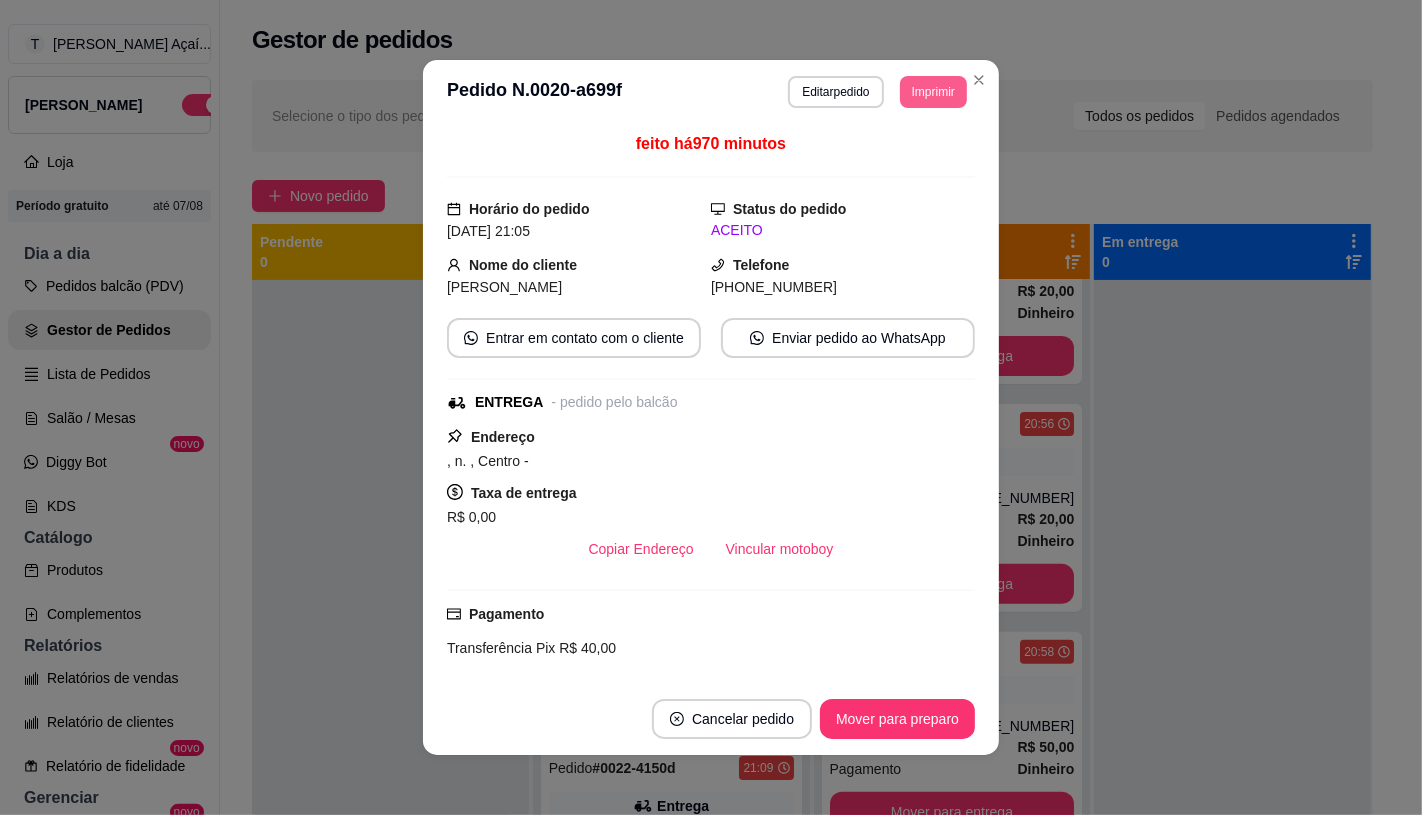 click on "Imprimir" at bounding box center (933, 92) 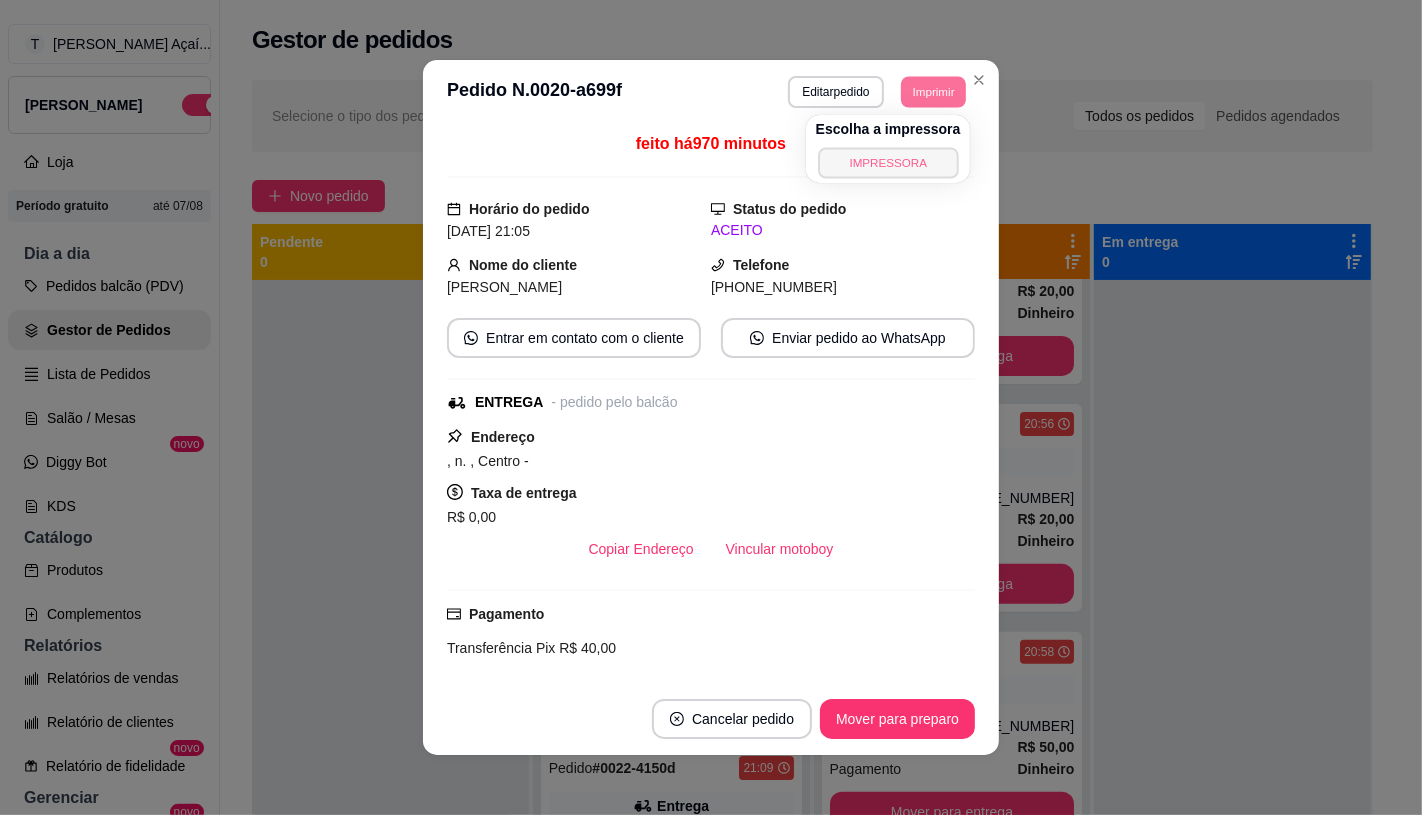 click on "IMPRESSORA" at bounding box center [888, 162] 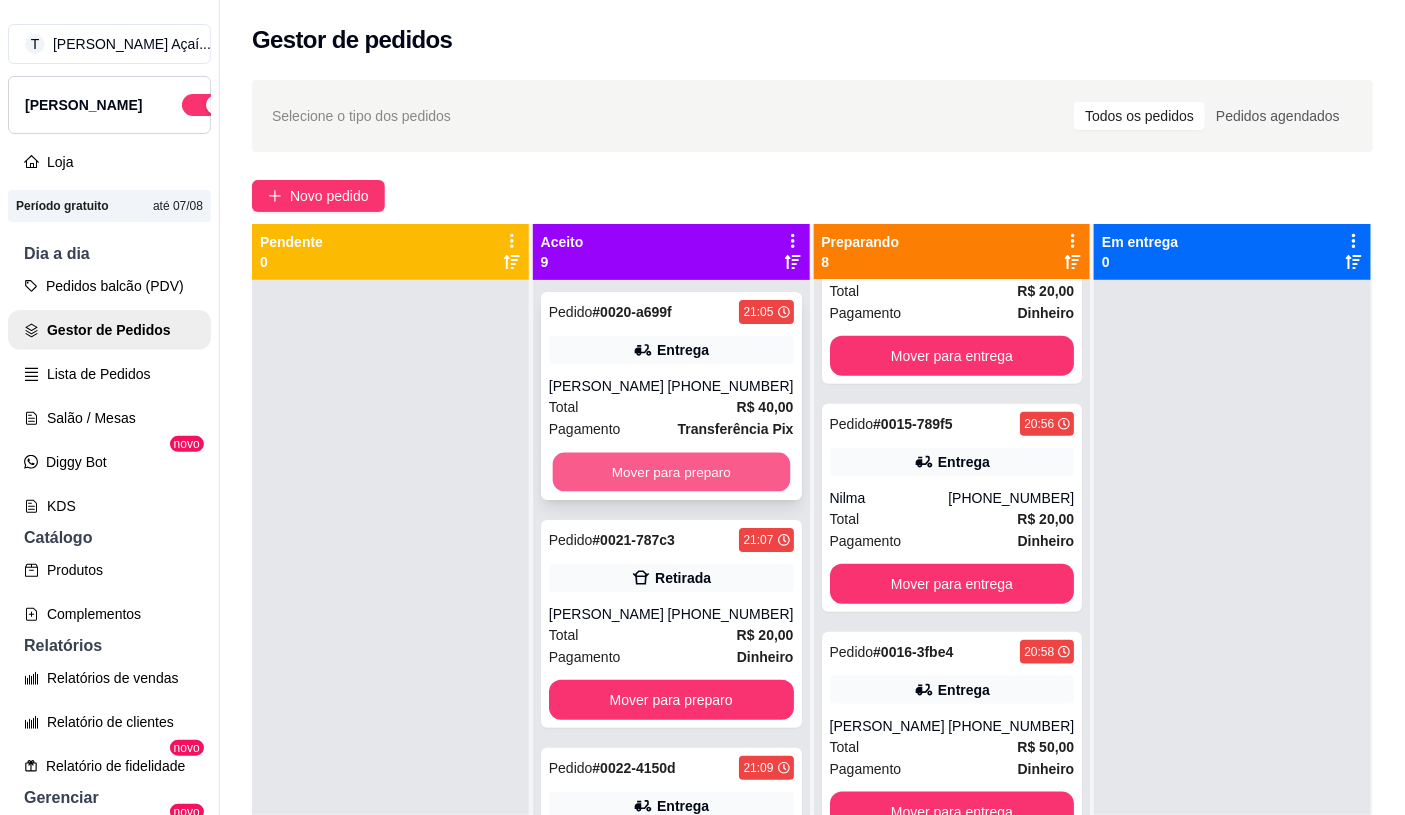 click on "Mover para preparo" at bounding box center (670, 472) 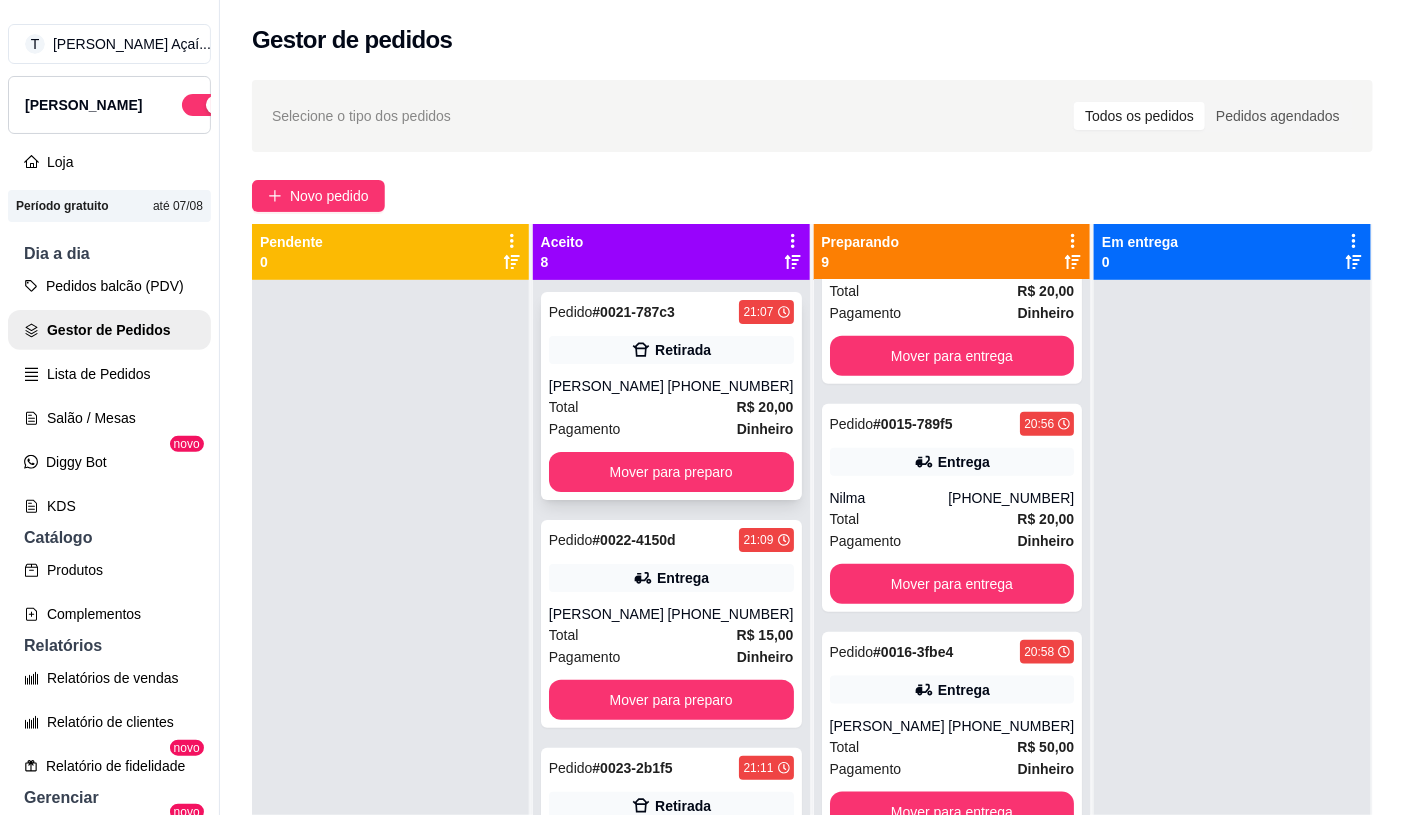 click on "Total R$ 20,00" at bounding box center (671, 407) 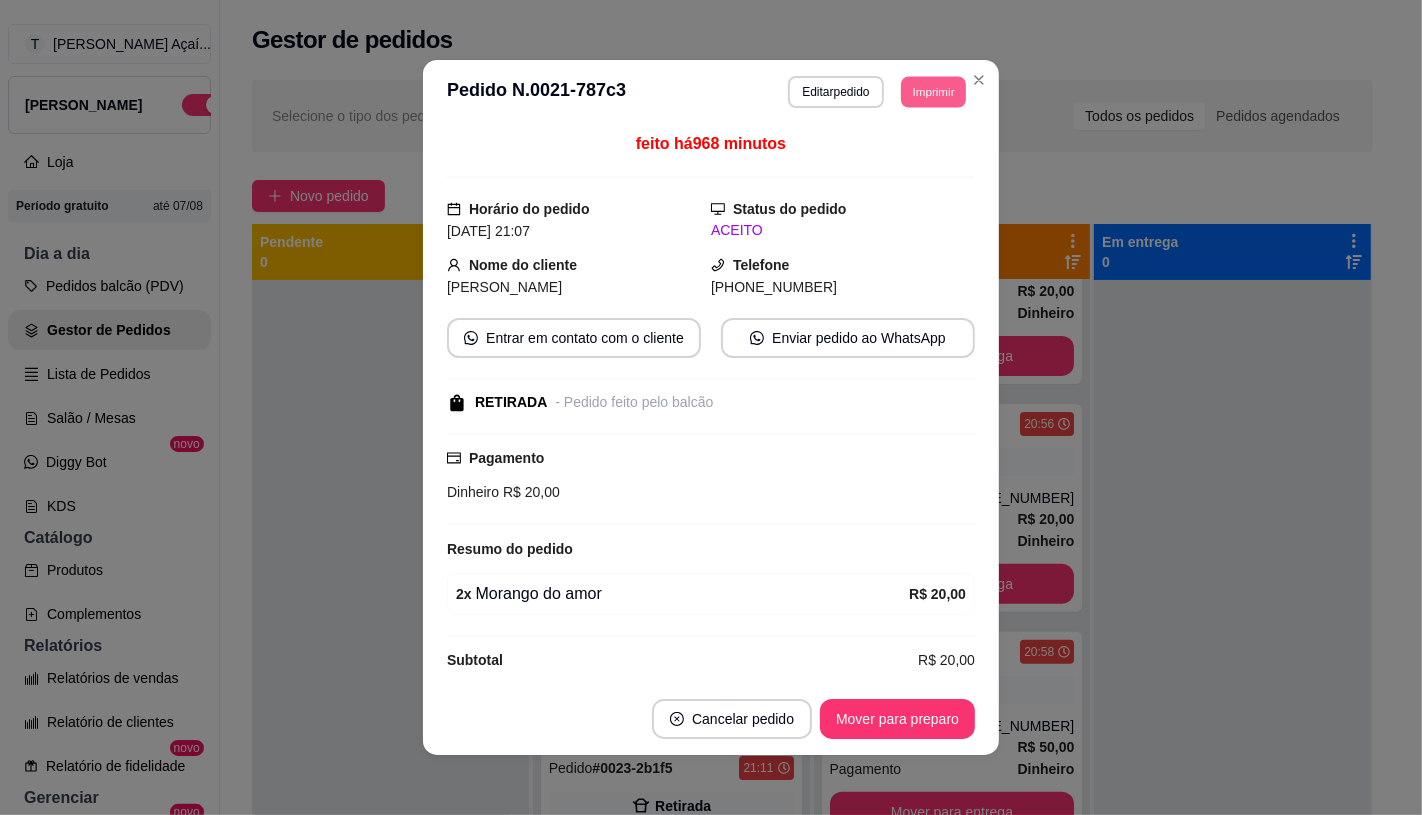 click on "Imprimir" at bounding box center [933, 91] 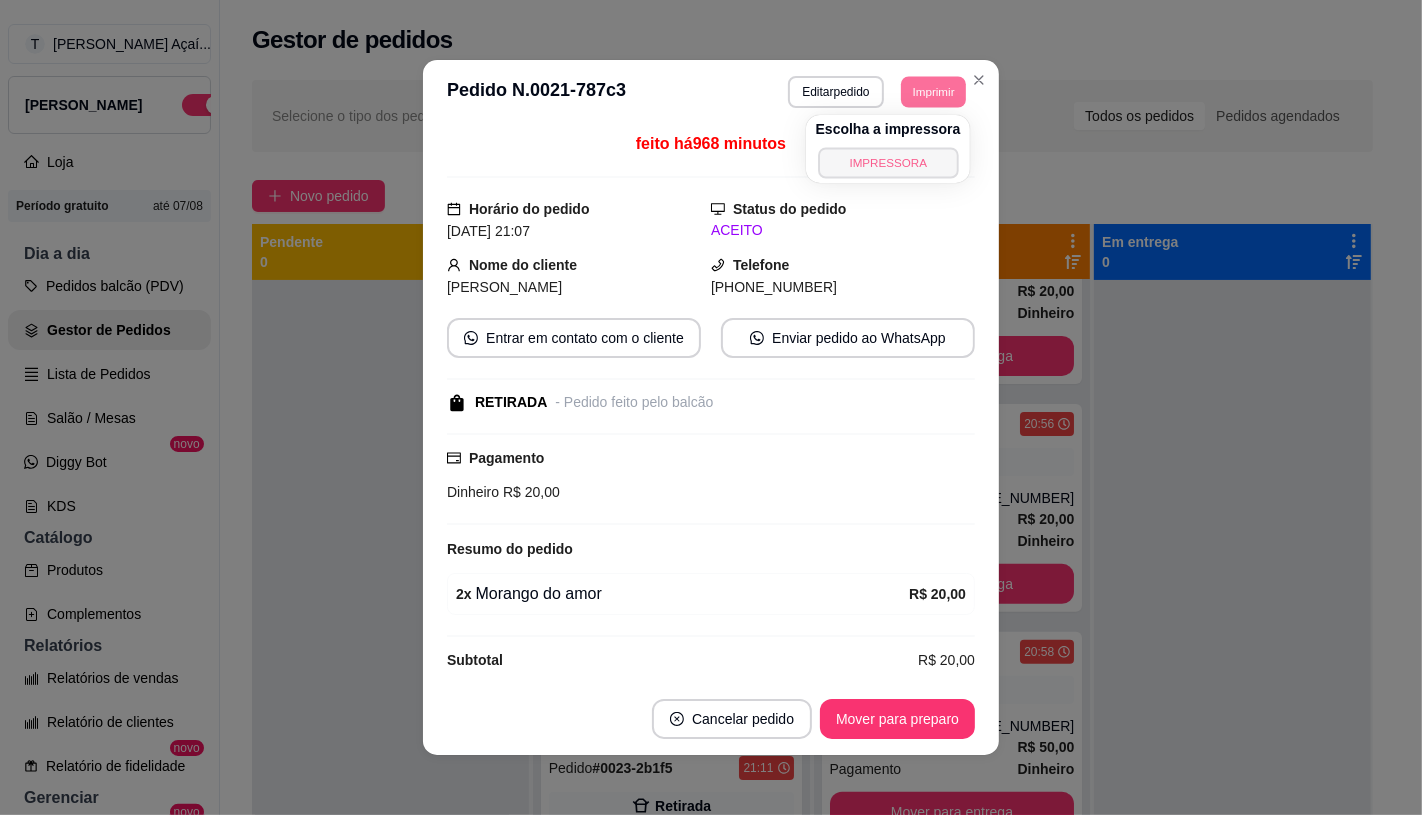 click on "IMPRESSORA" at bounding box center (888, 162) 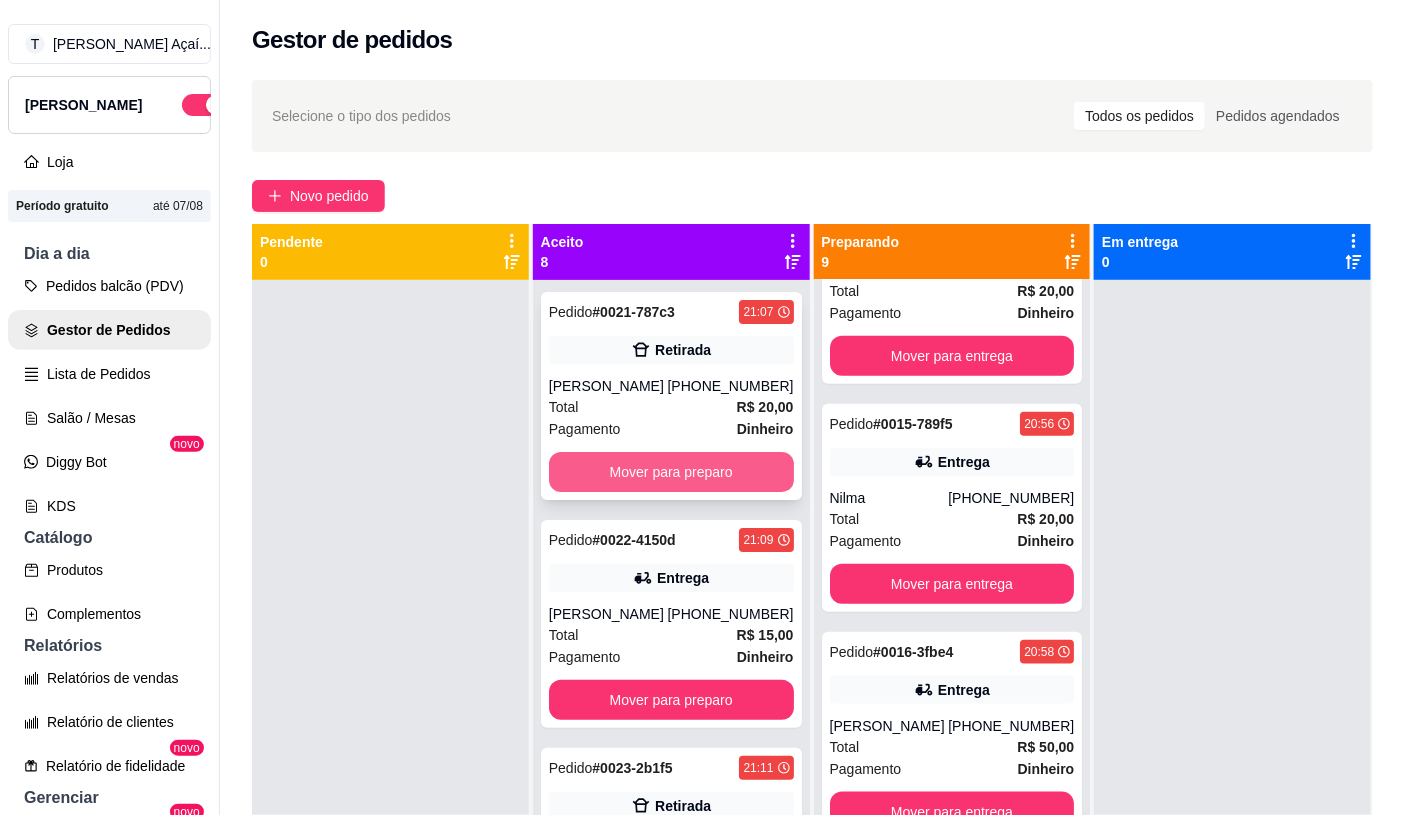 click on "Mover para preparo" at bounding box center (671, 472) 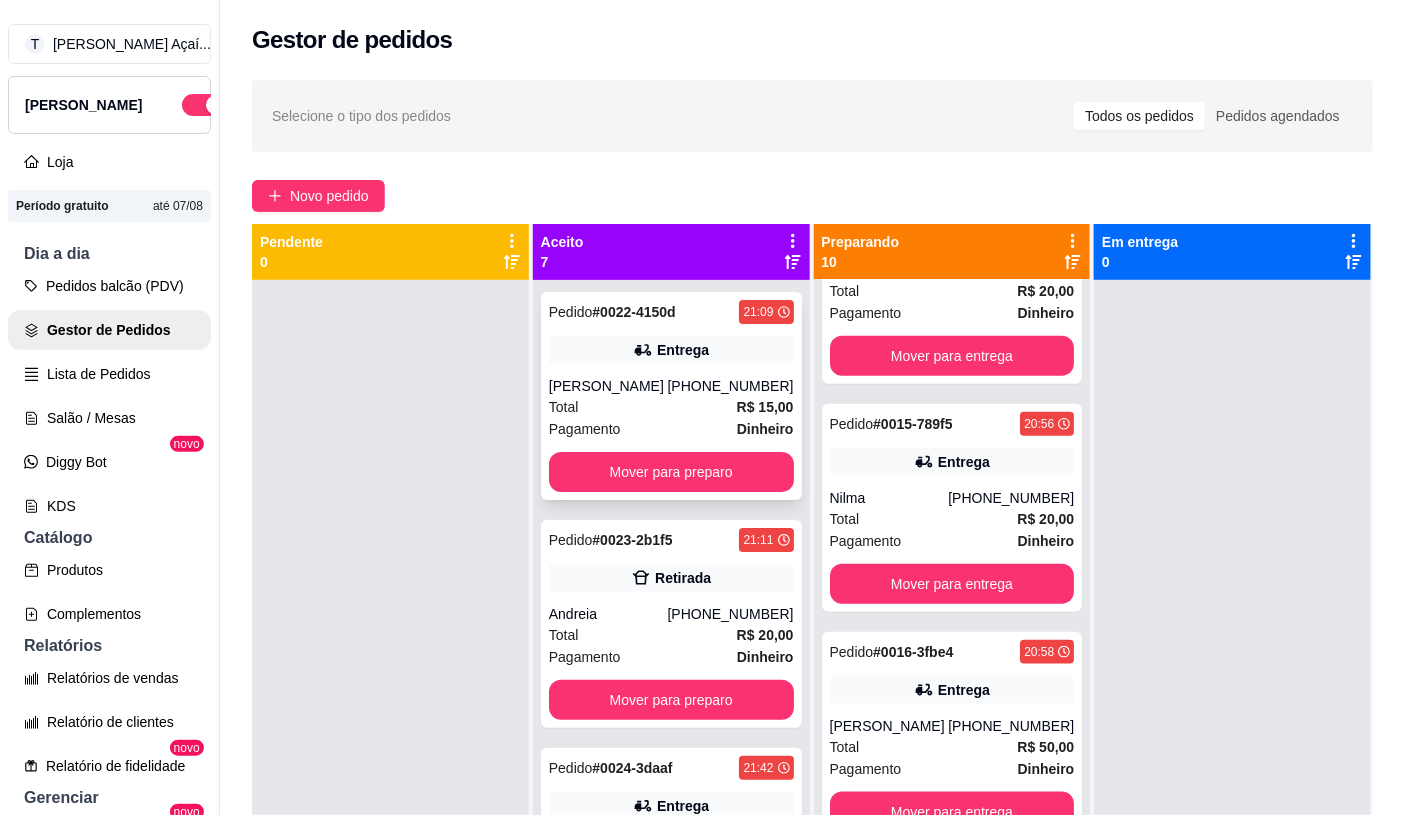click on "[PERSON_NAME]" at bounding box center [608, 386] 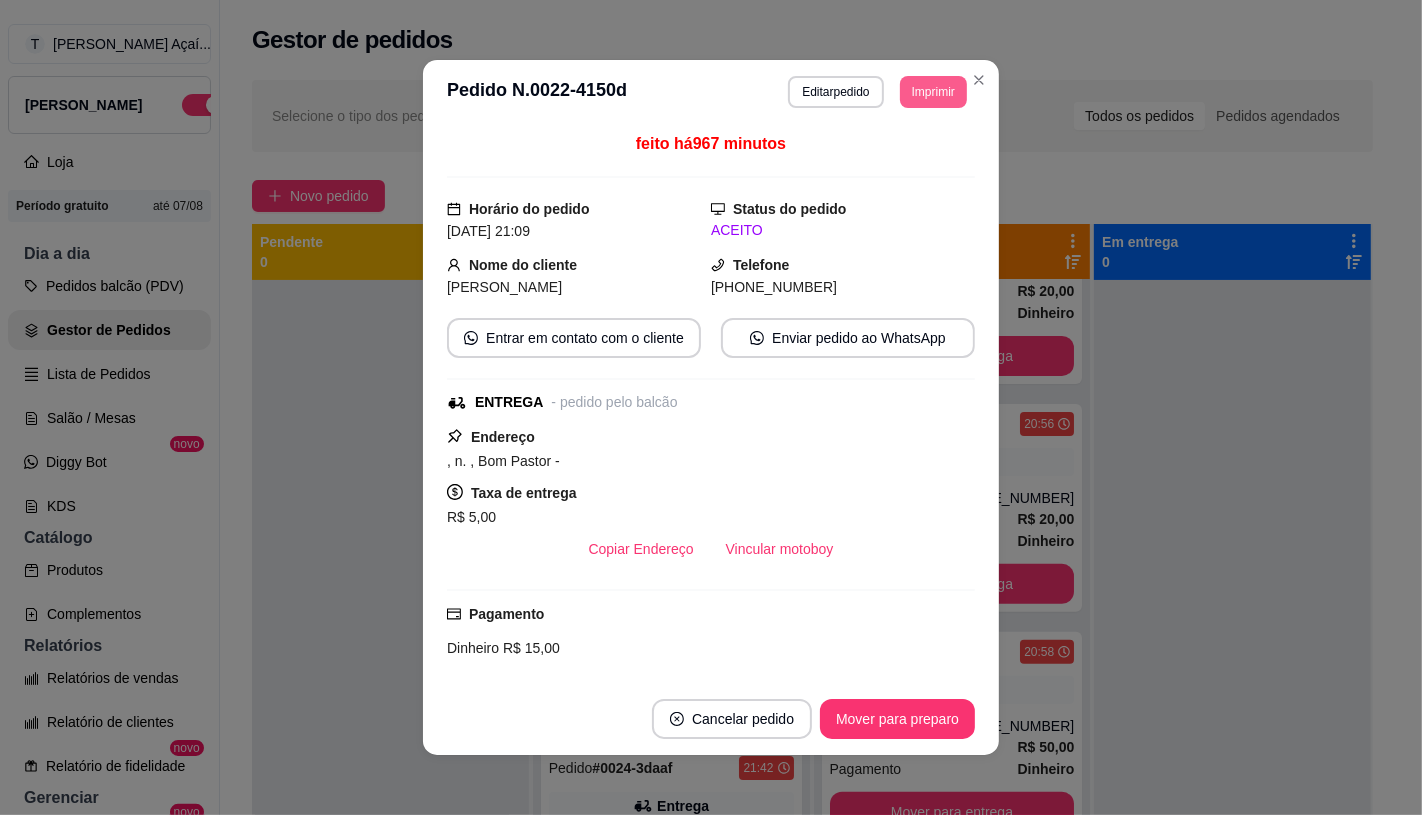 click on "Imprimir" at bounding box center [933, 92] 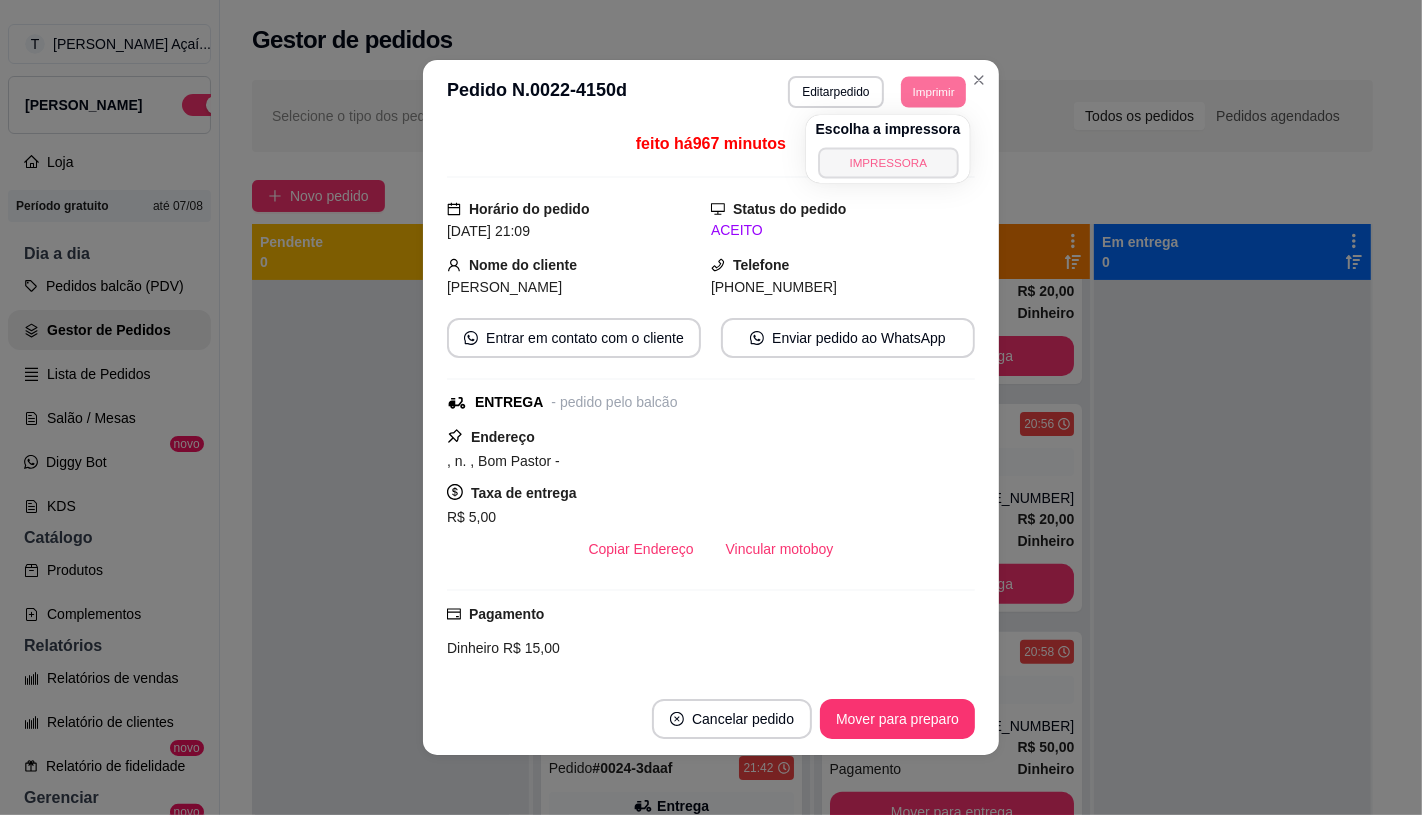 click on "IMPRESSORA" at bounding box center (888, 162) 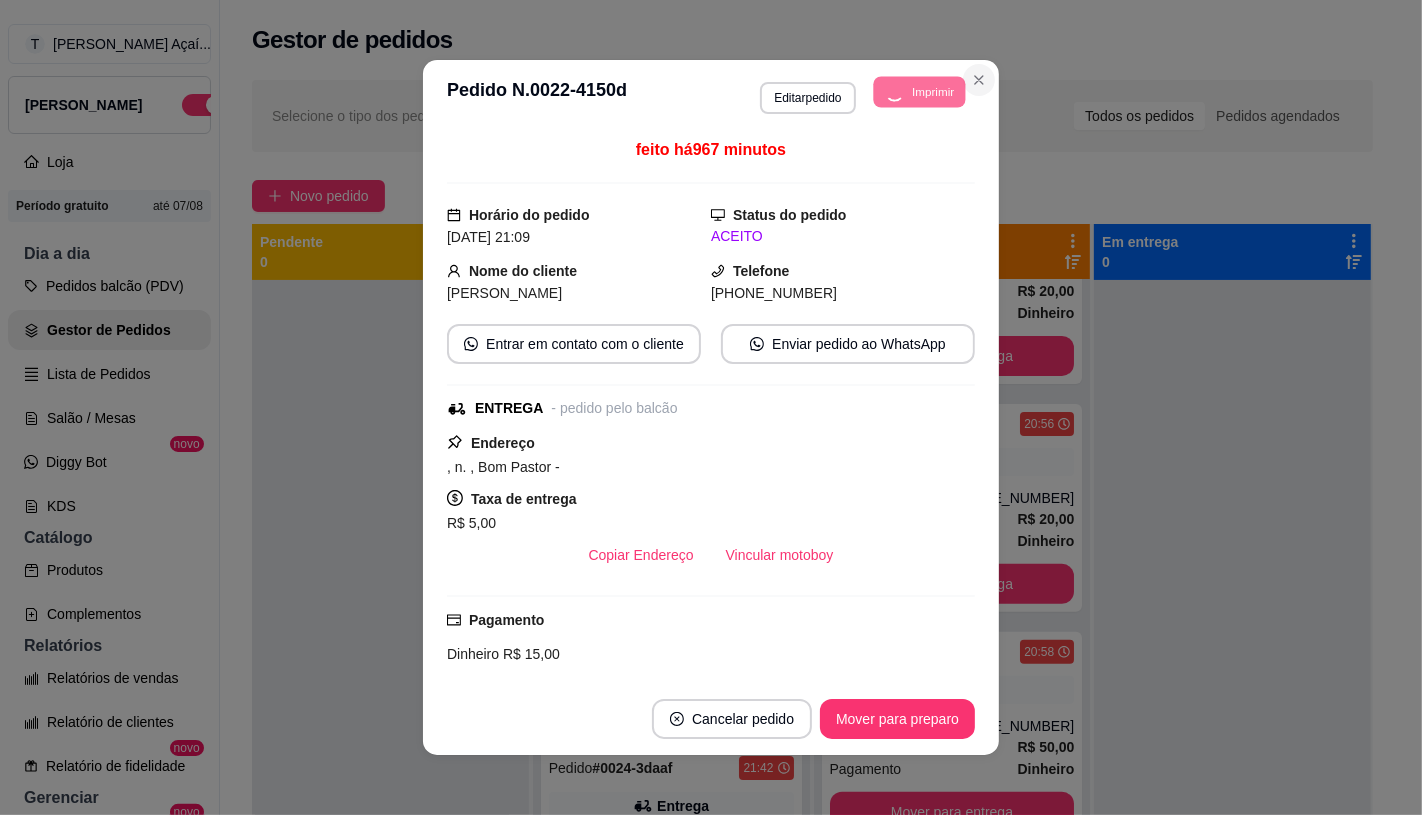 click 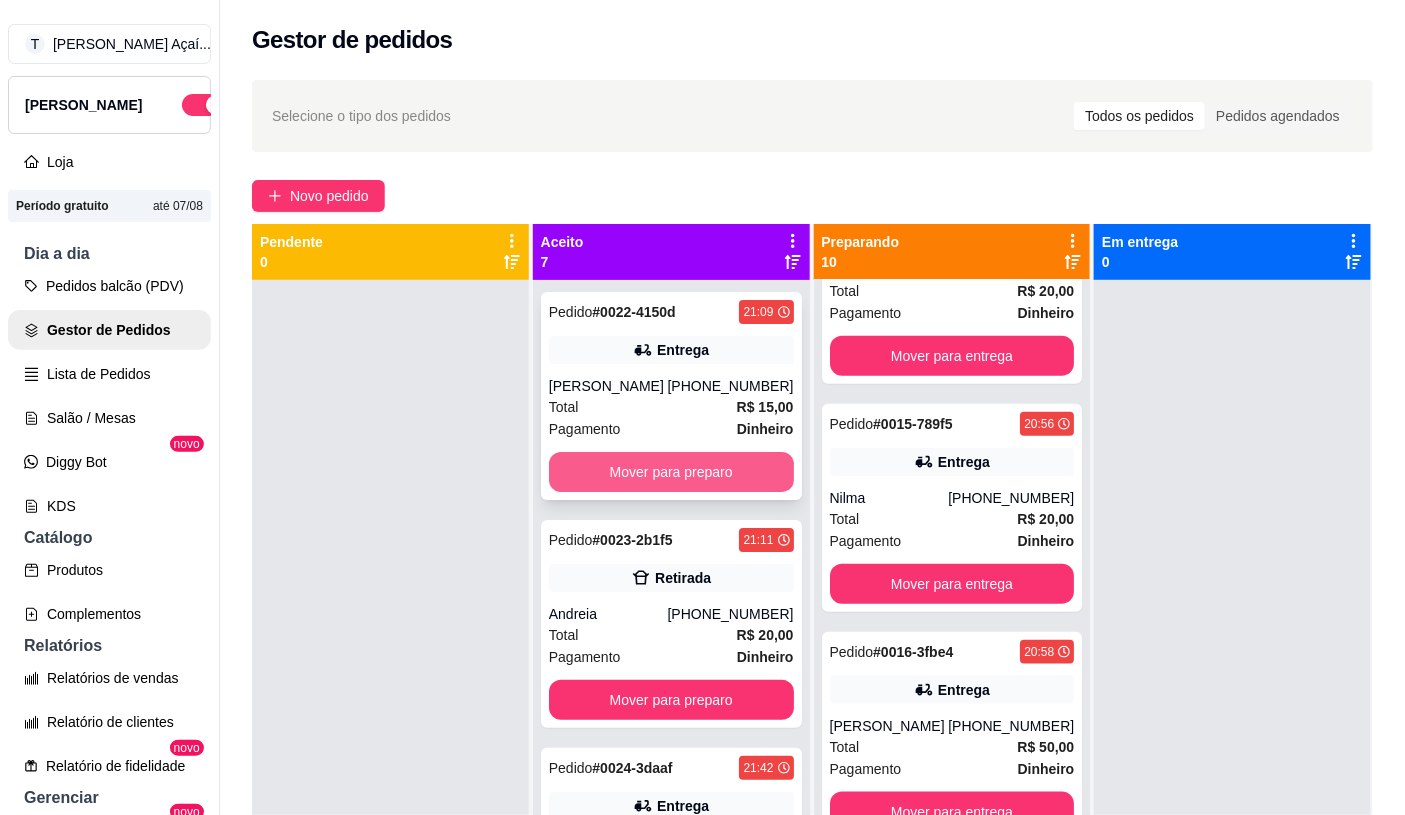 click on "Mover para preparo" at bounding box center (671, 472) 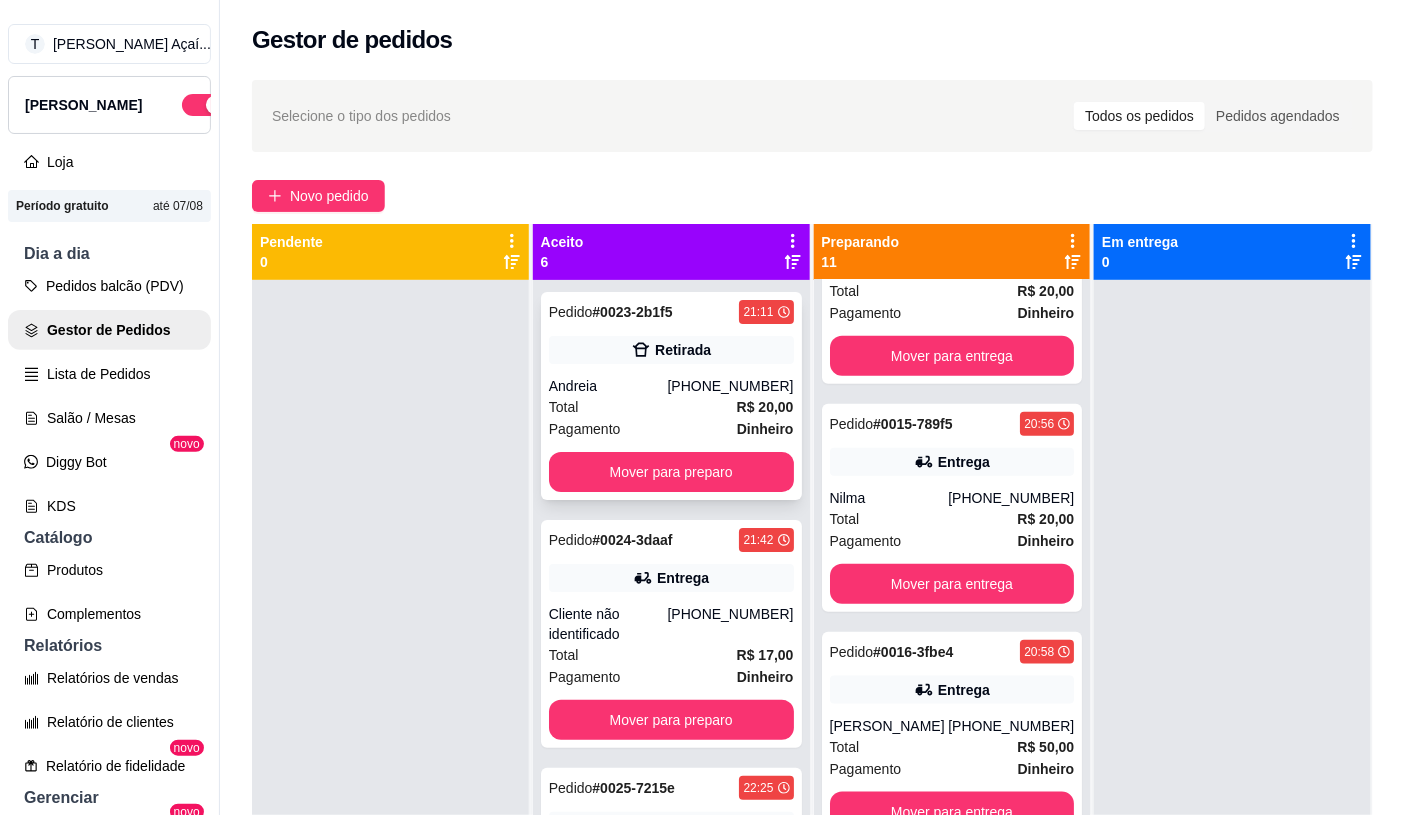 click on "Total" at bounding box center [564, 407] 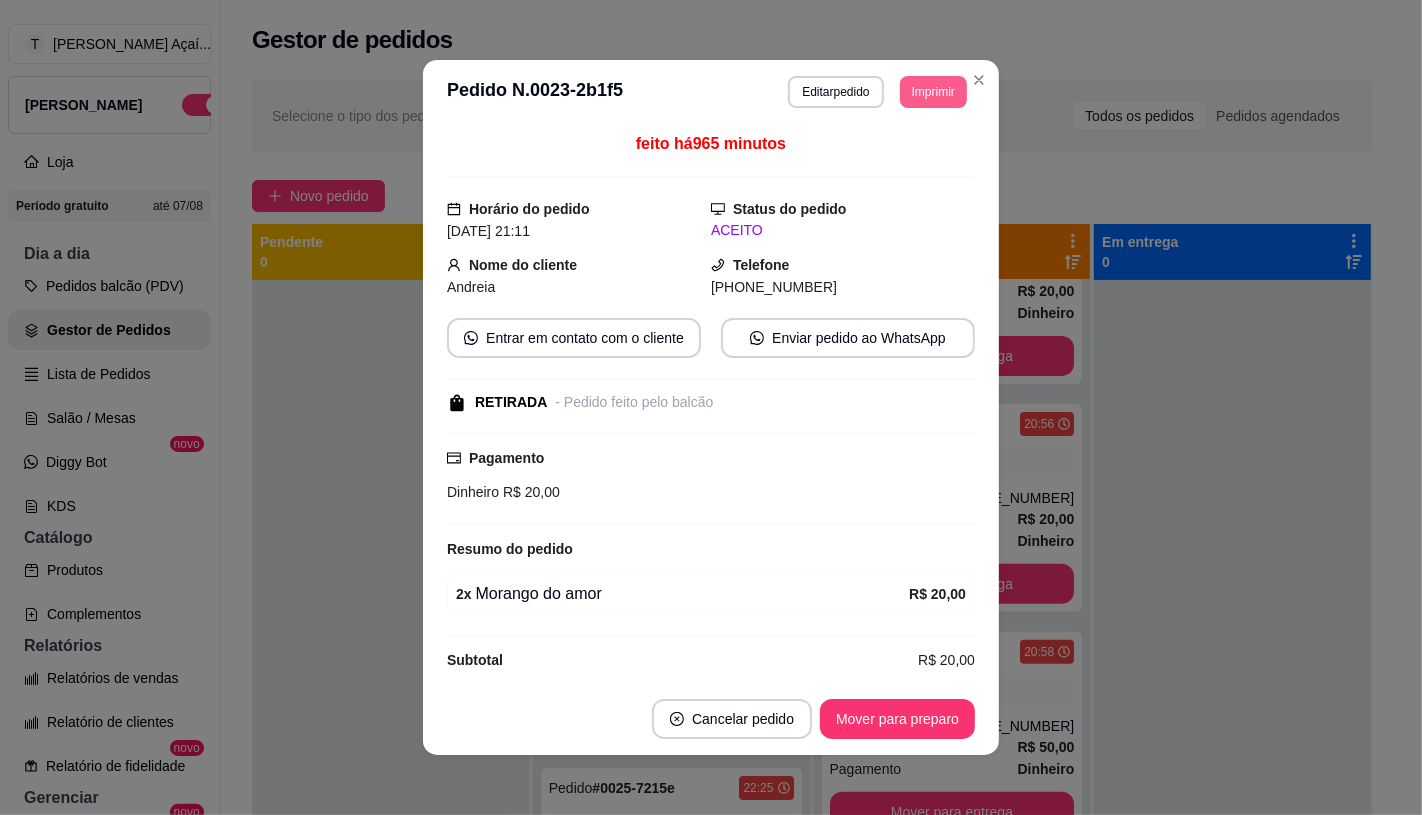 click on "Imprimir" at bounding box center (933, 92) 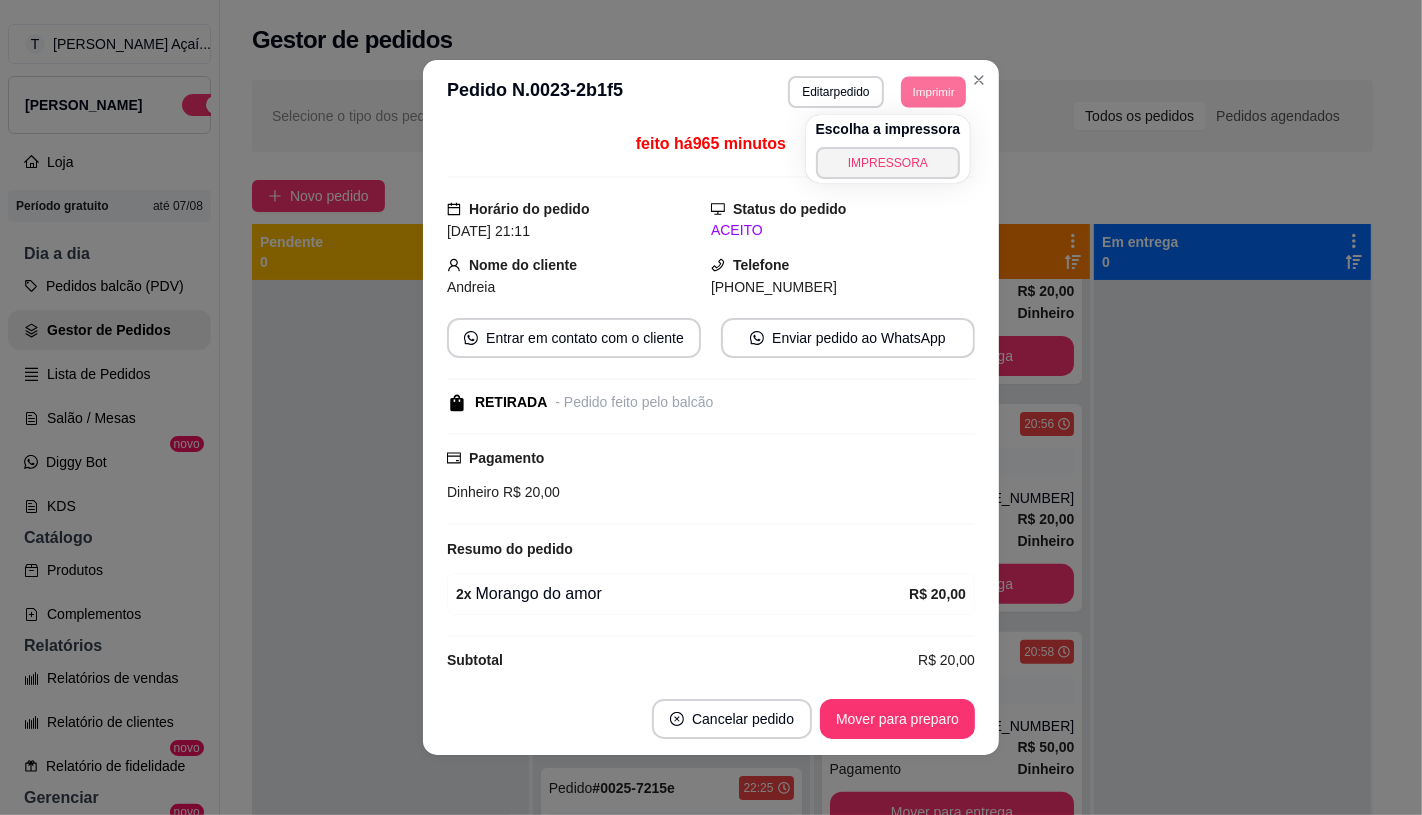 click on "IMPRESSORA" at bounding box center [888, 163] 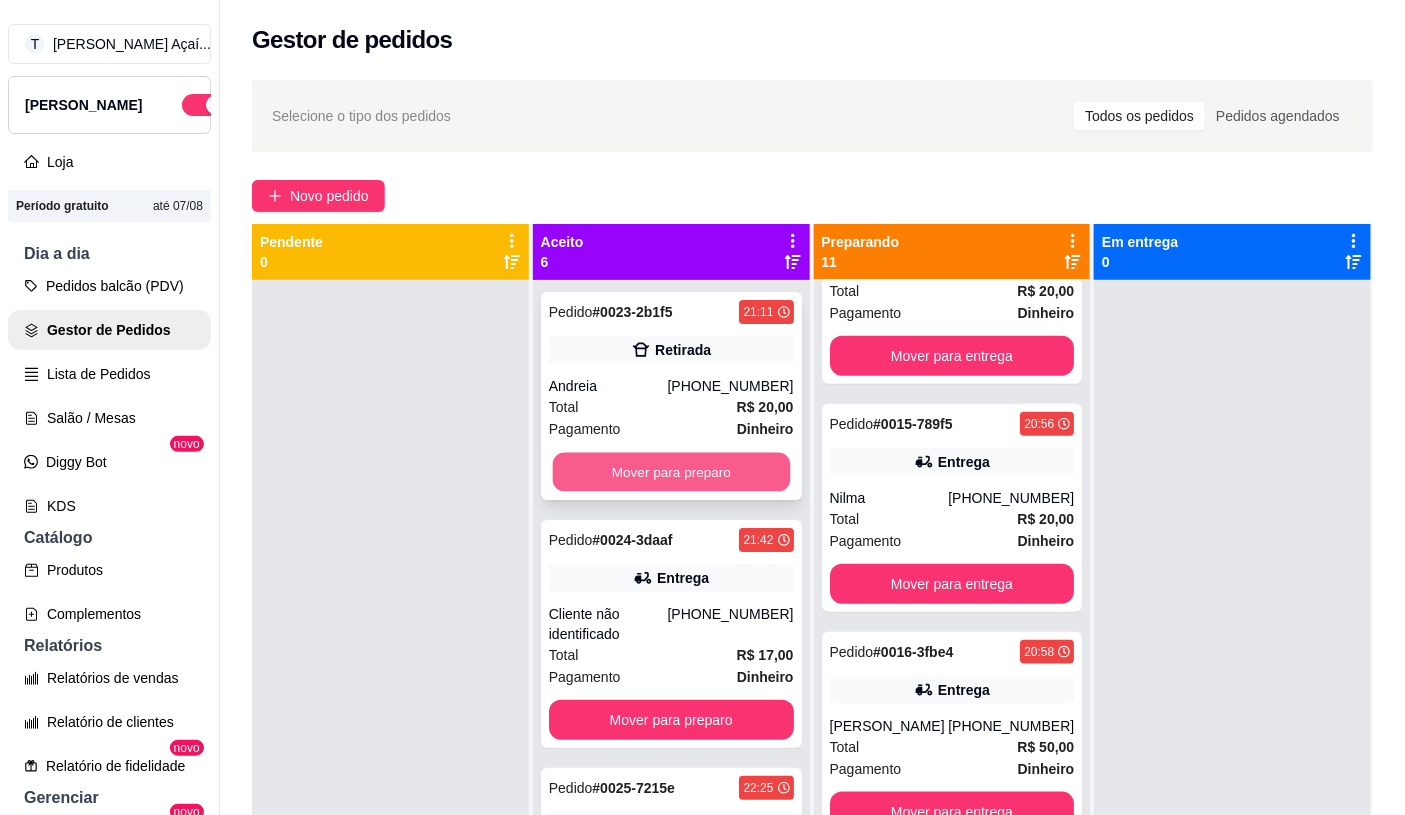 click on "Mover para preparo" at bounding box center (670, 472) 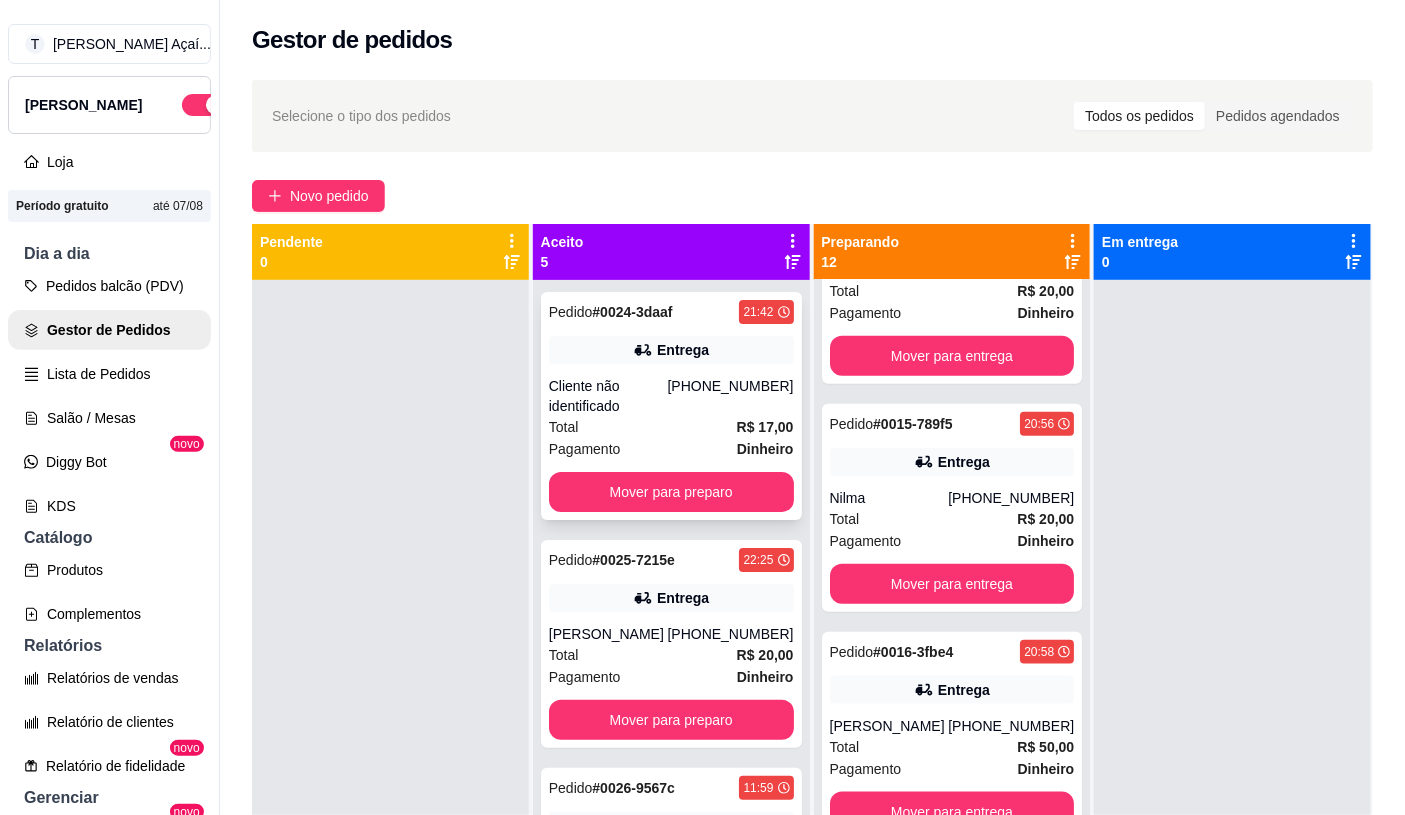 click on "Cliente não identificado" at bounding box center (608, 396) 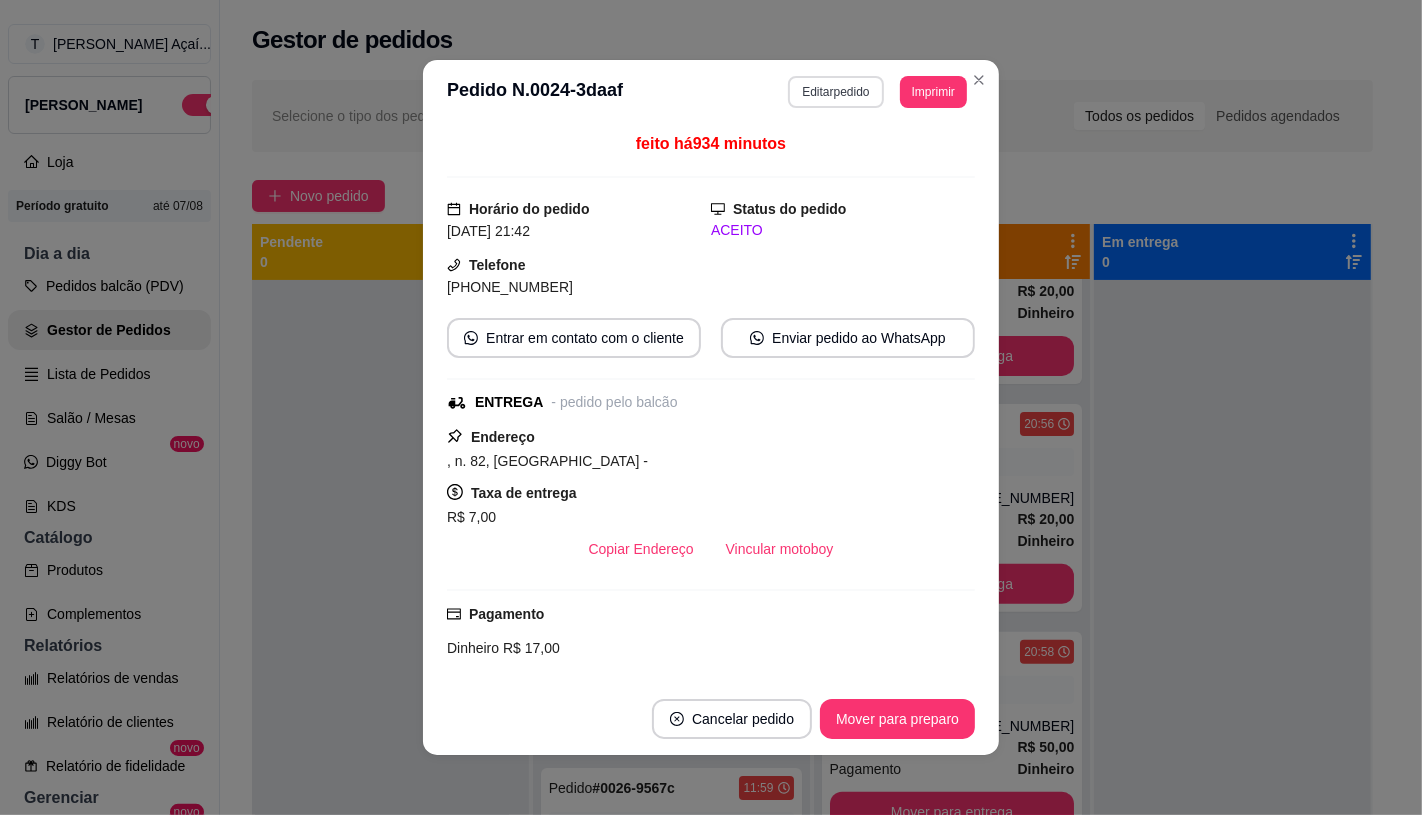 click on "Editar  pedido" at bounding box center (835, 92) 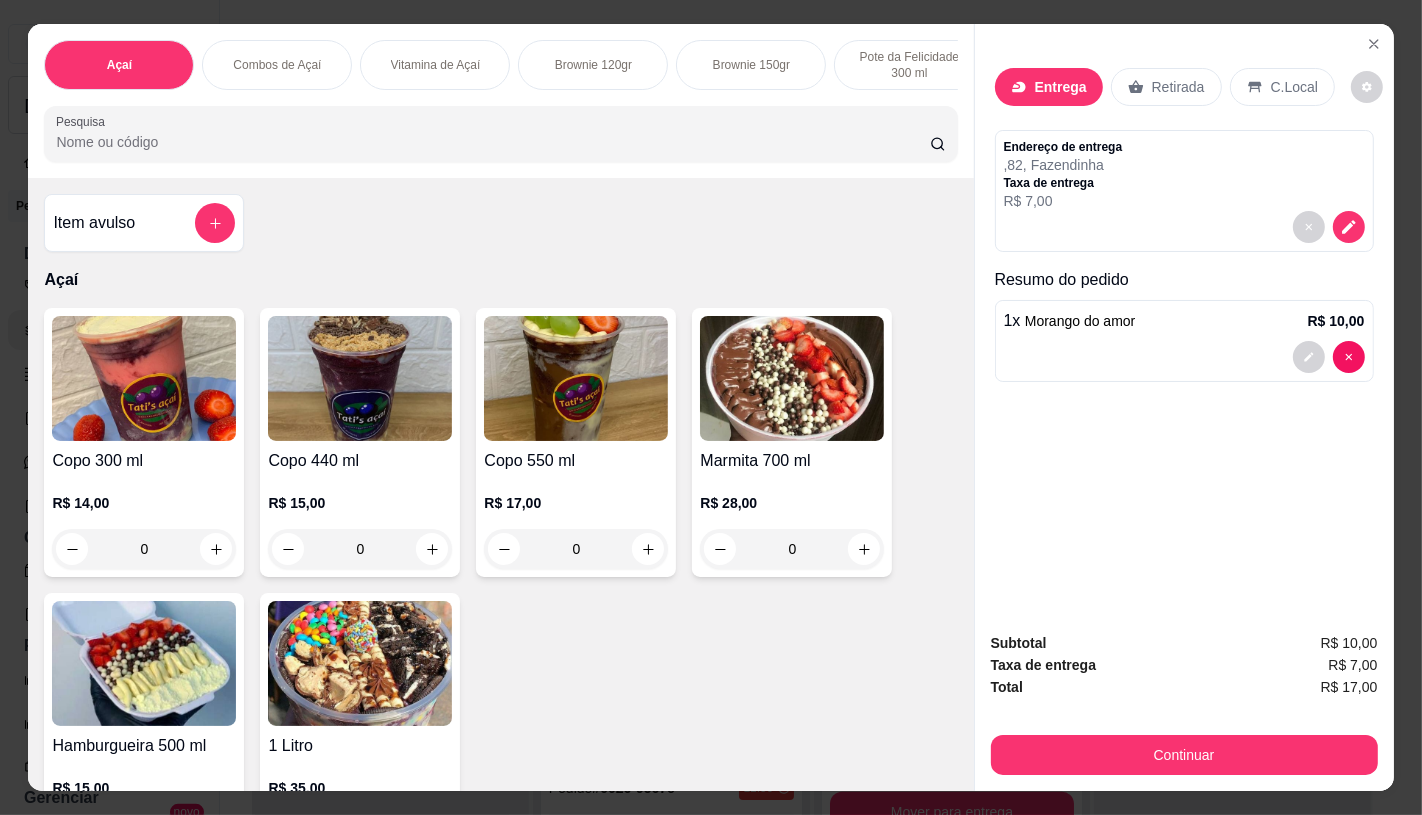click on "Retirada" at bounding box center (1178, 87) 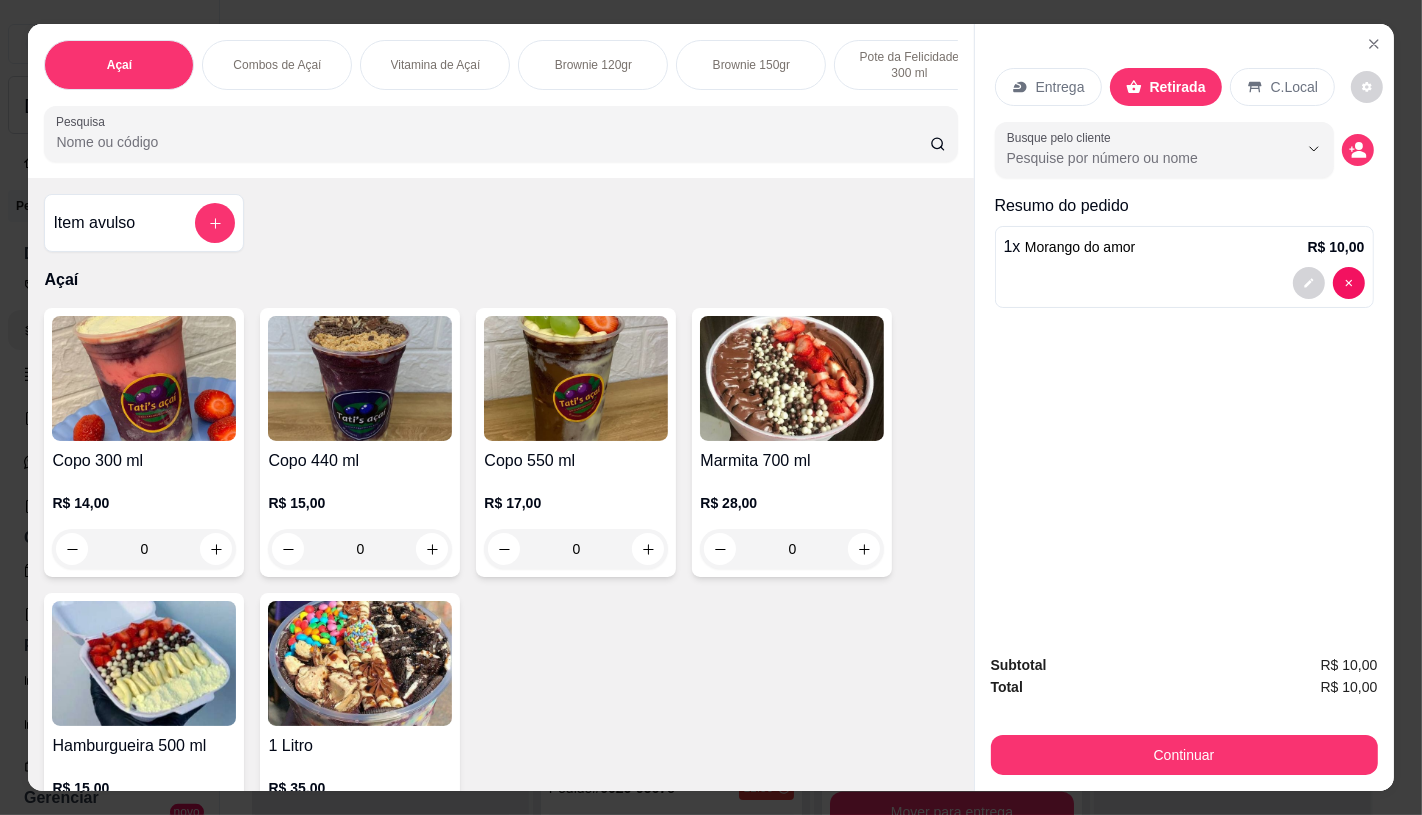 click on "C.Local" at bounding box center [1294, 87] 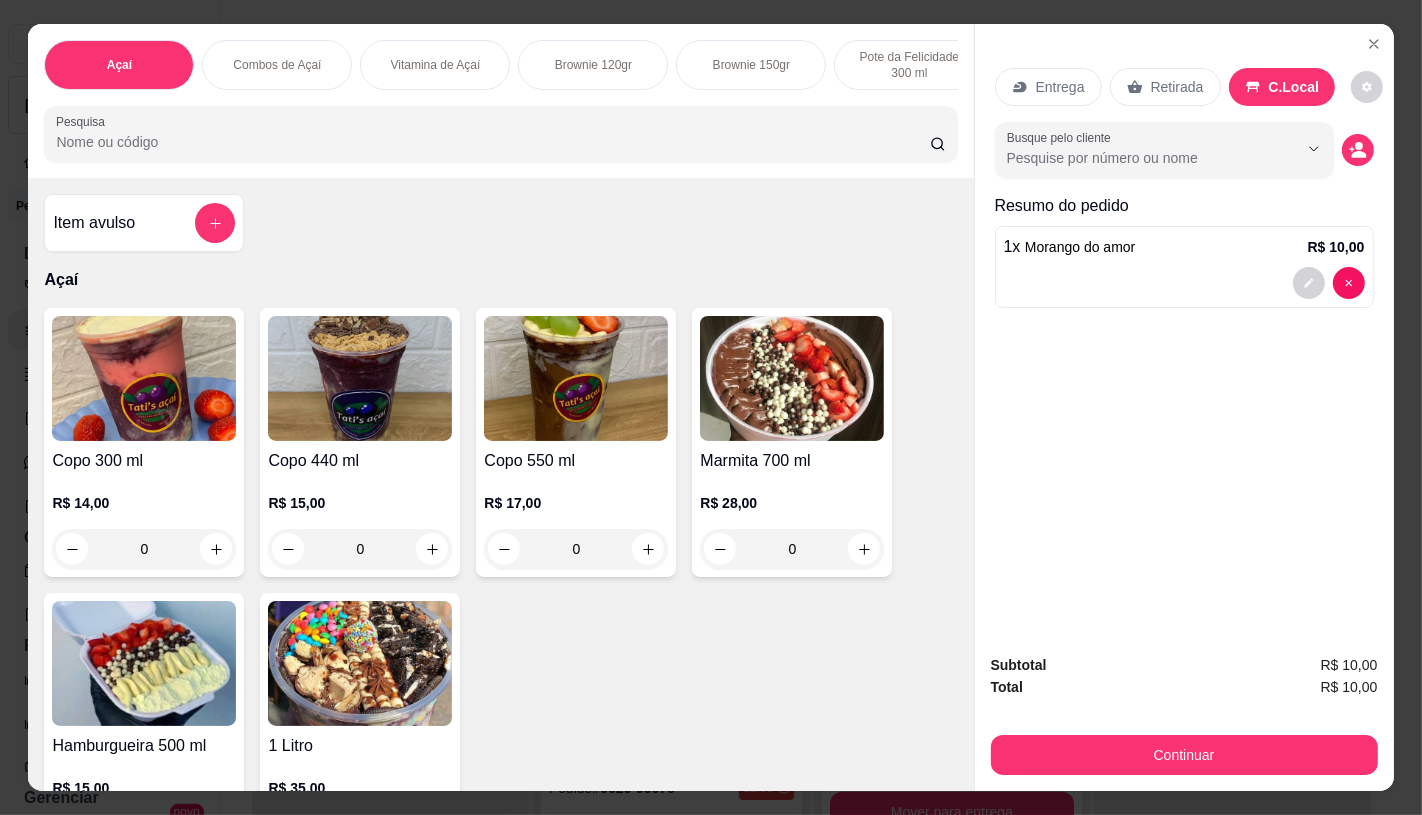 click on "Retirada" at bounding box center [1165, 87] 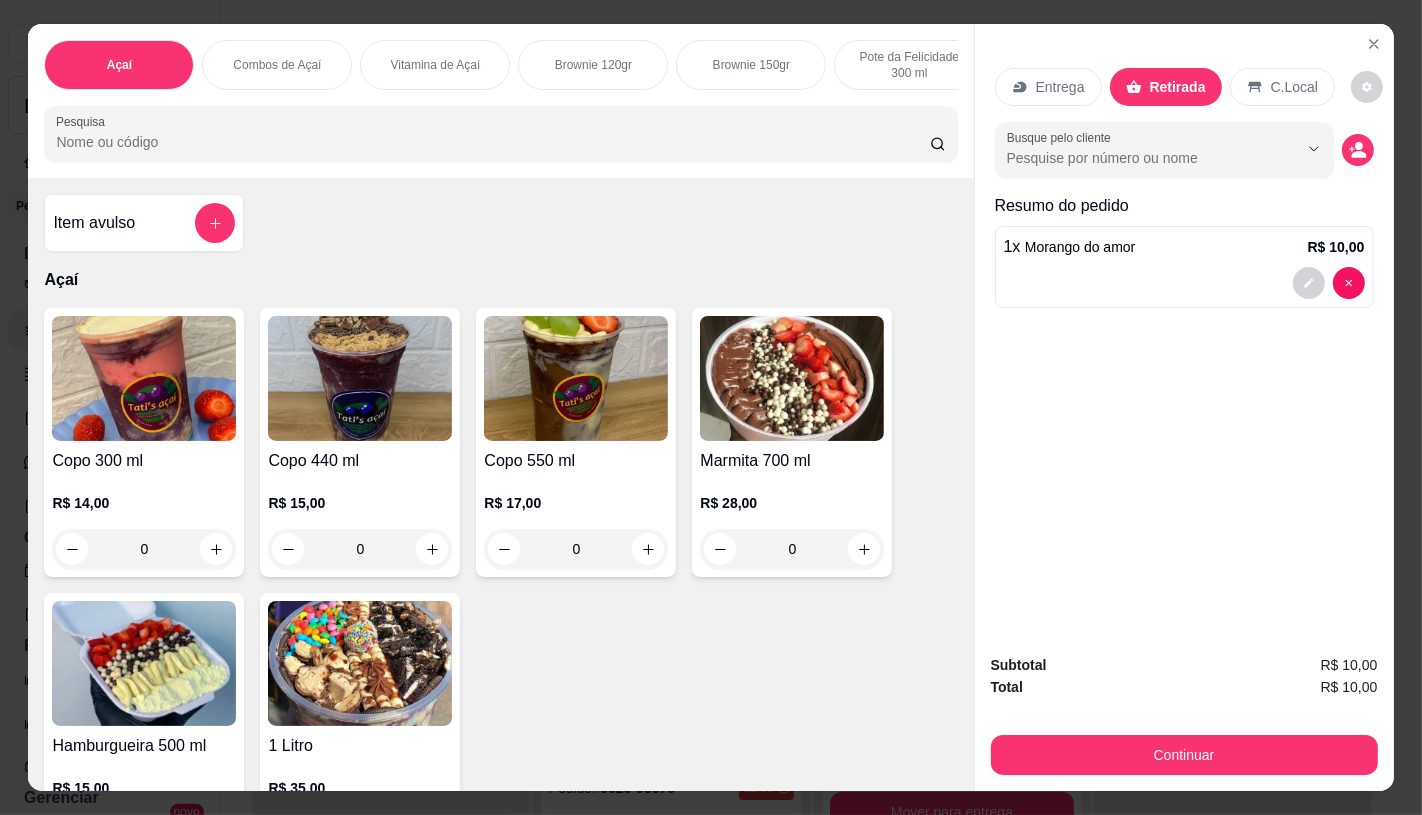 click on "Entrega" at bounding box center [1060, 87] 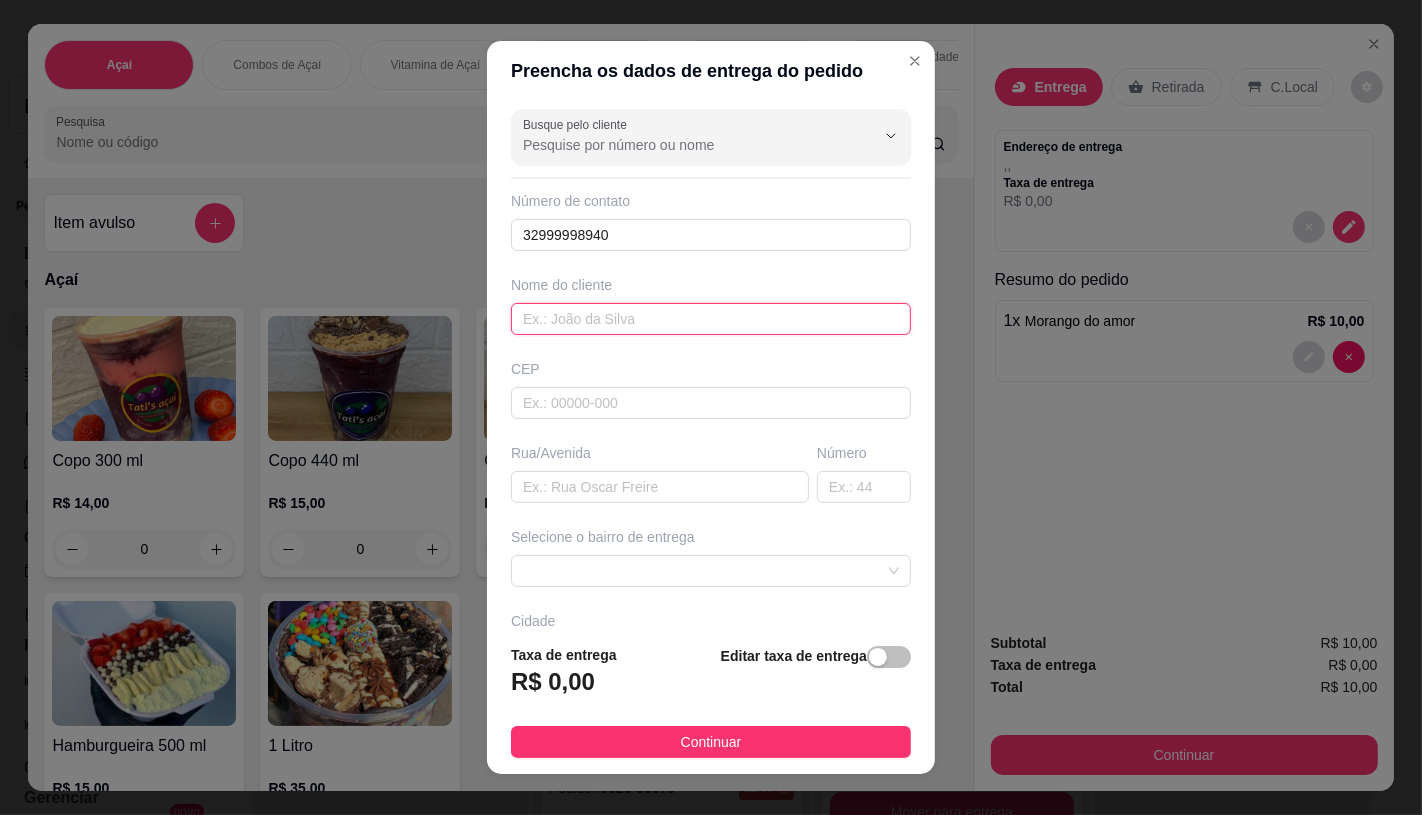 click at bounding box center [711, 319] 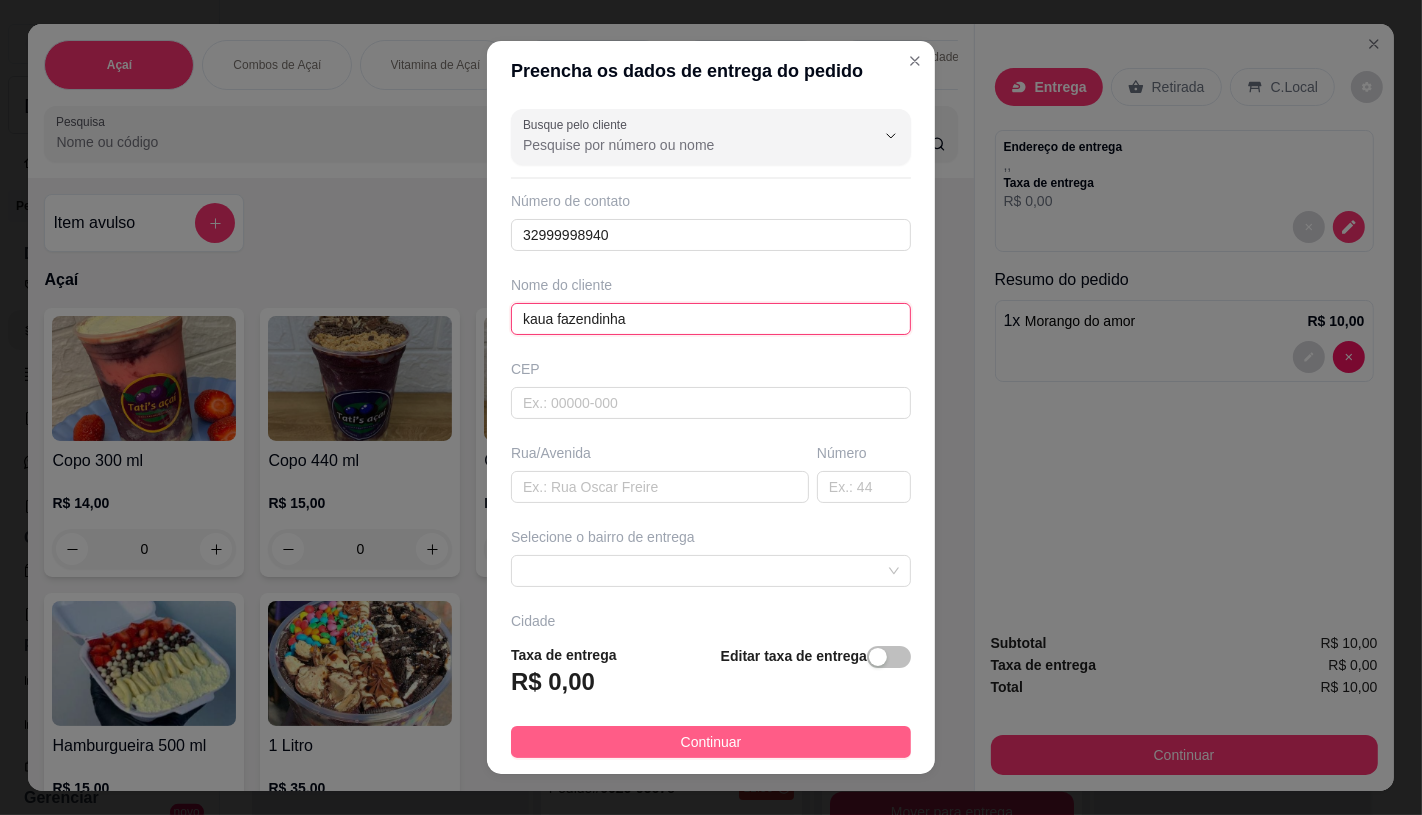 type on "kaua fazendinha" 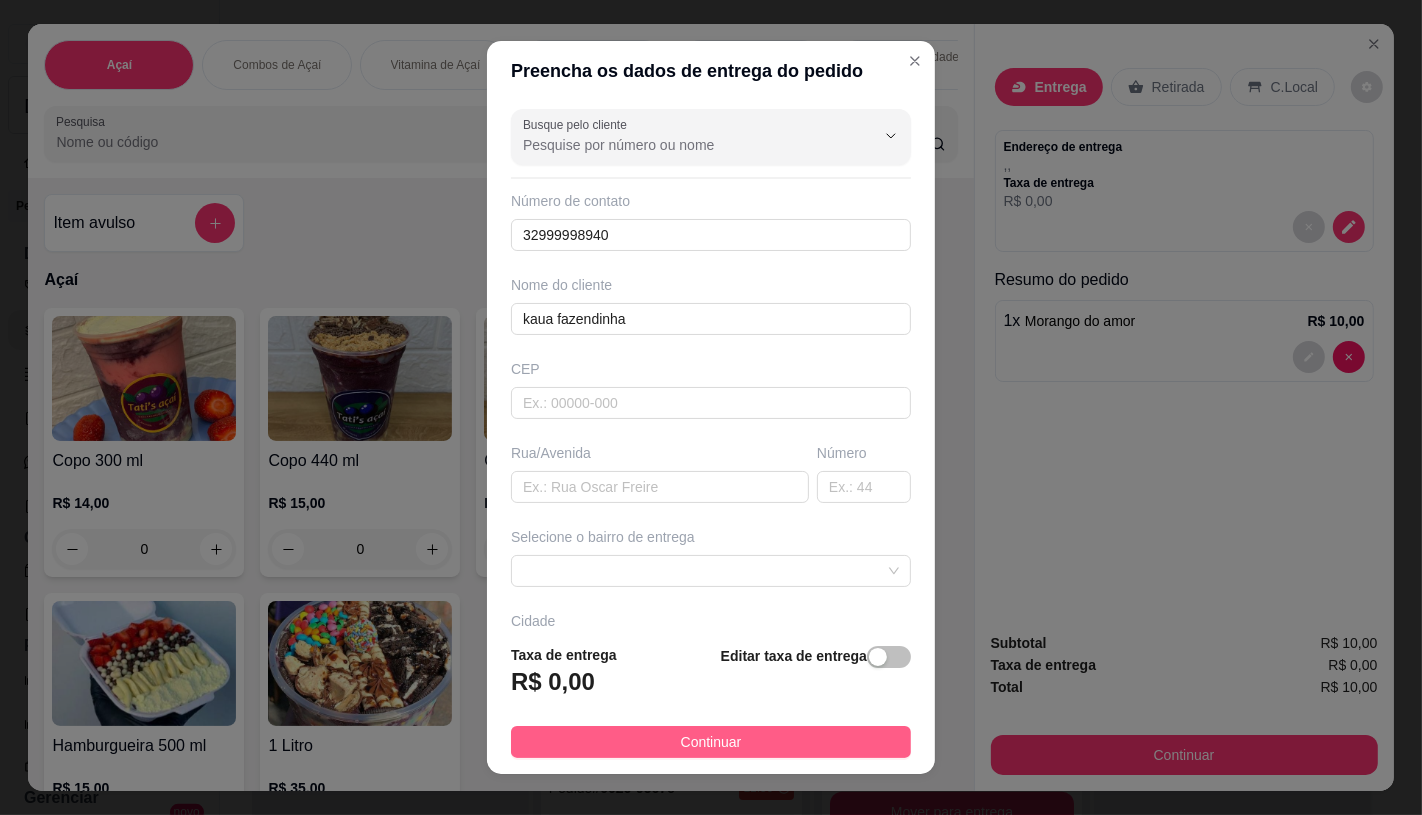click on "Continuar" at bounding box center (711, 742) 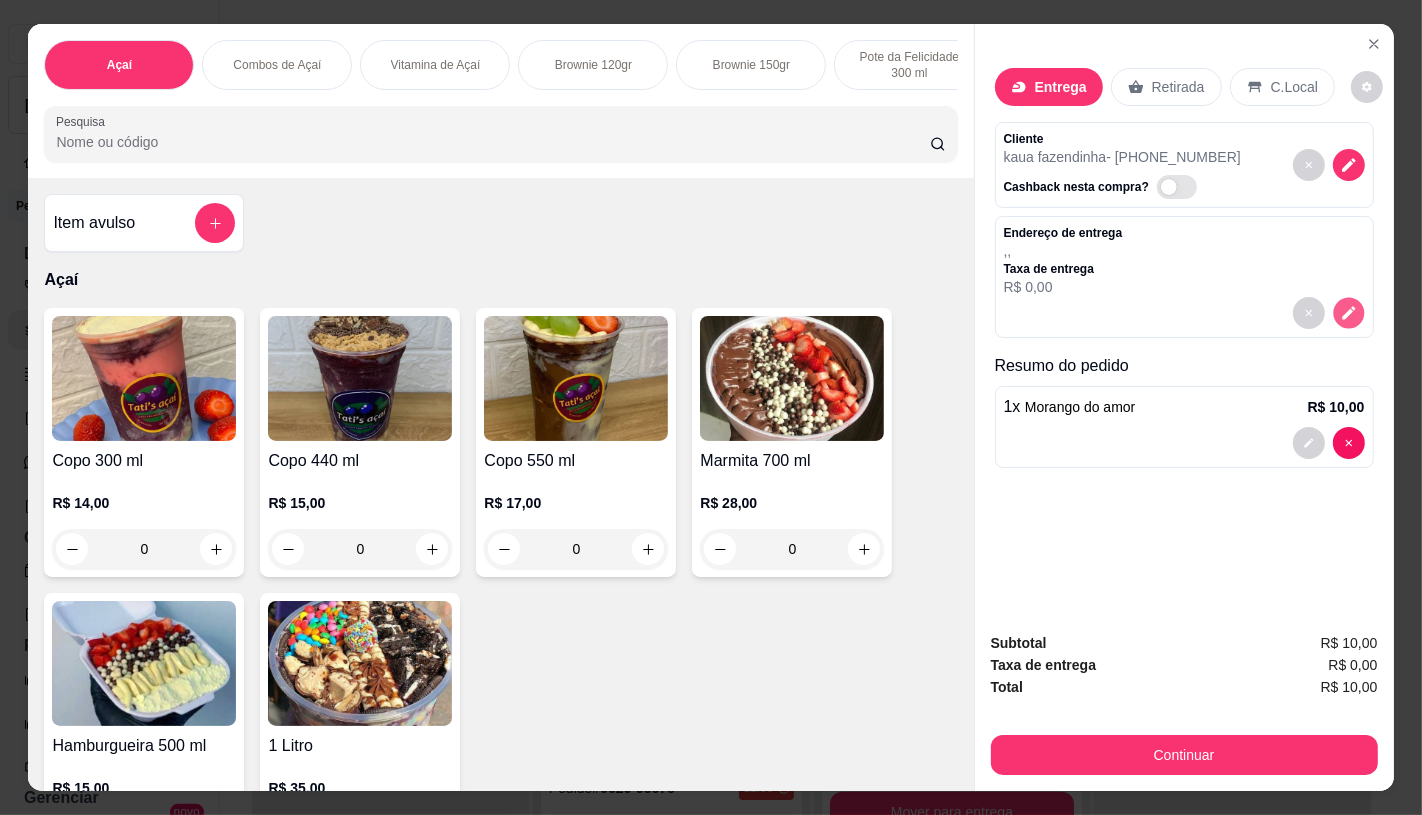 click 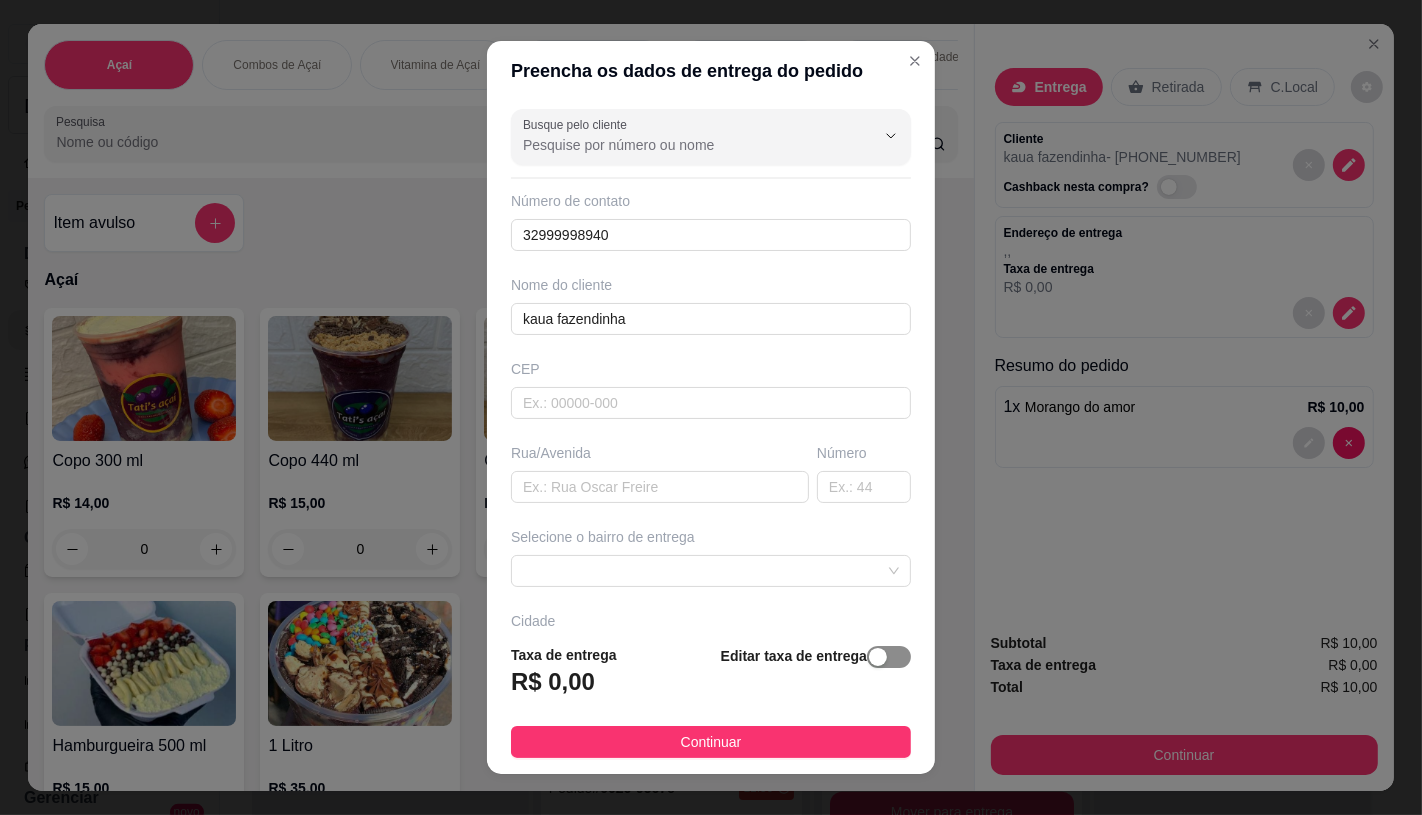 click at bounding box center (889, 657) 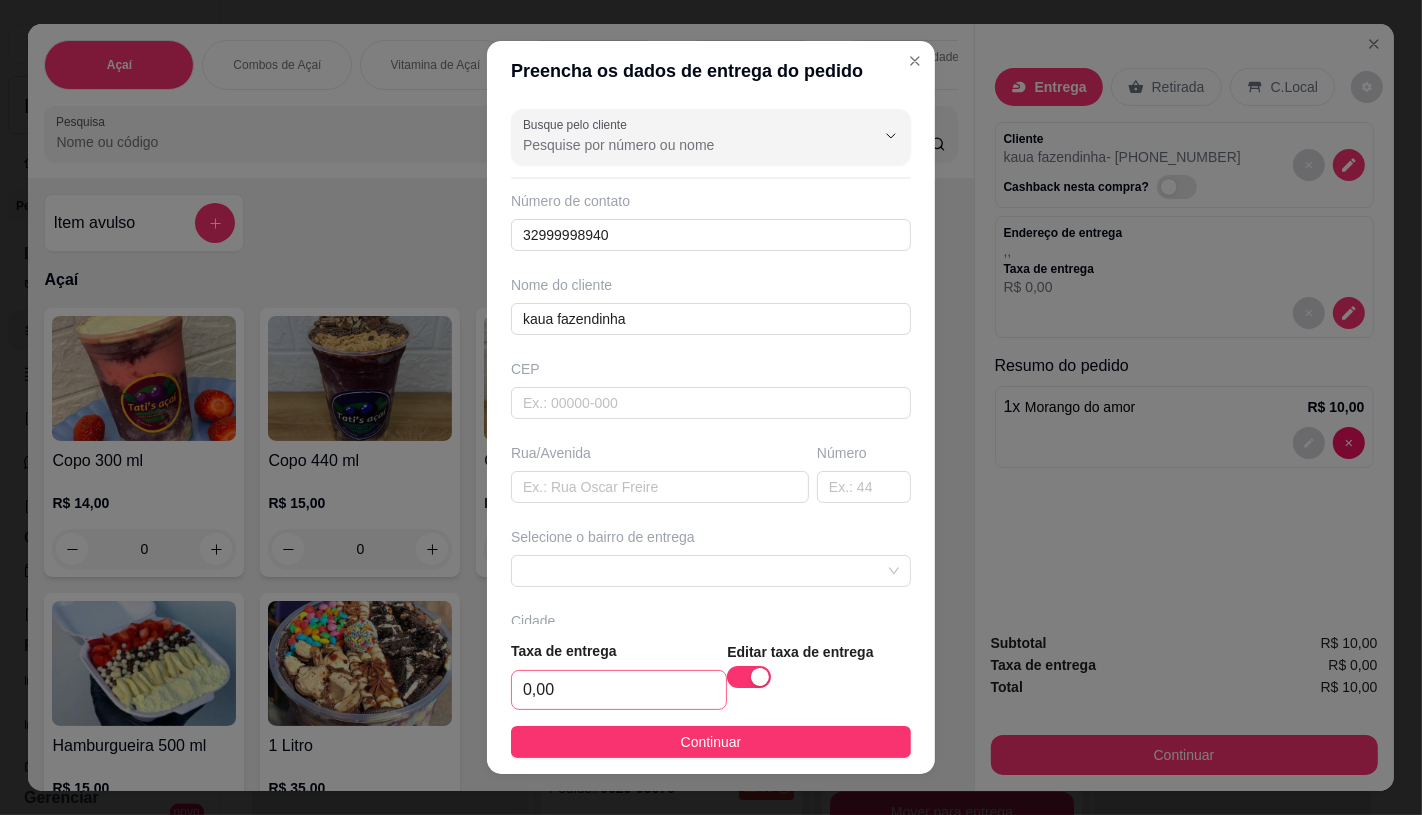type 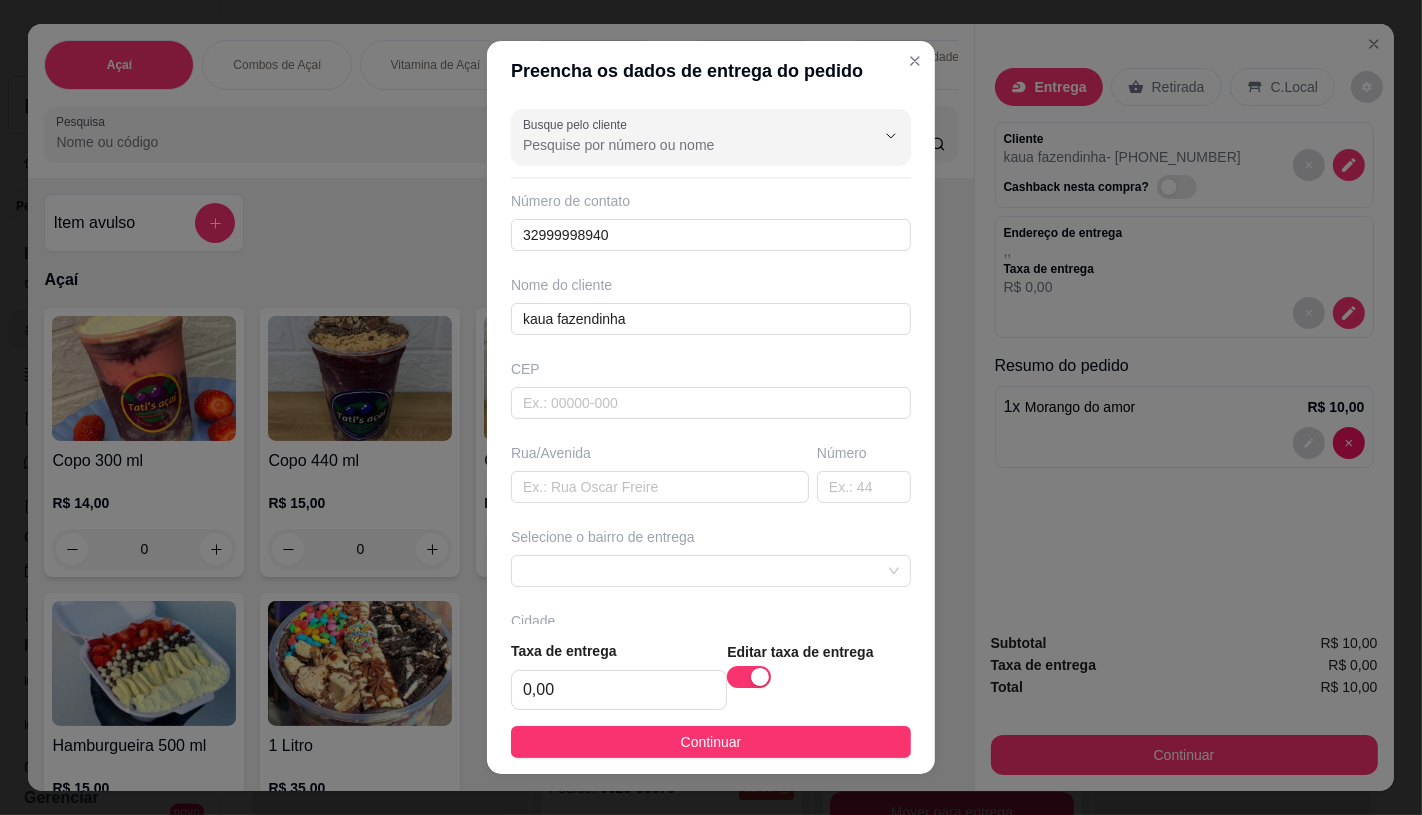 drag, startPoint x: 733, startPoint y: 730, endPoint x: 675, endPoint y: 706, distance: 62.76942 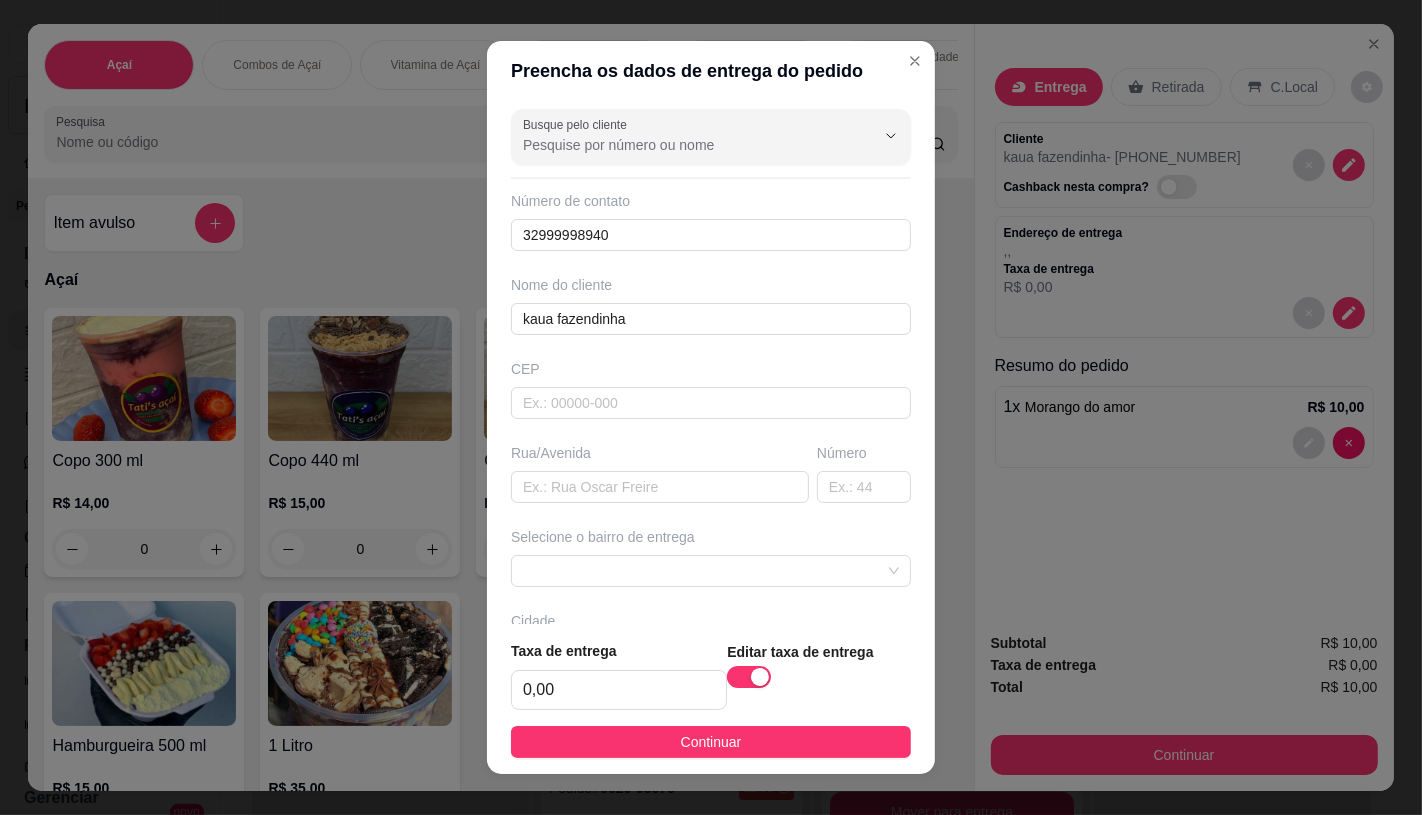 click on "Continuar" at bounding box center (711, 742) 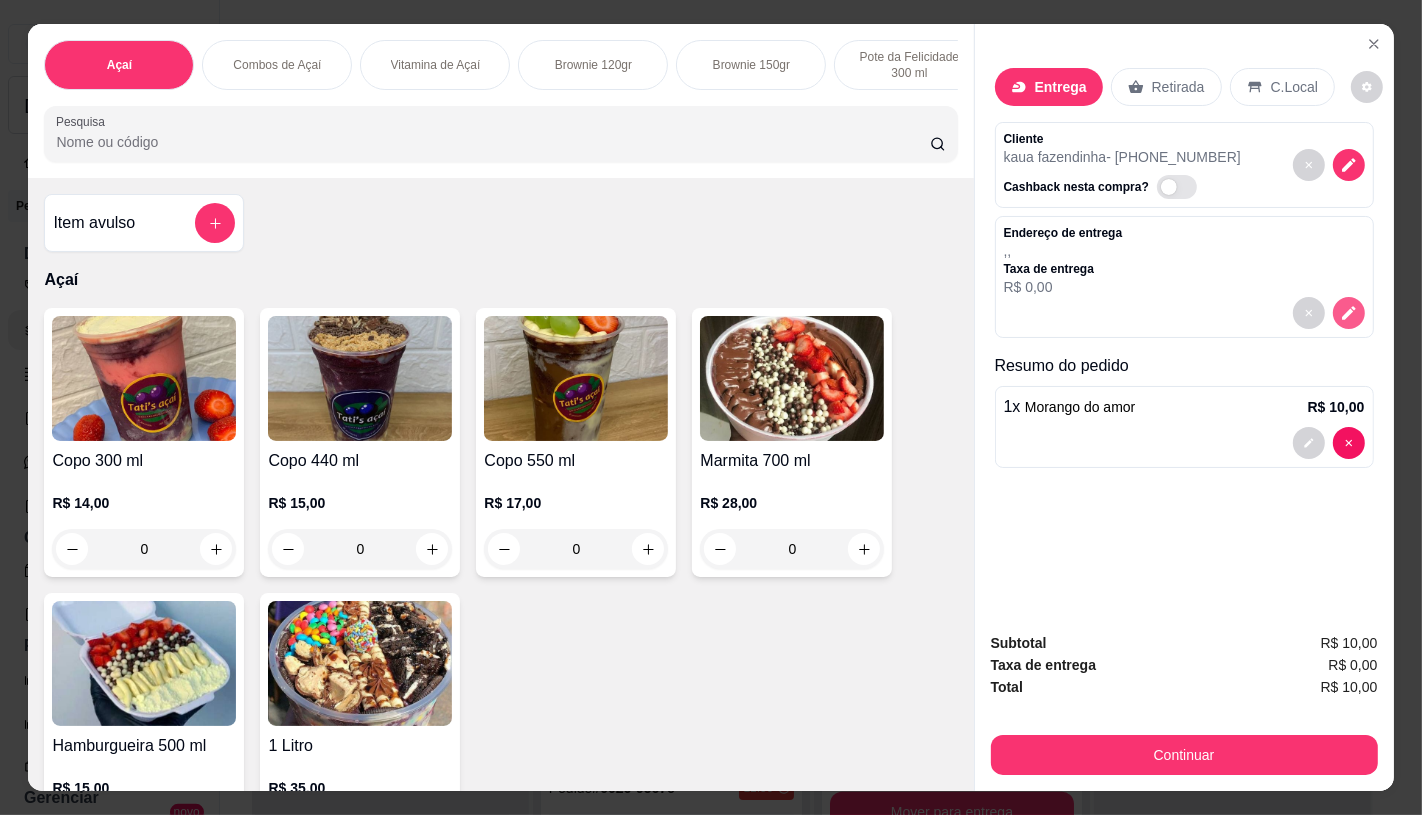 click 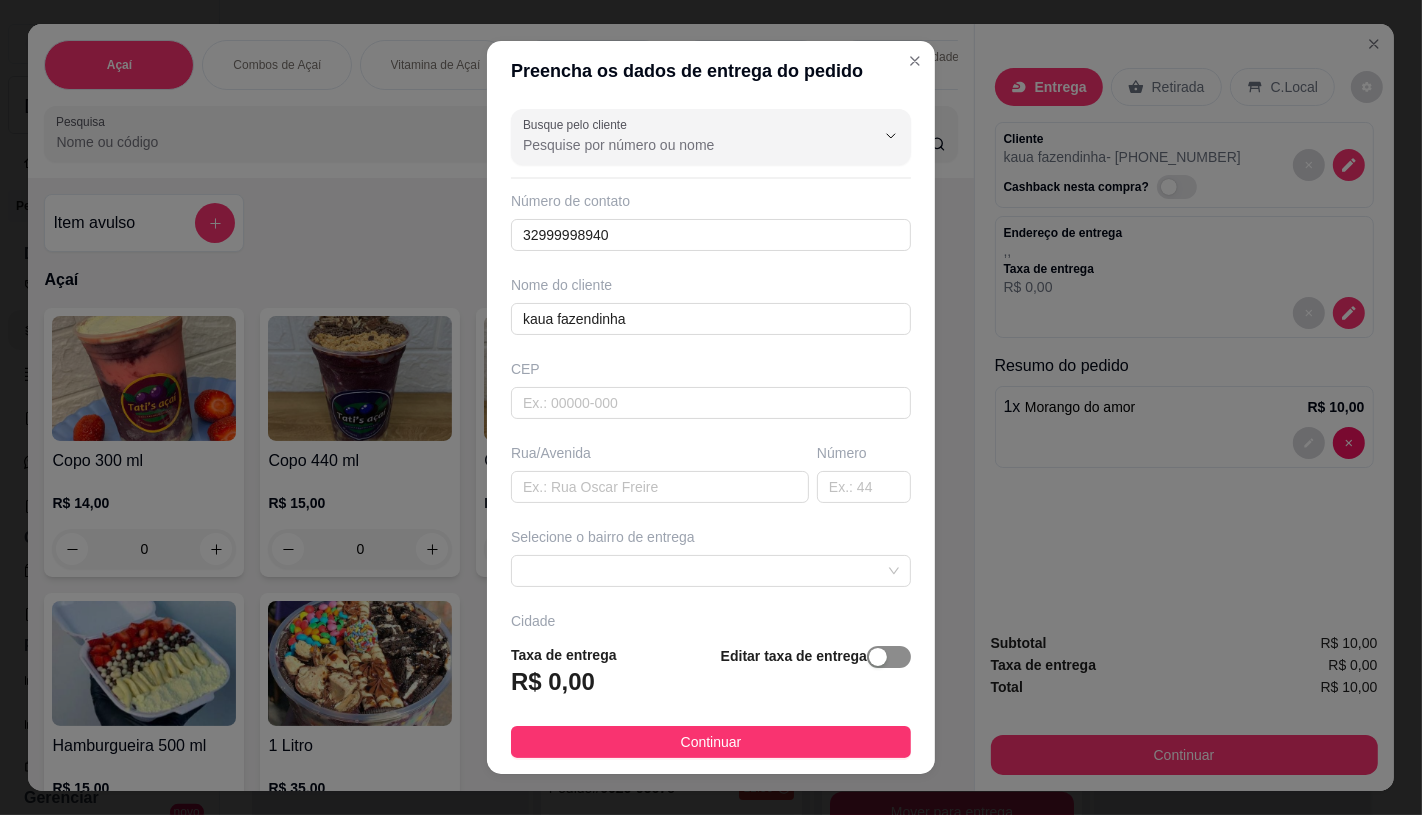 click at bounding box center (878, 657) 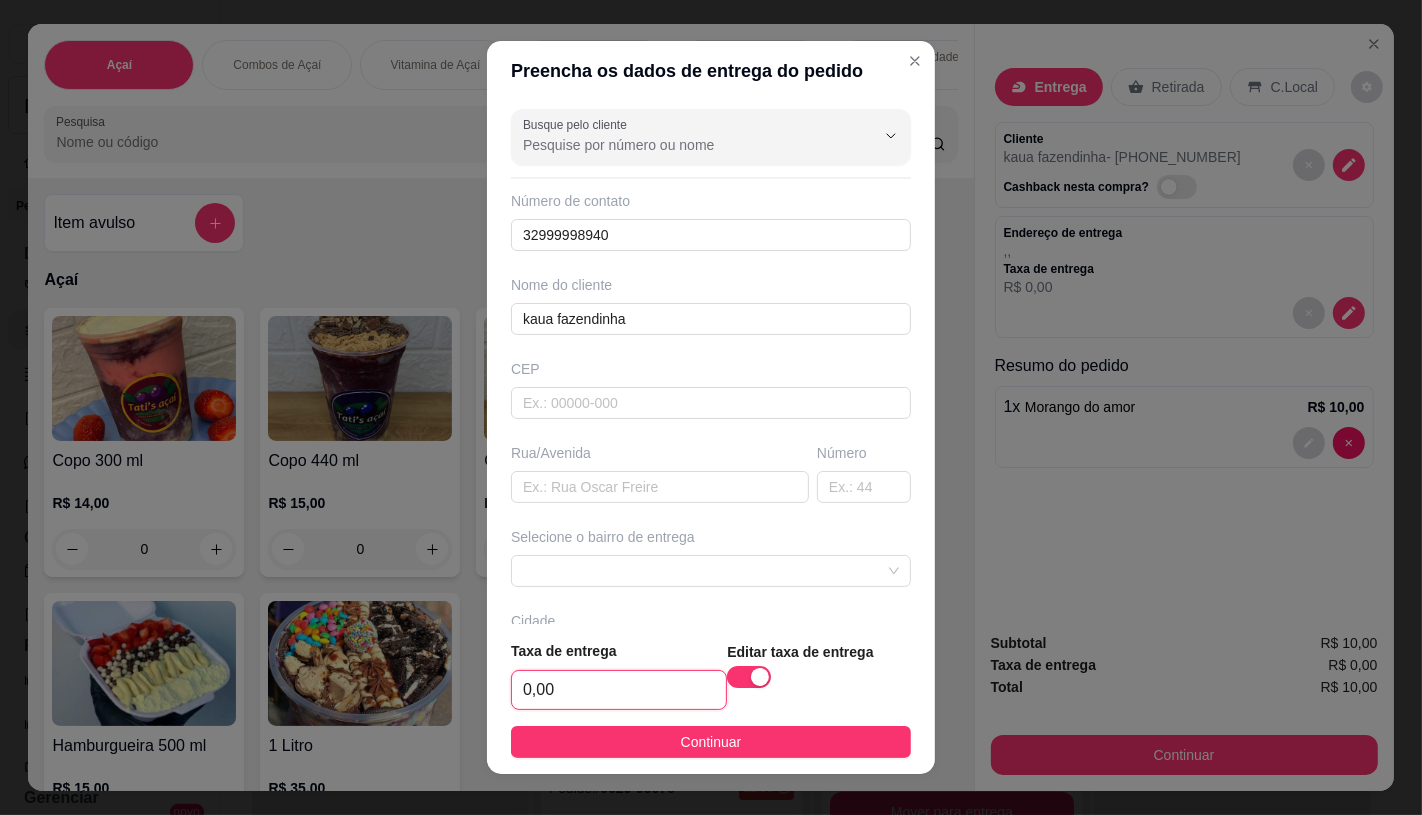 drag, startPoint x: 556, startPoint y: 707, endPoint x: 392, endPoint y: 723, distance: 164.77864 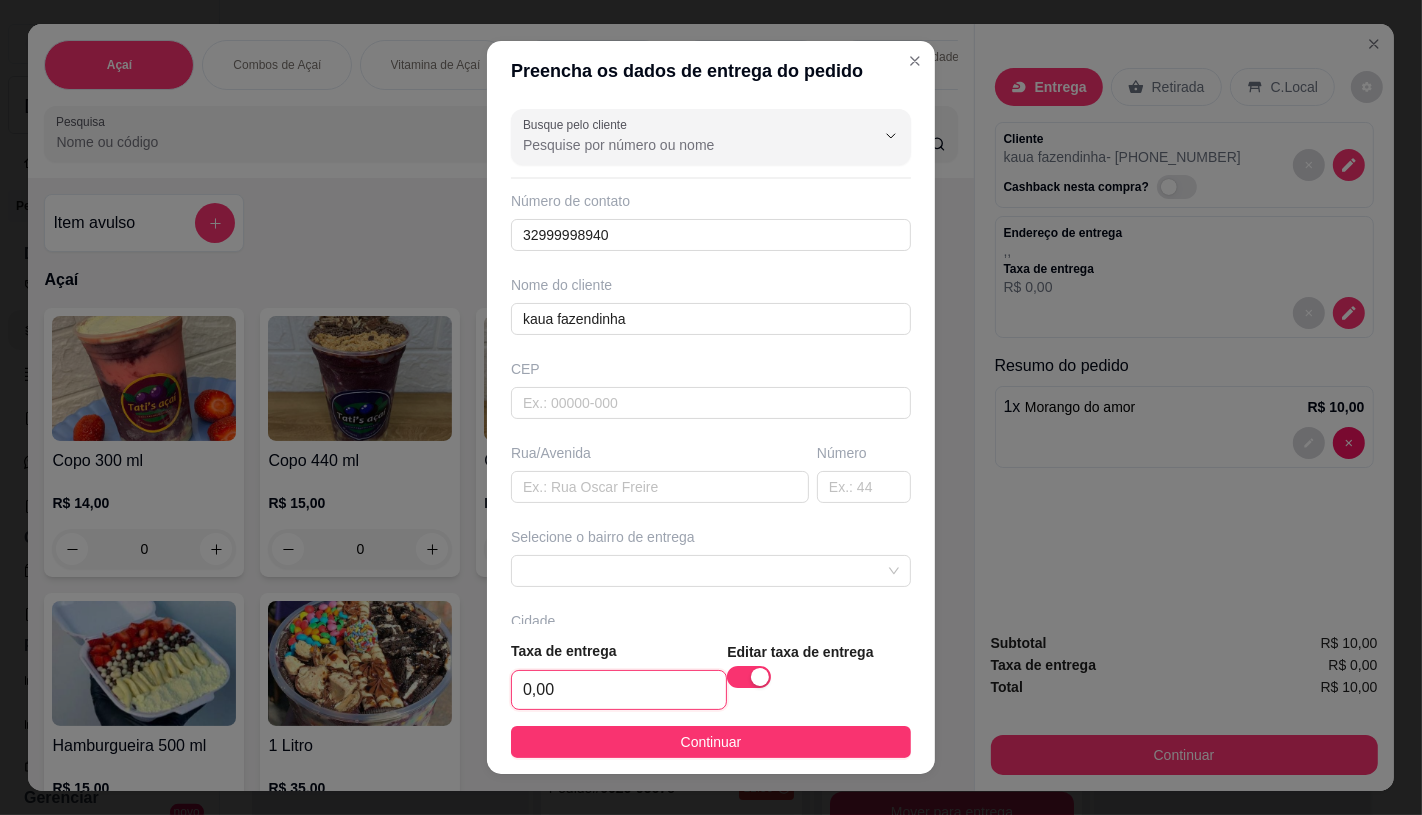 click on "Preencha os dados de entrega do pedido Busque pelo cliente Número de contato 32999998940 Nome do cliente kaua [GEOGRAPHIC_DATA]/[GEOGRAPHIC_DATA] o bairro de entrega Cidade Complemento Taxa de entrega 0,00 Editar taxa de entrega  Continuar" at bounding box center [711, 407] 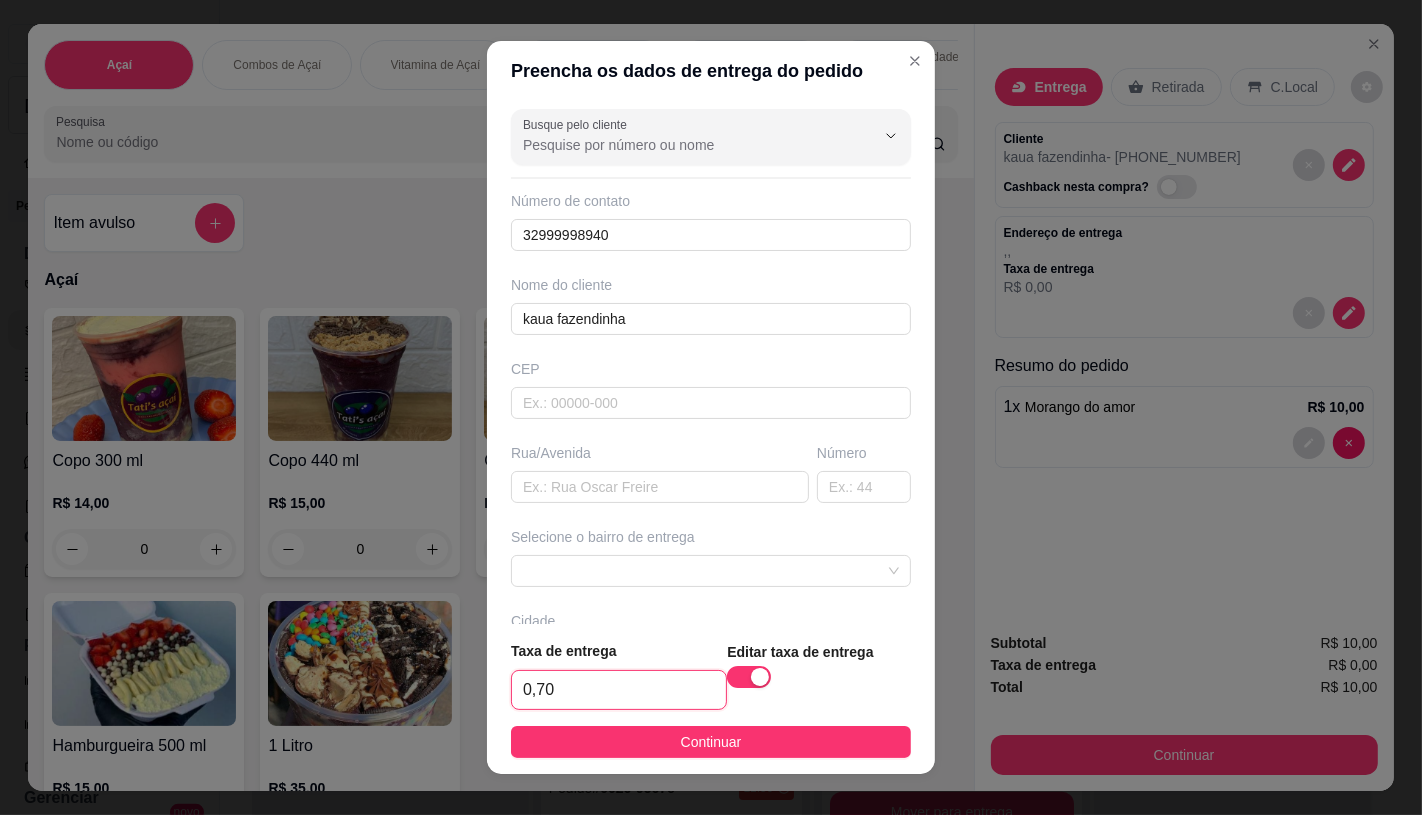 type on "7,00" 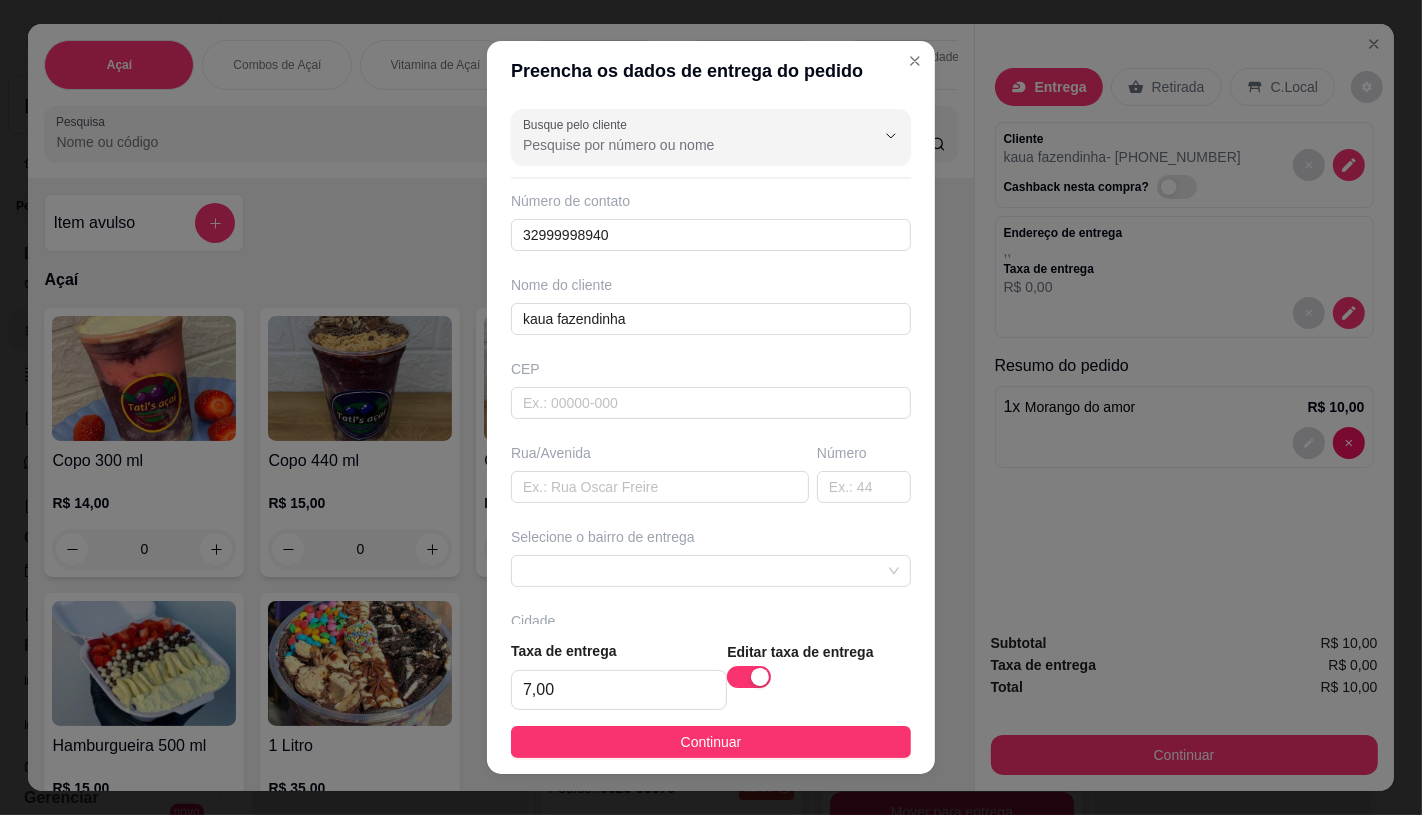 click on "Continuar" at bounding box center (711, 742) 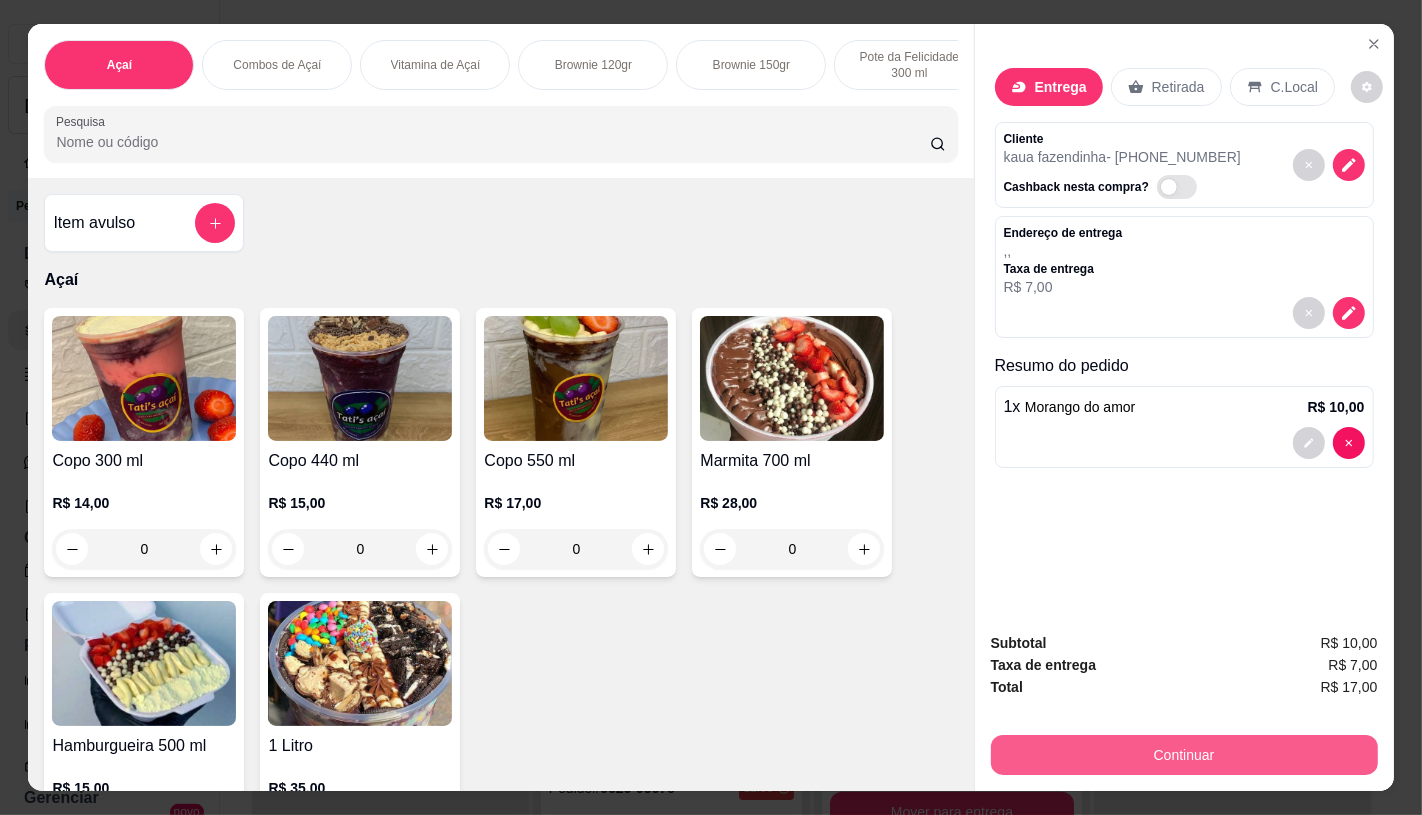 click on "Continuar" at bounding box center [1184, 755] 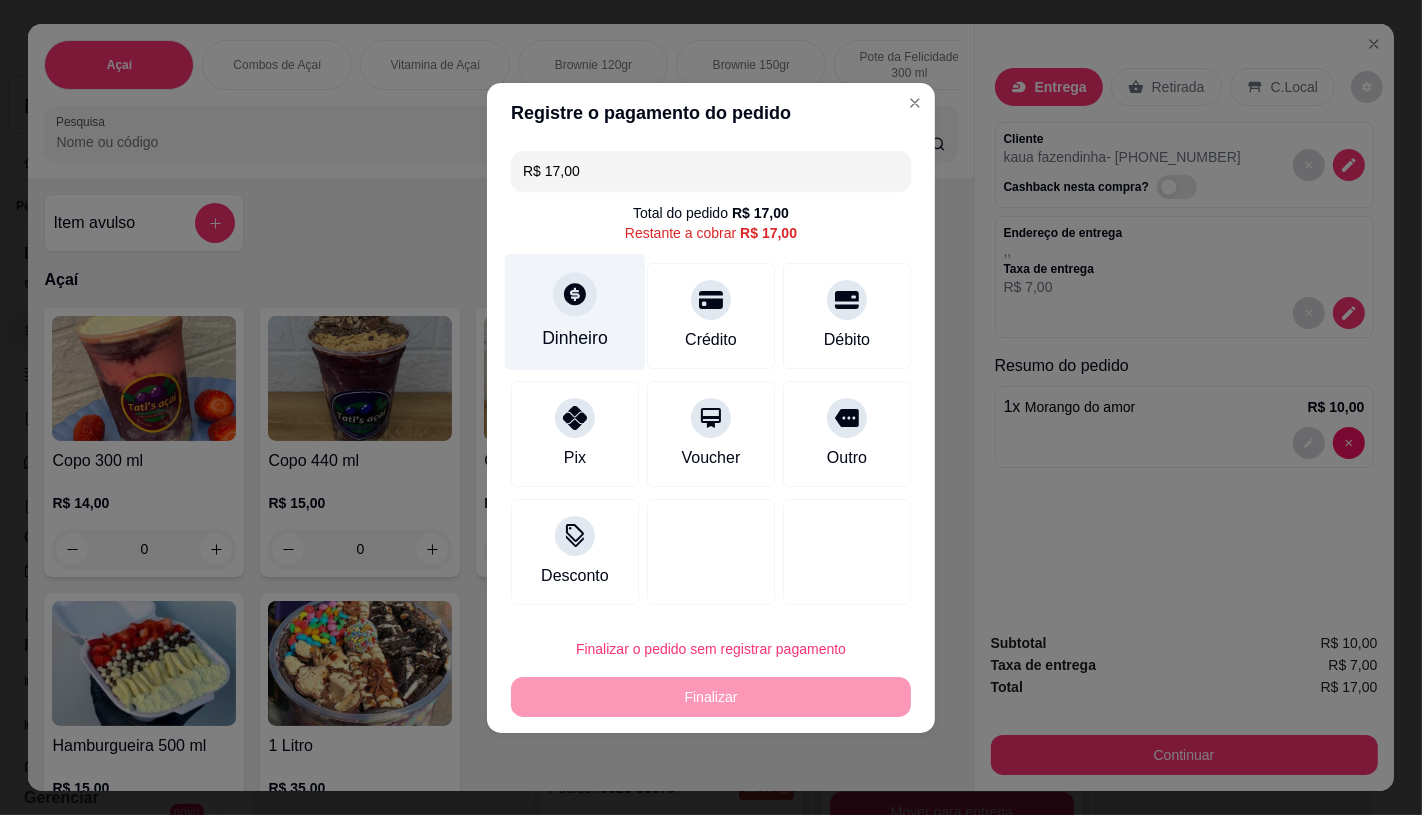 click on "Dinheiro" at bounding box center [575, 338] 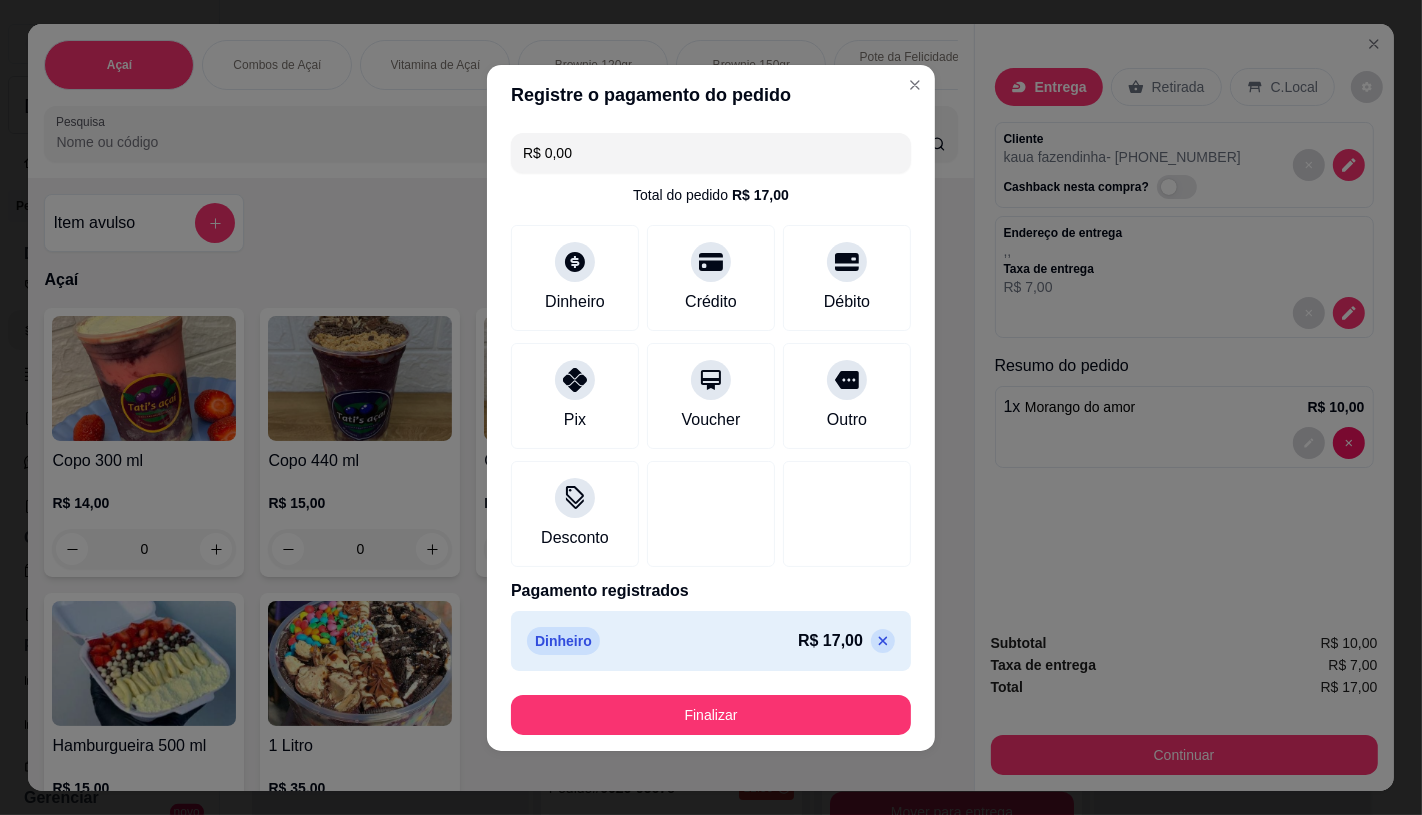 type on "R$ 0,00" 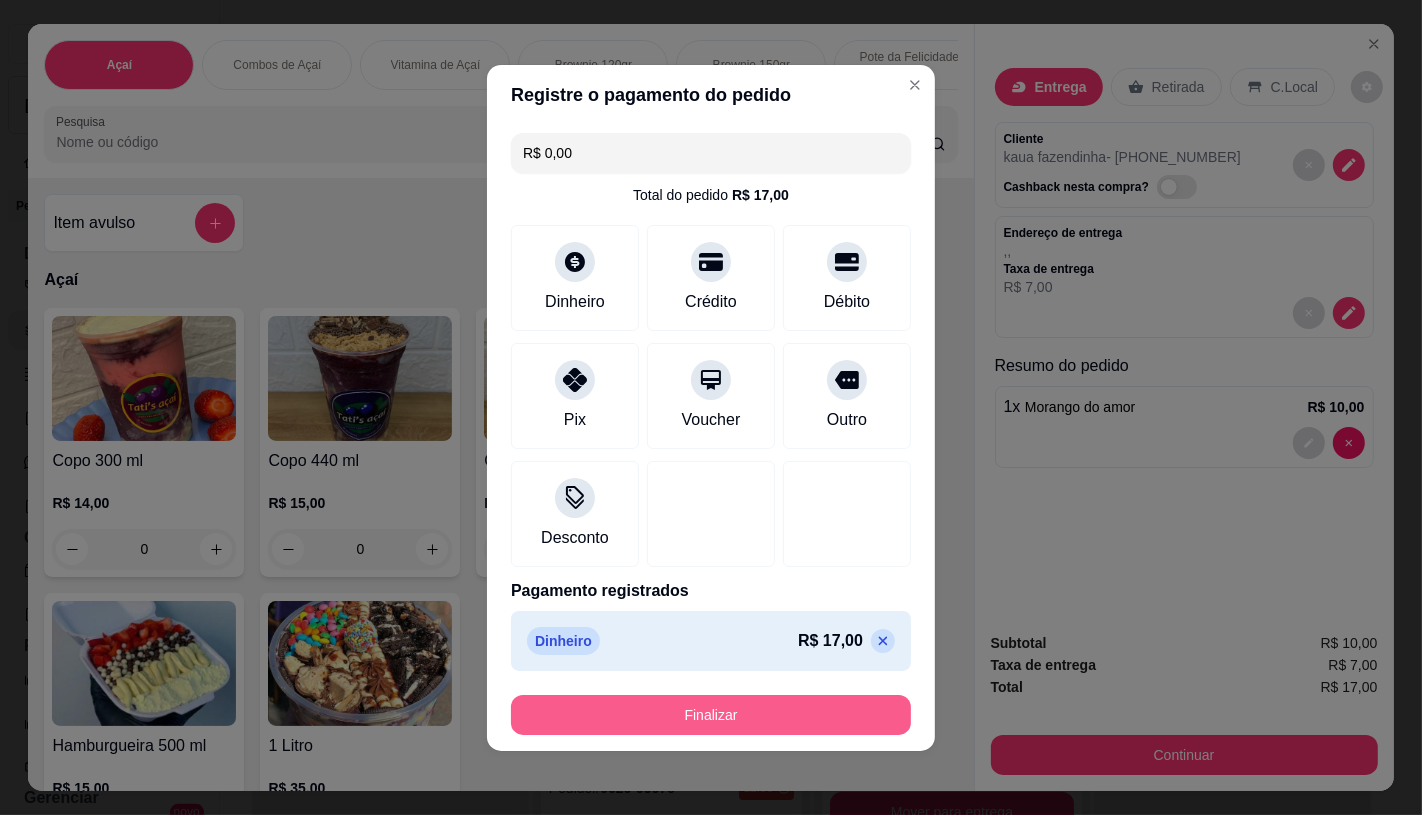 click on "Finalizar" at bounding box center (711, 715) 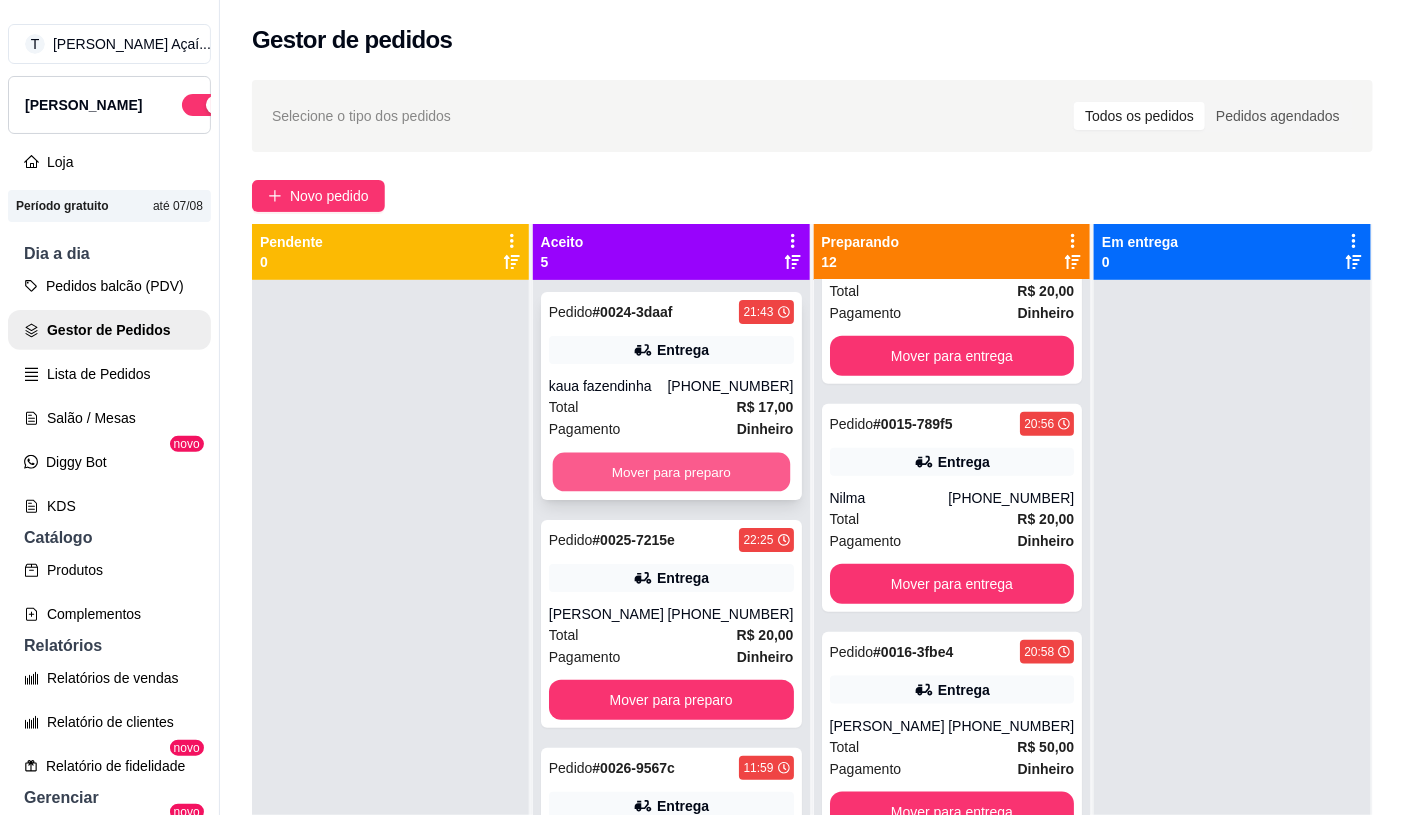 click on "Mover para preparo" at bounding box center [670, 472] 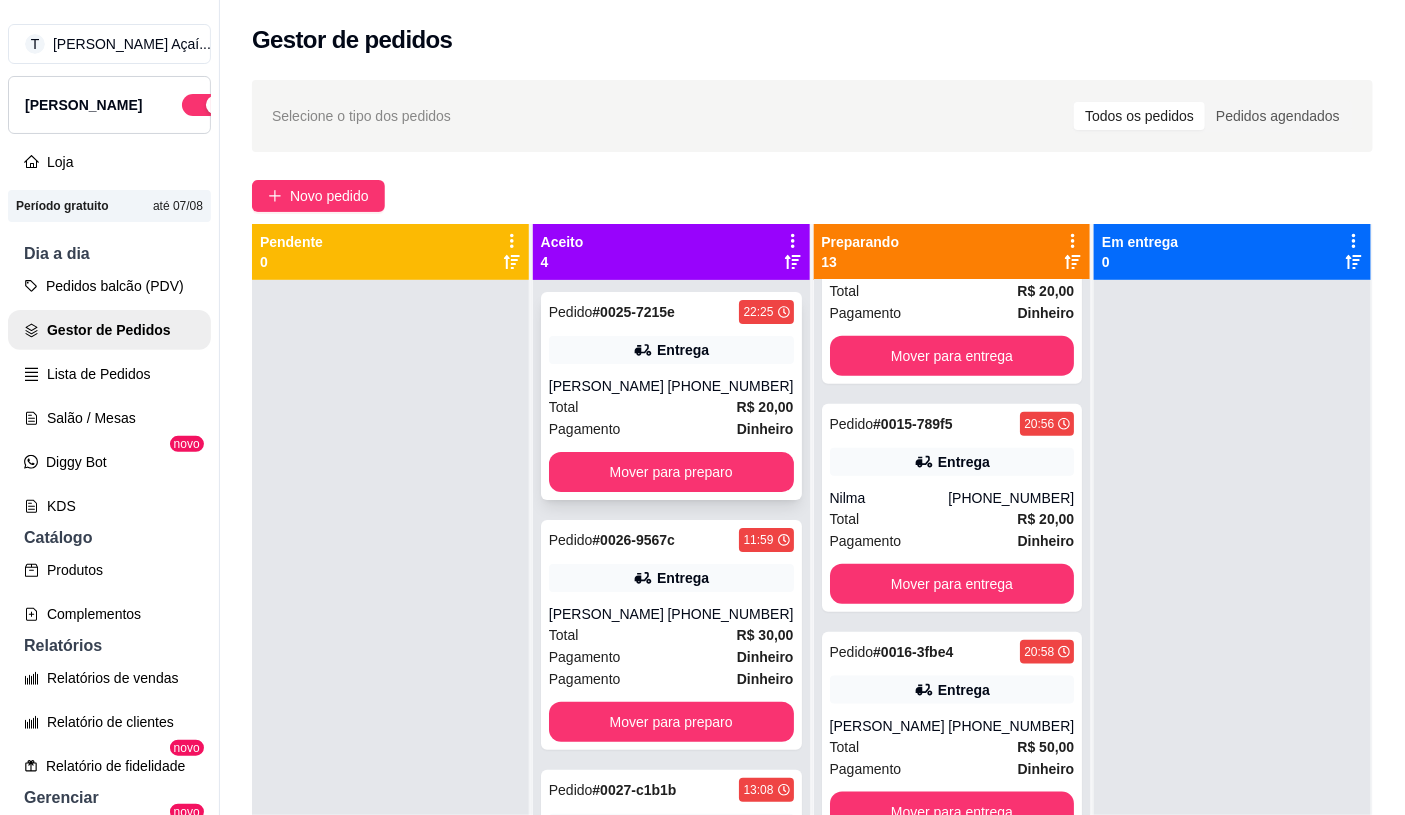 click on "[PERSON_NAME]" at bounding box center [608, 386] 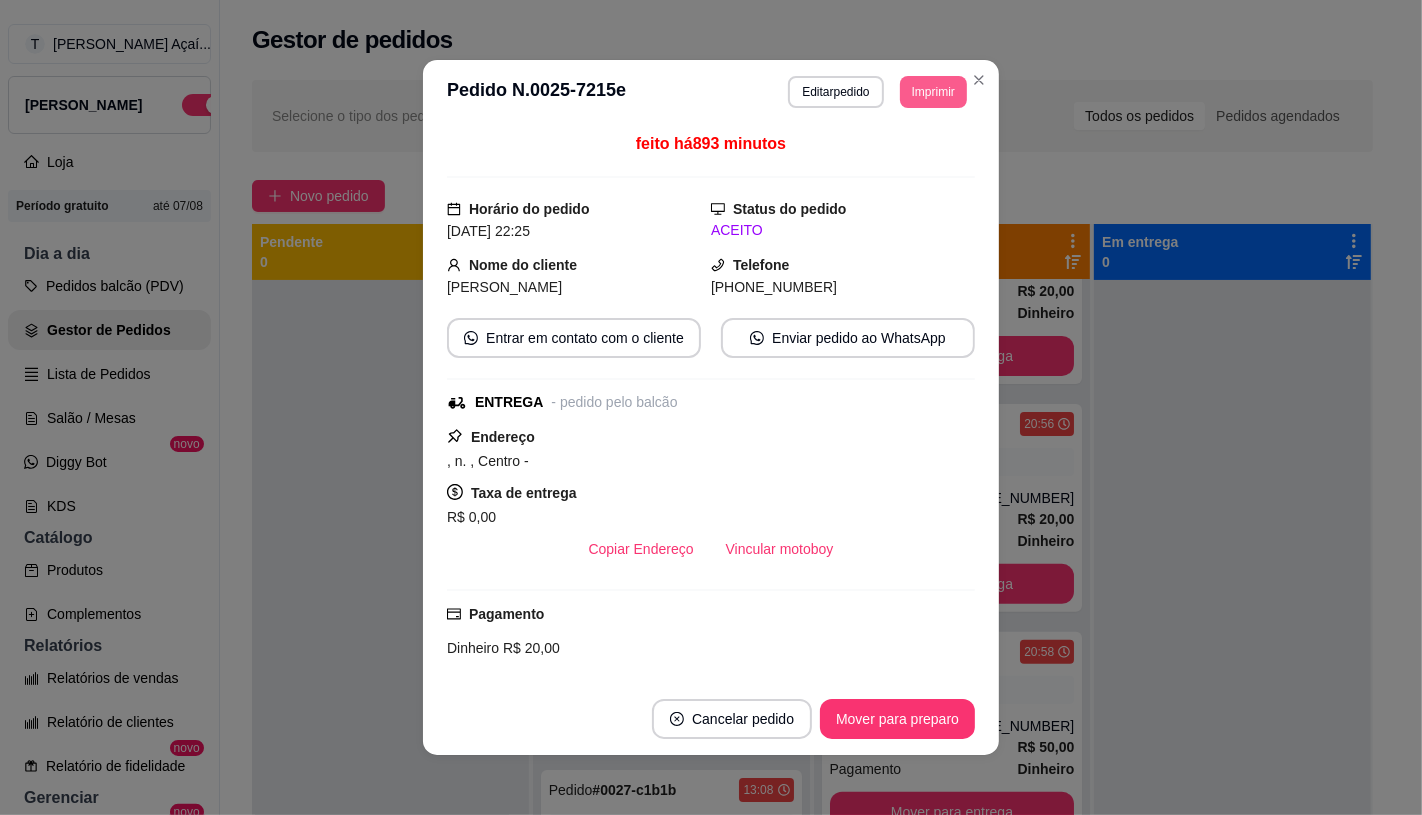 click on "Imprimir" at bounding box center (933, 92) 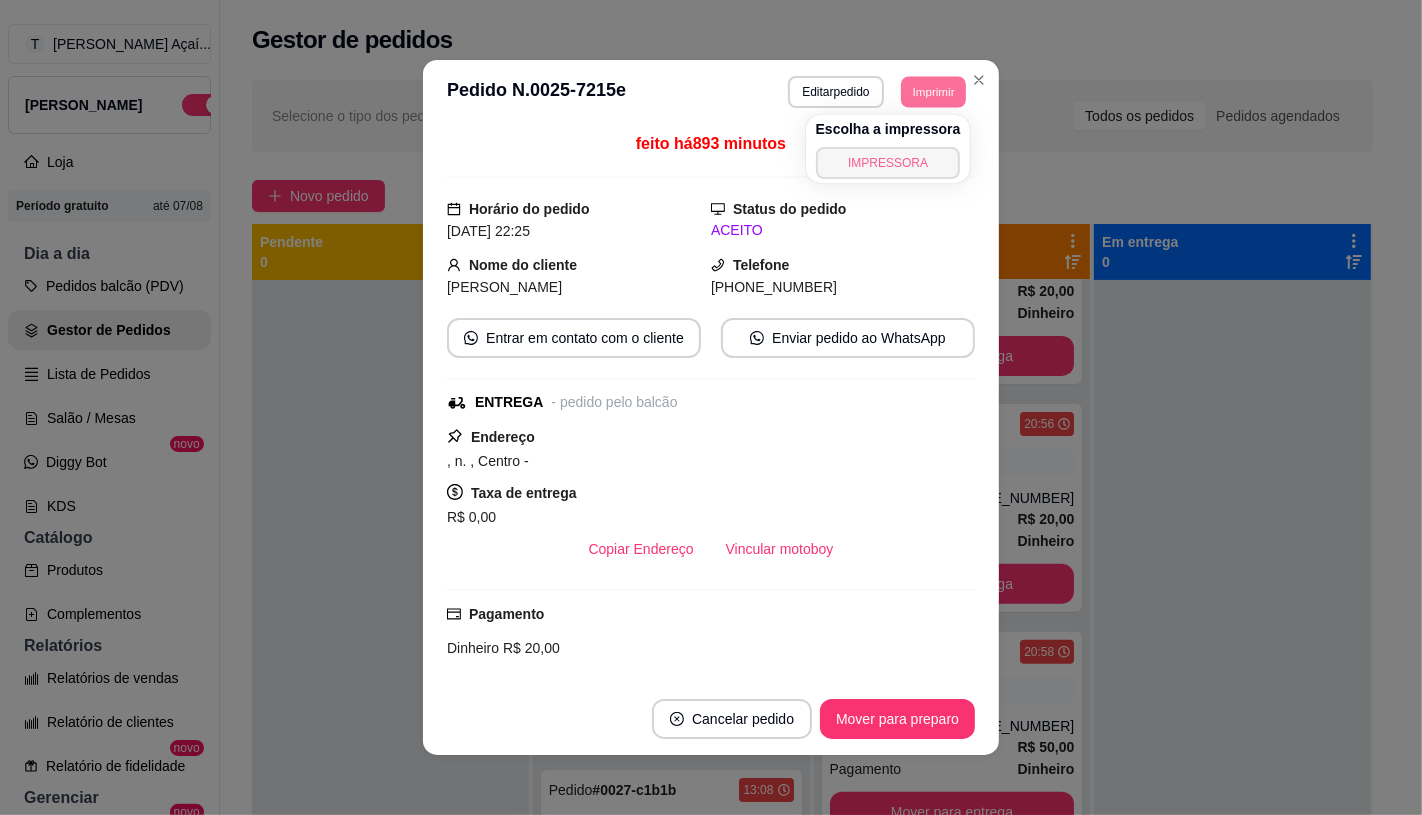 click on "IMPRESSORA" at bounding box center [888, 163] 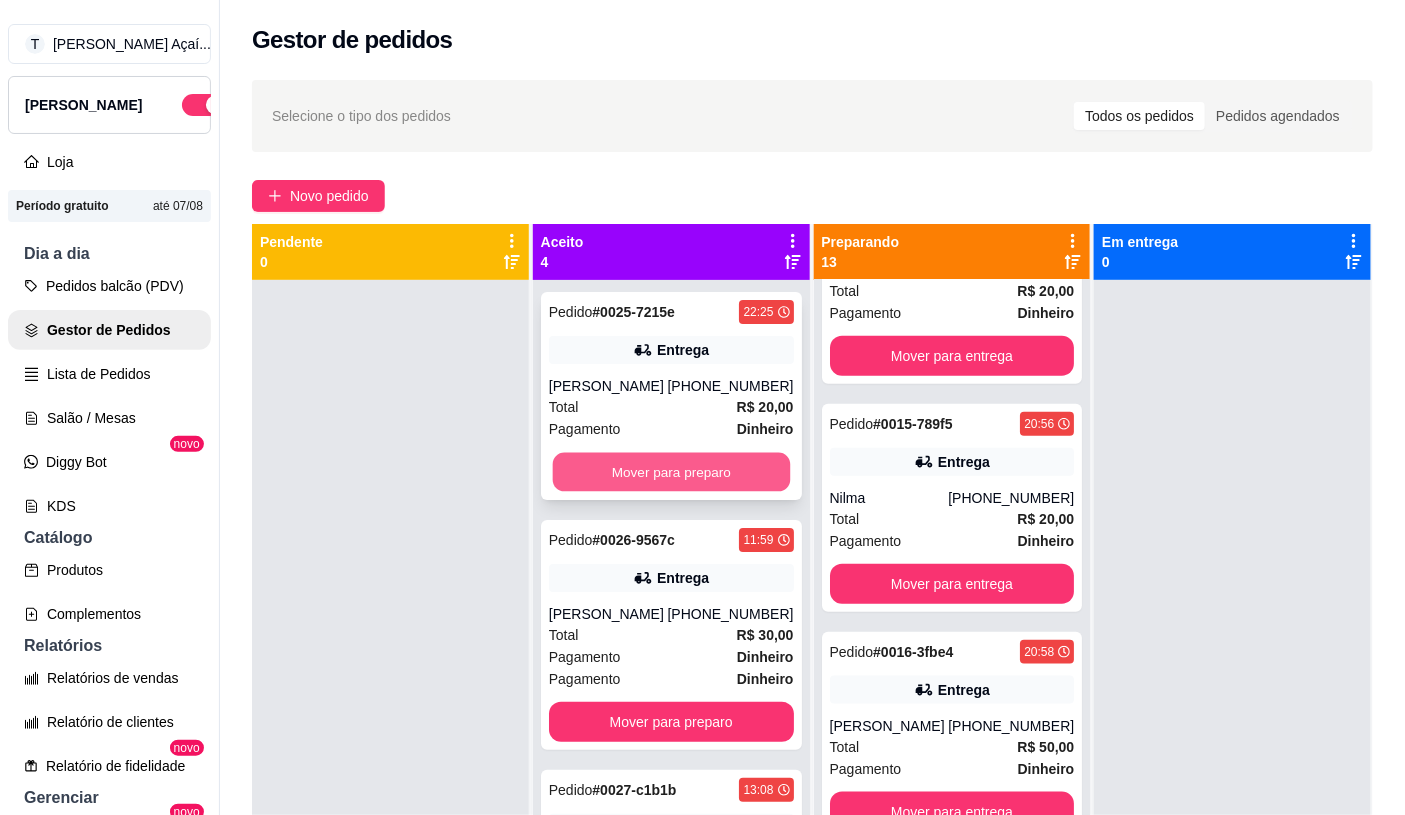 click on "Mover para preparo" at bounding box center [670, 472] 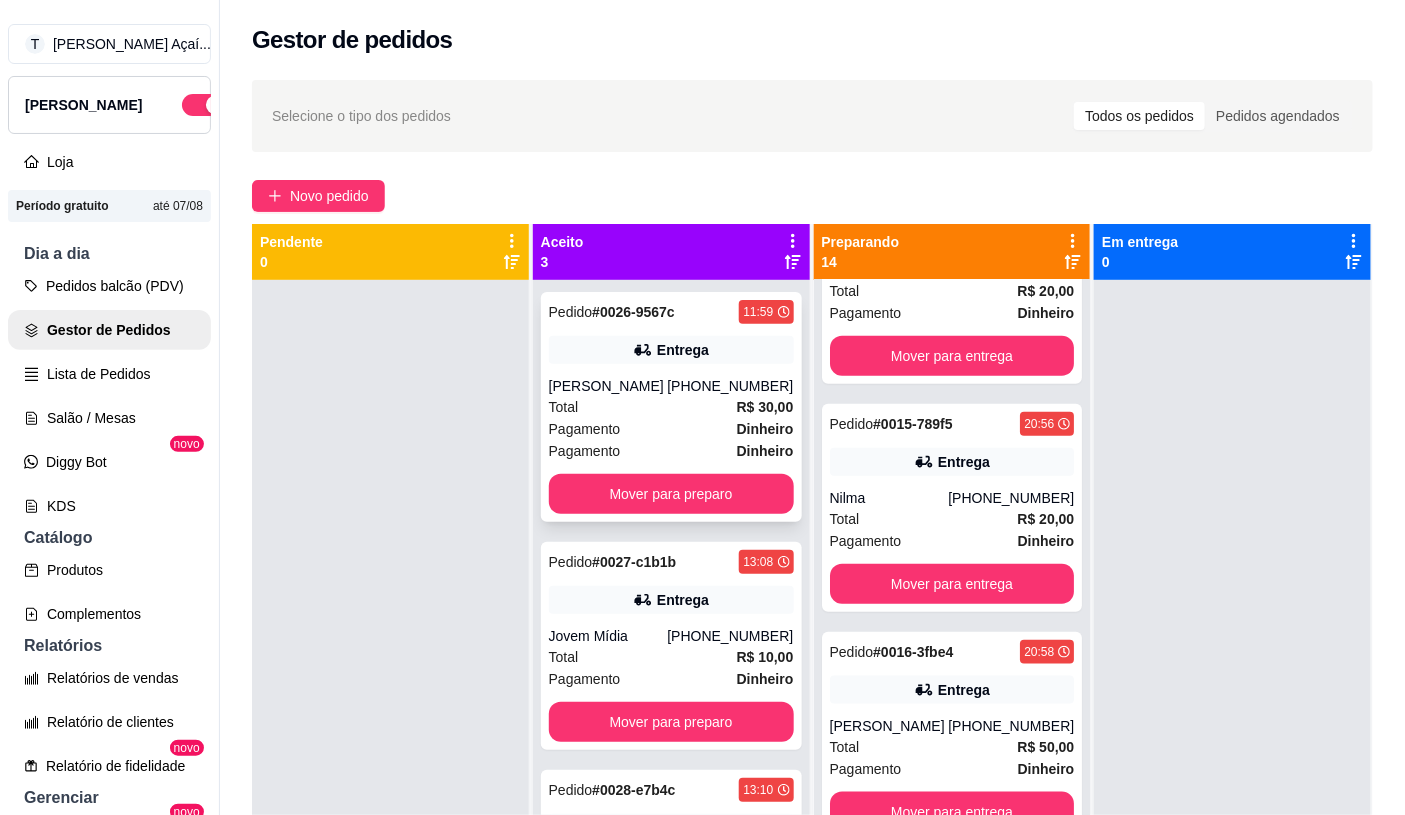 click on "Pagamento Dinheiro" at bounding box center (671, 429) 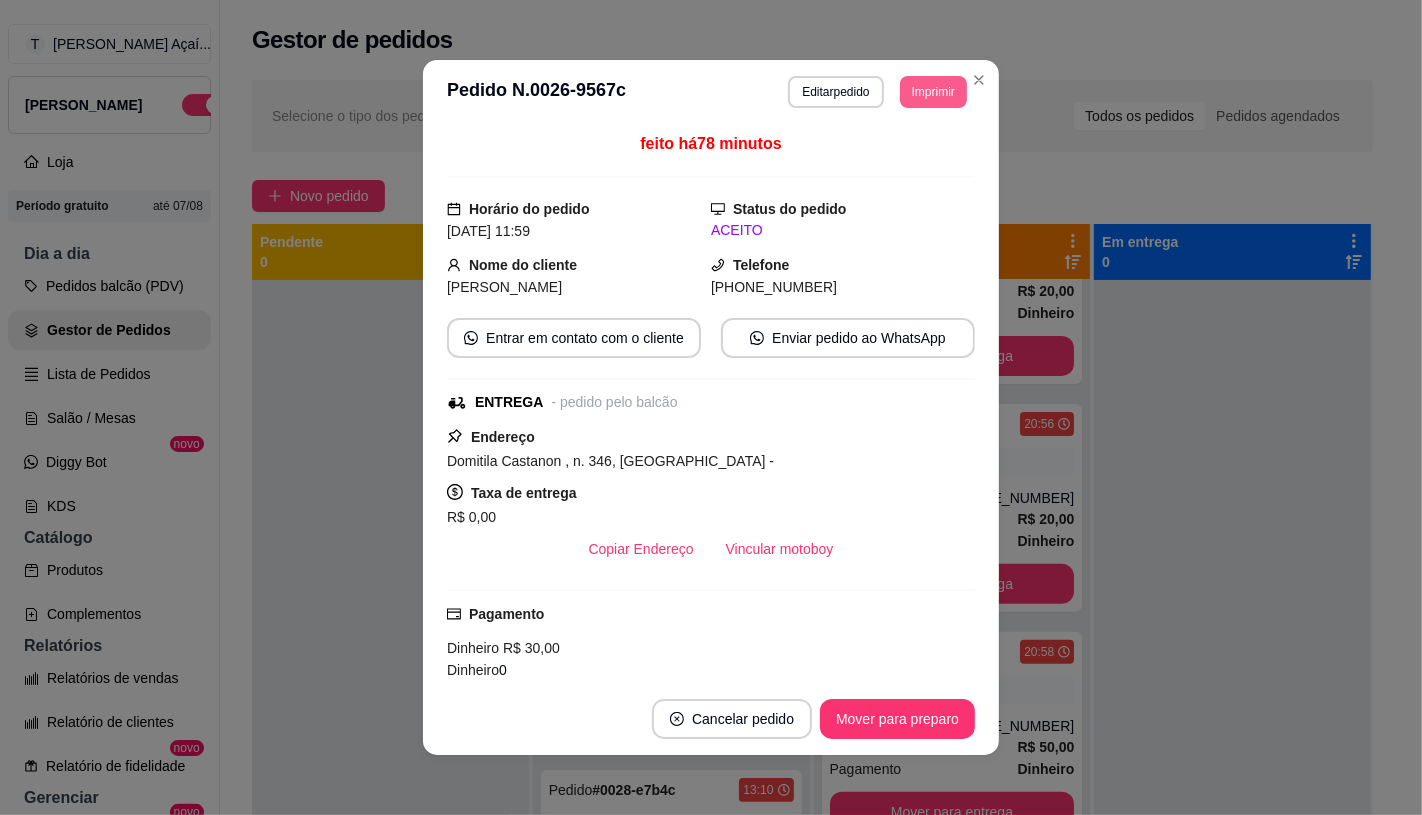 click on "Imprimir" at bounding box center [933, 92] 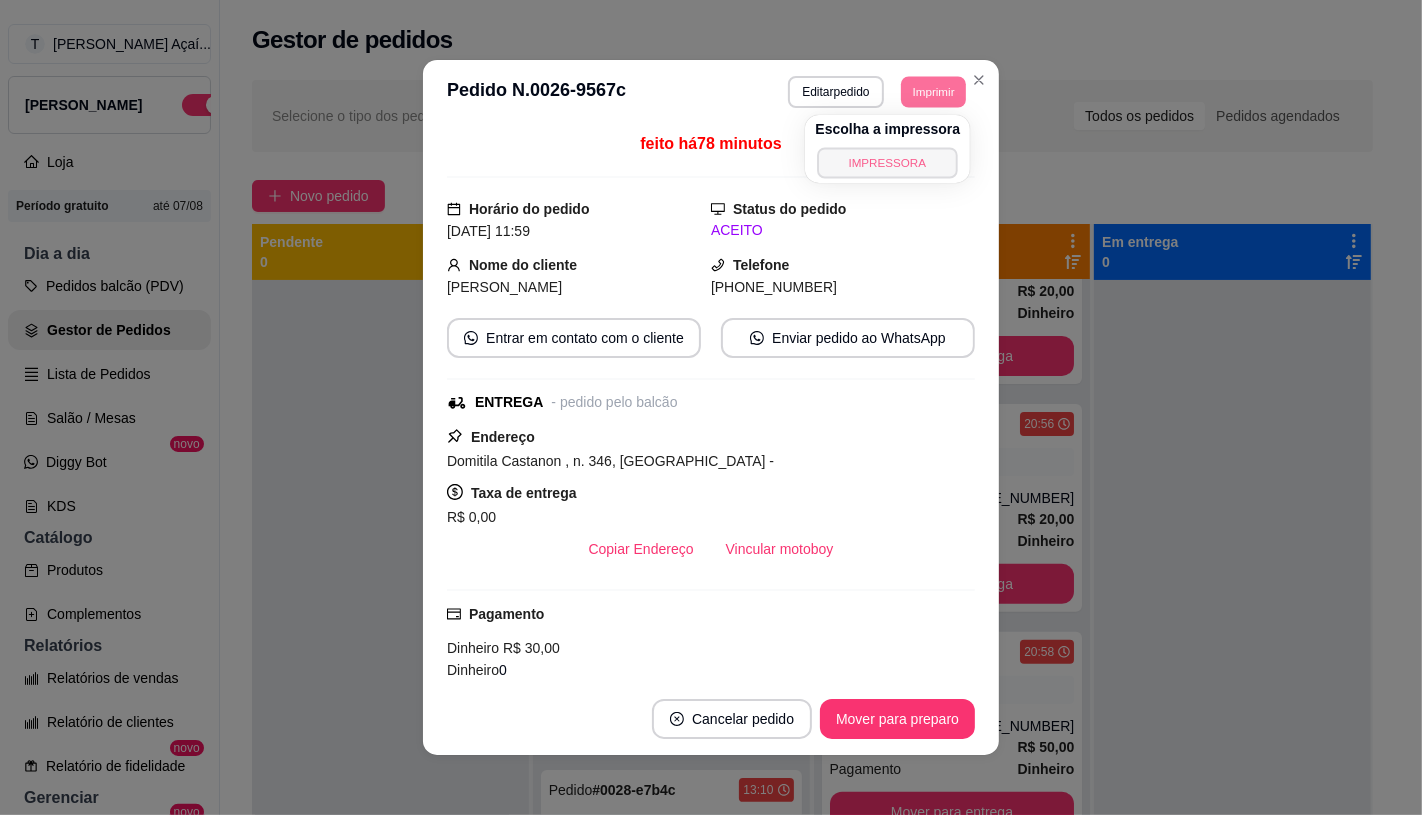 click on "IMPRESSORA" at bounding box center (888, 162) 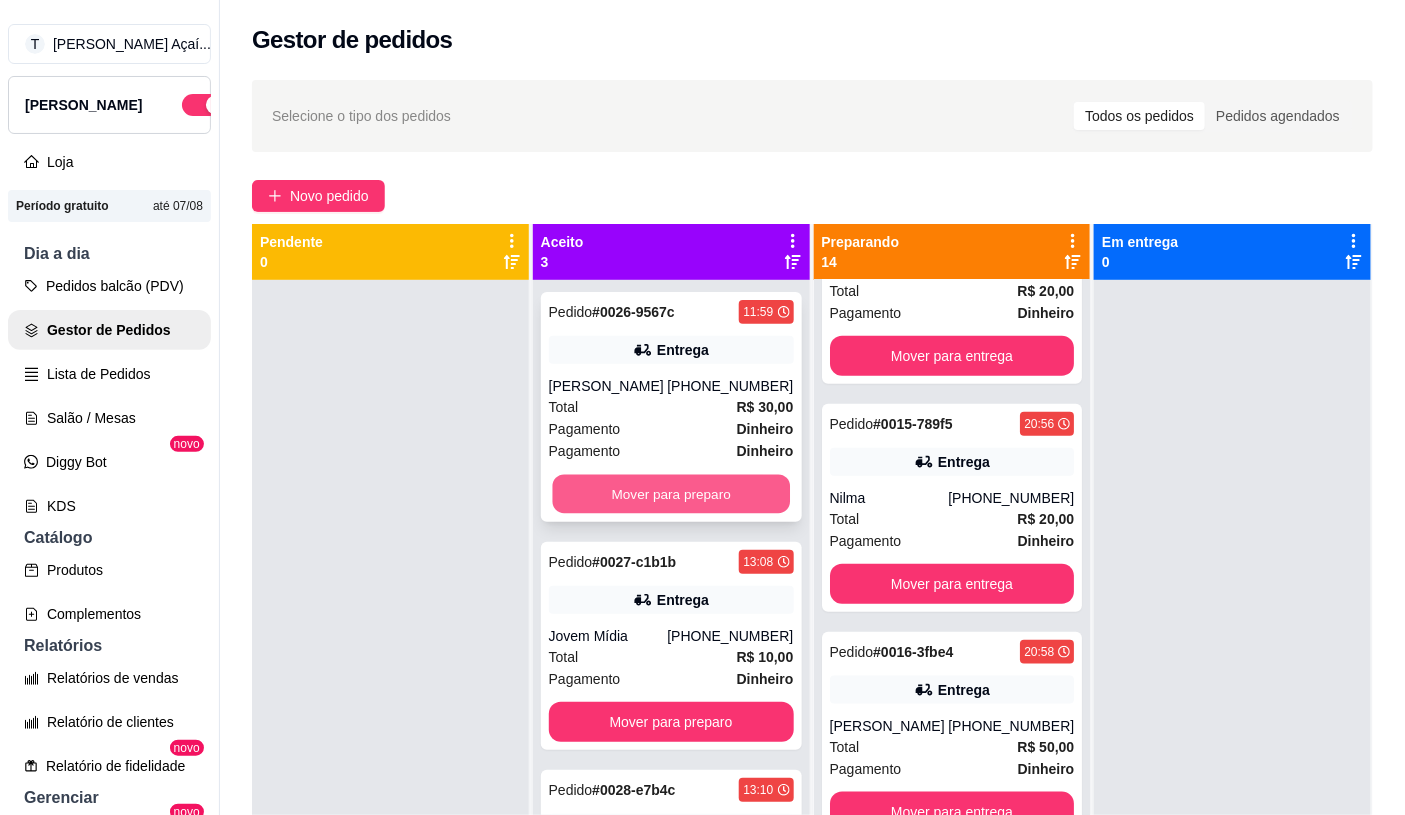 click on "Mover para preparo" at bounding box center (670, 494) 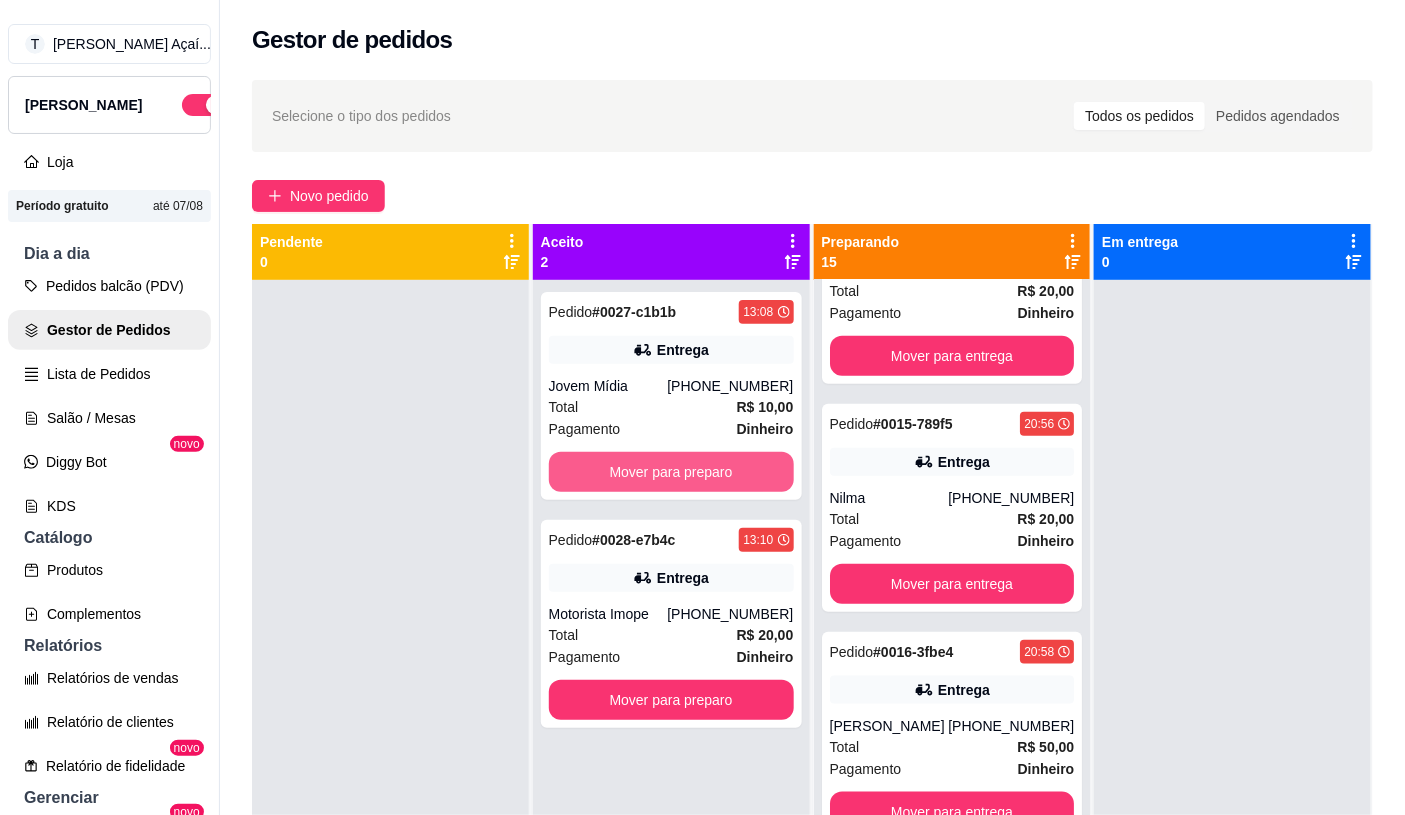click on "Mover para preparo" at bounding box center (671, 472) 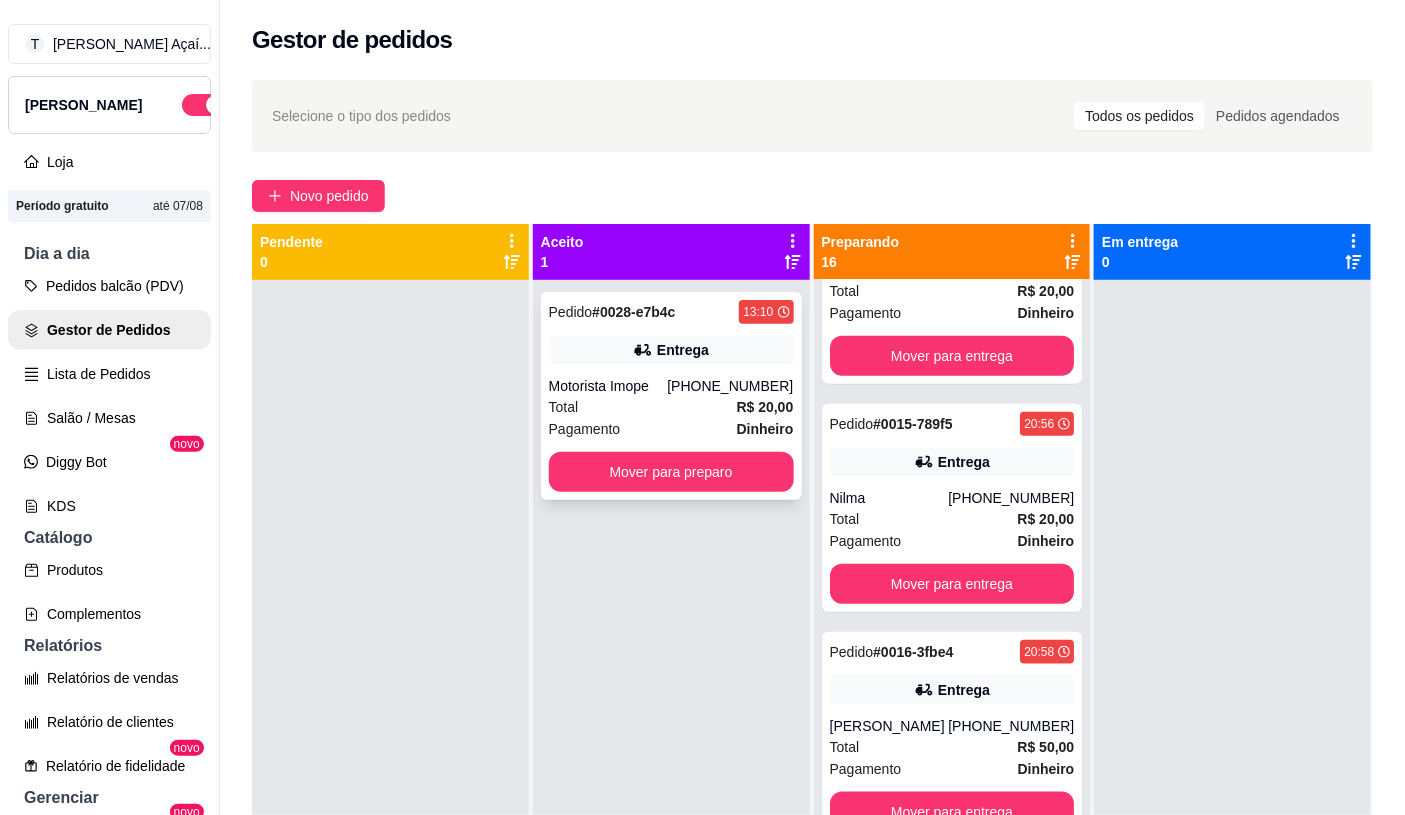 click on "Pedido  # 0028-e7b4c 13:10 Entrega  Motorista Imope [PHONE_NUMBER] Total R$ 20,00 Pagamento Dinheiro Mover para preparo" at bounding box center (671, 396) 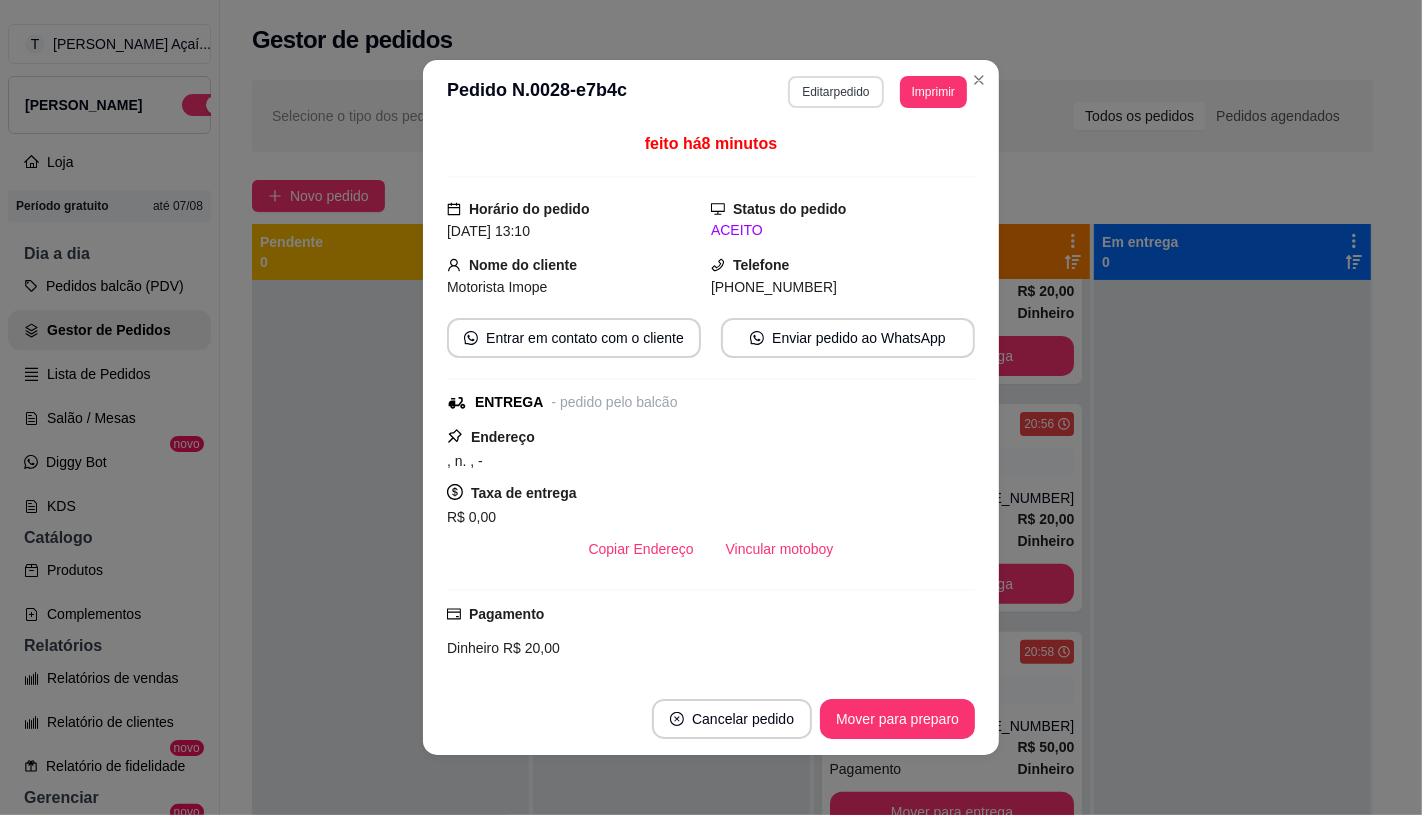 click on "Editar  pedido" at bounding box center [835, 92] 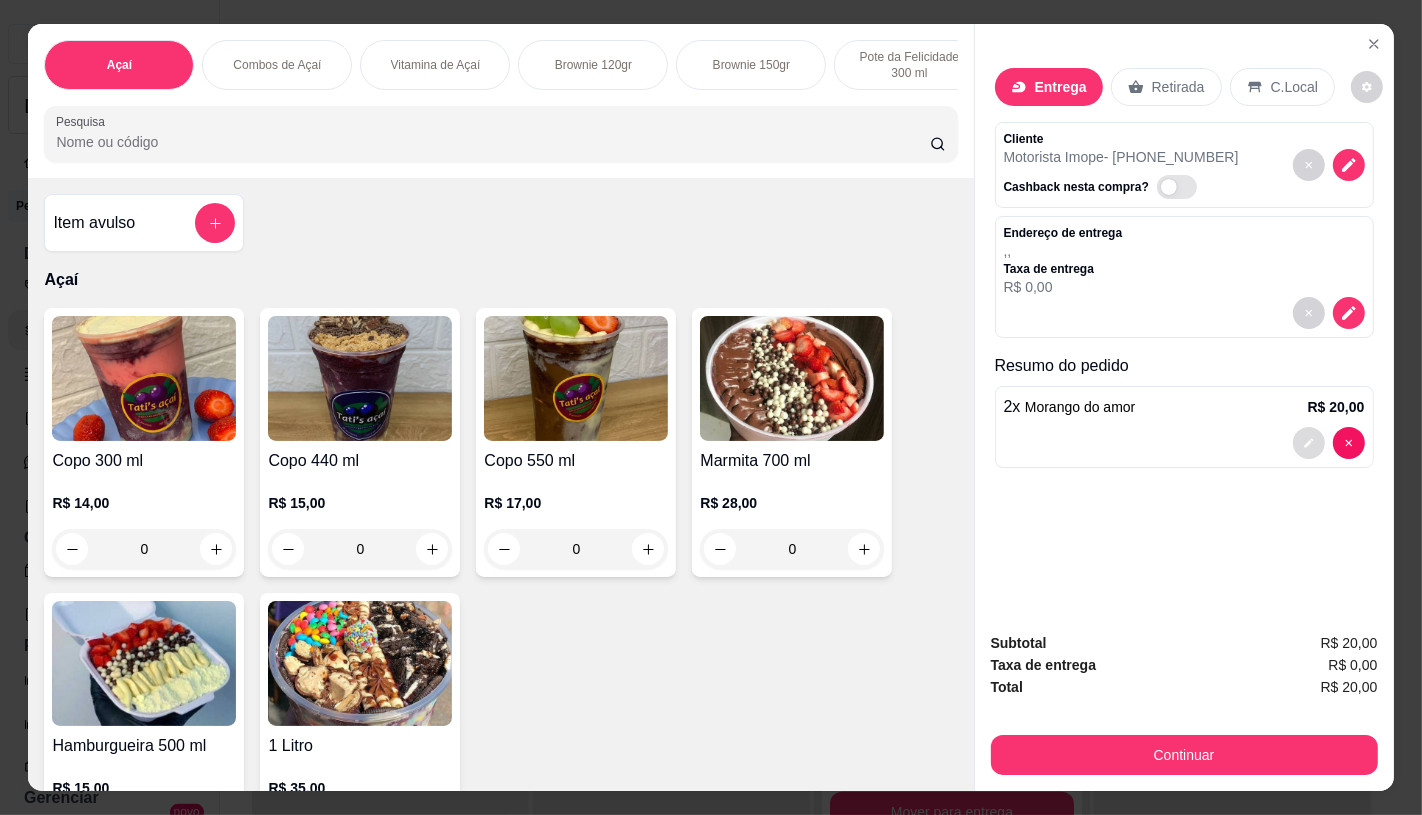 click 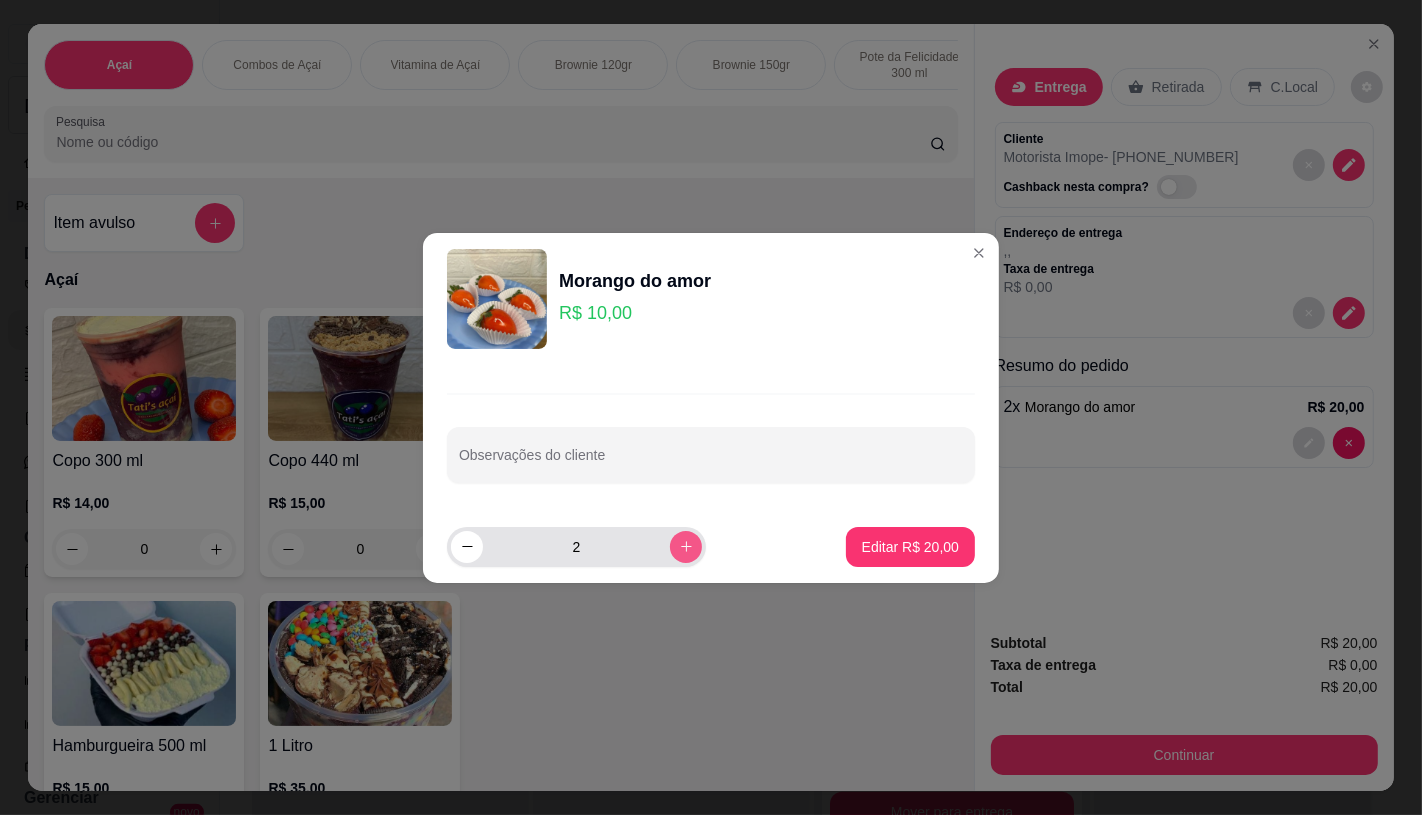 click at bounding box center [686, 547] 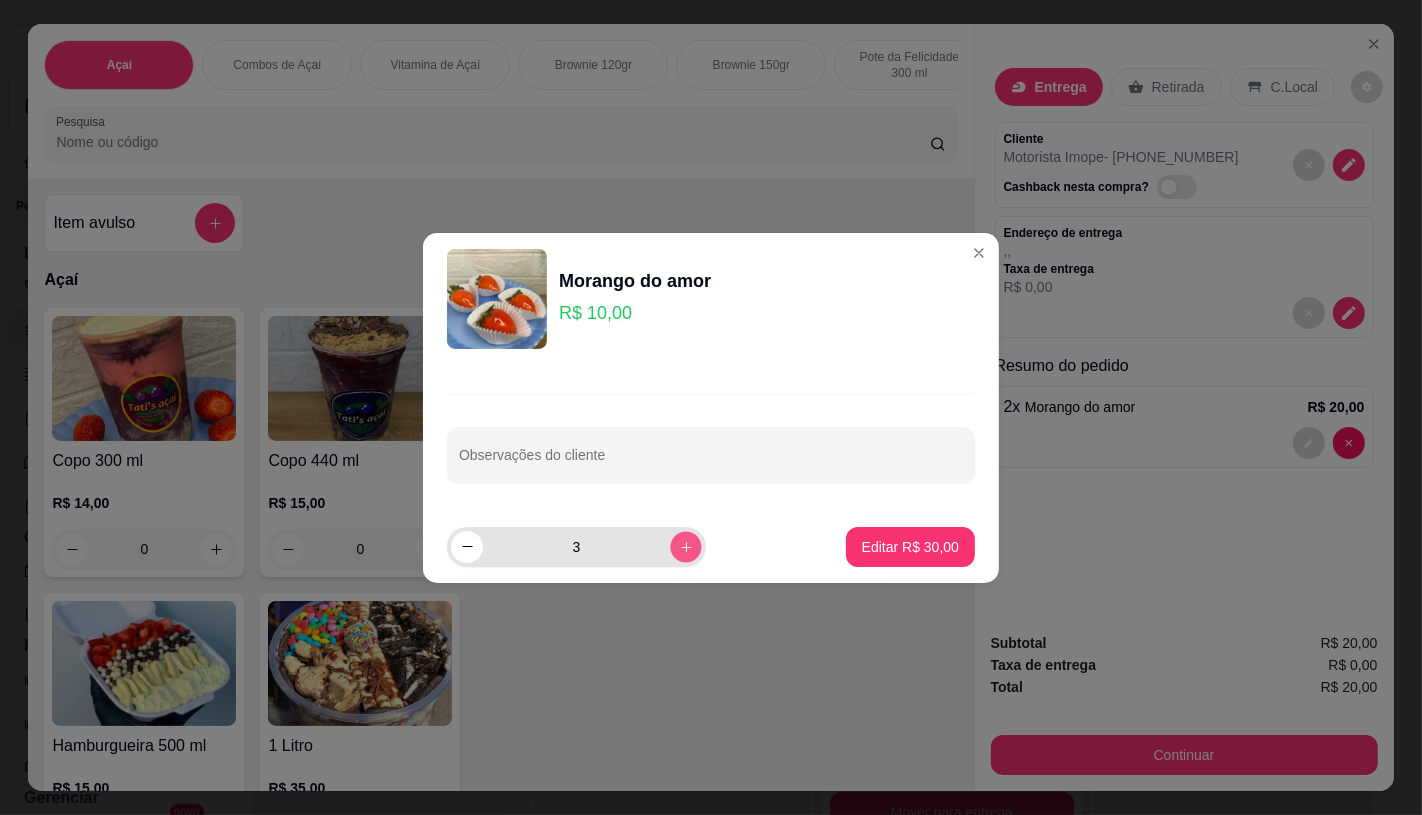 click at bounding box center [685, 546] 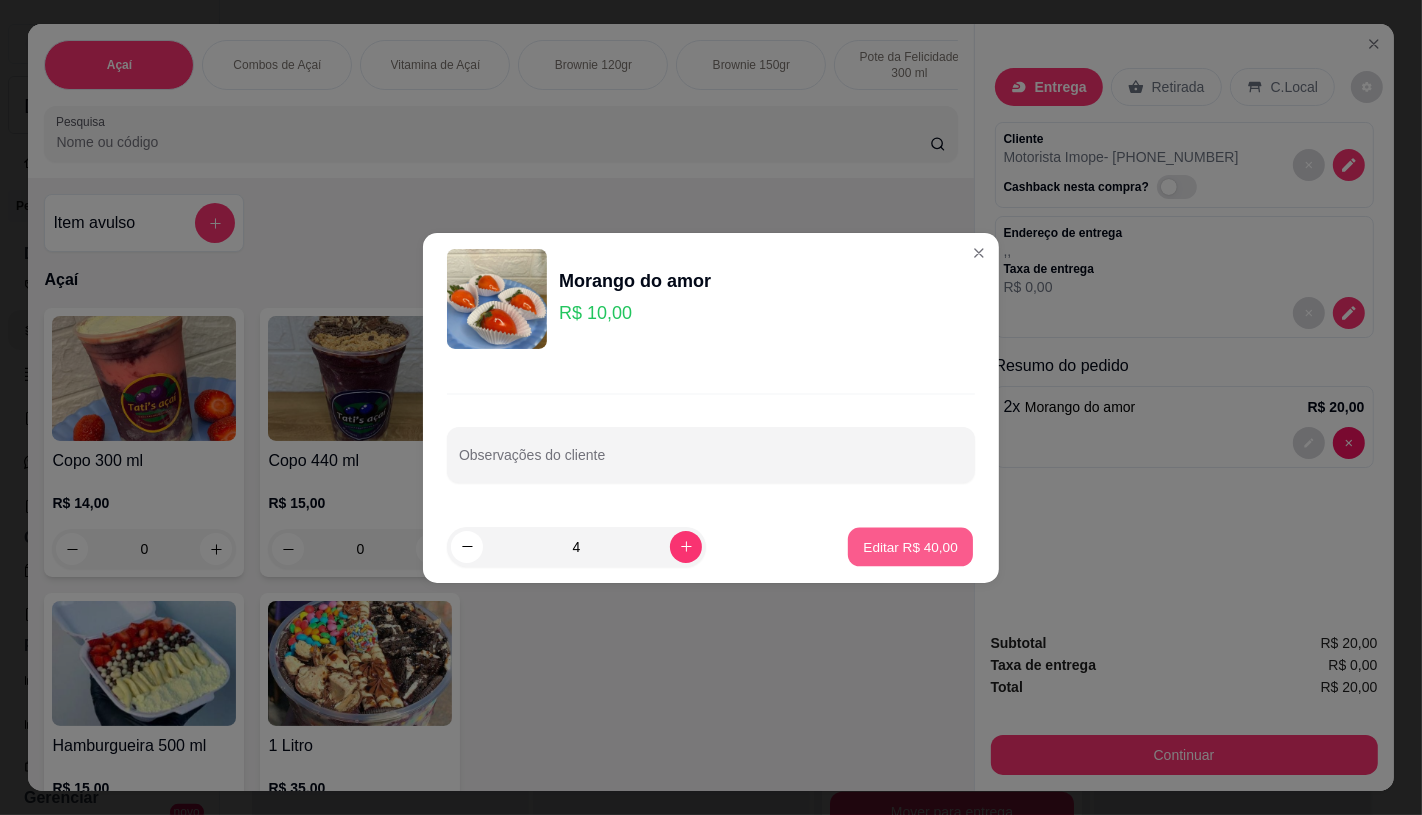 click on "Editar   R$ 40,00" at bounding box center [910, 546] 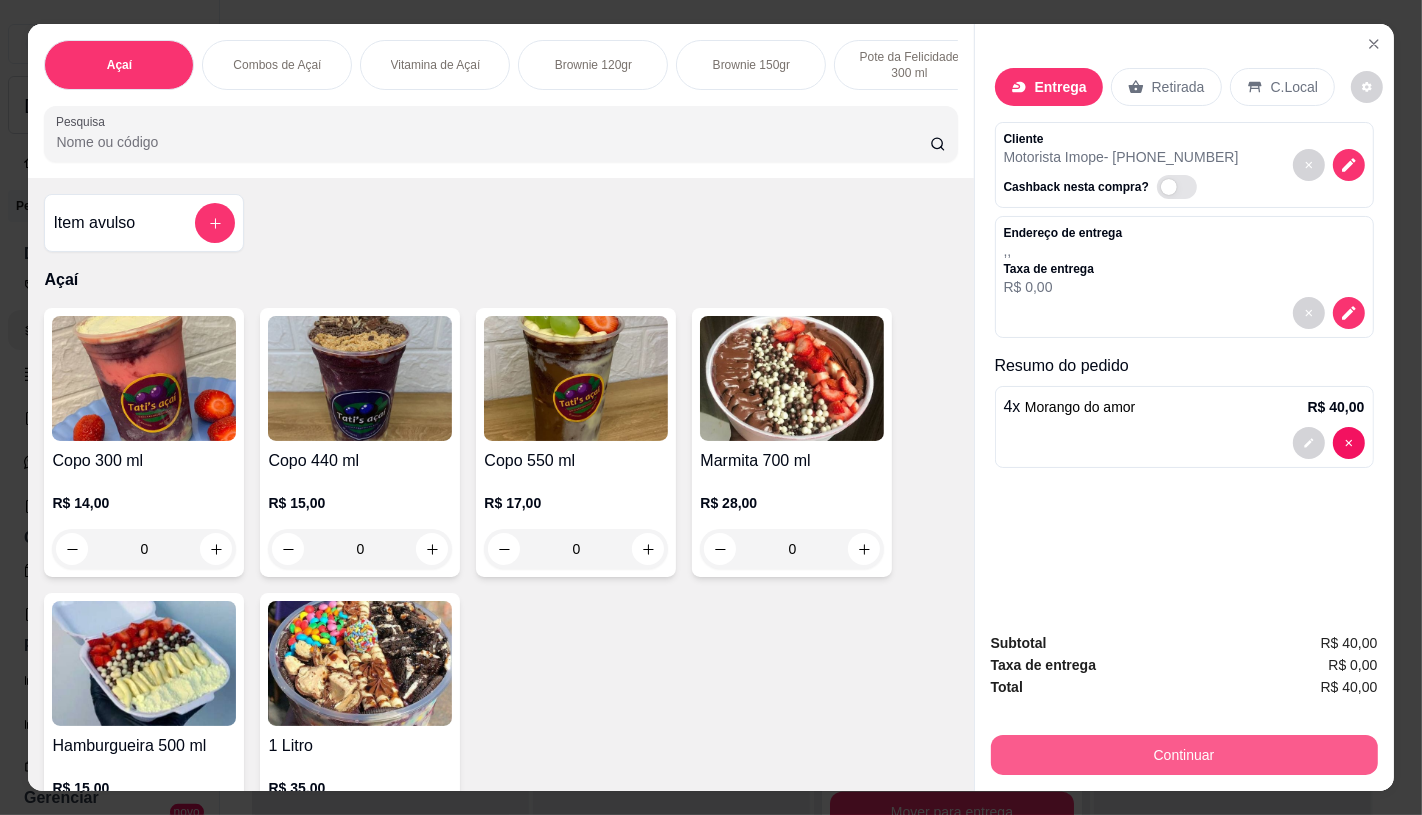 click on "Continuar" at bounding box center [1184, 755] 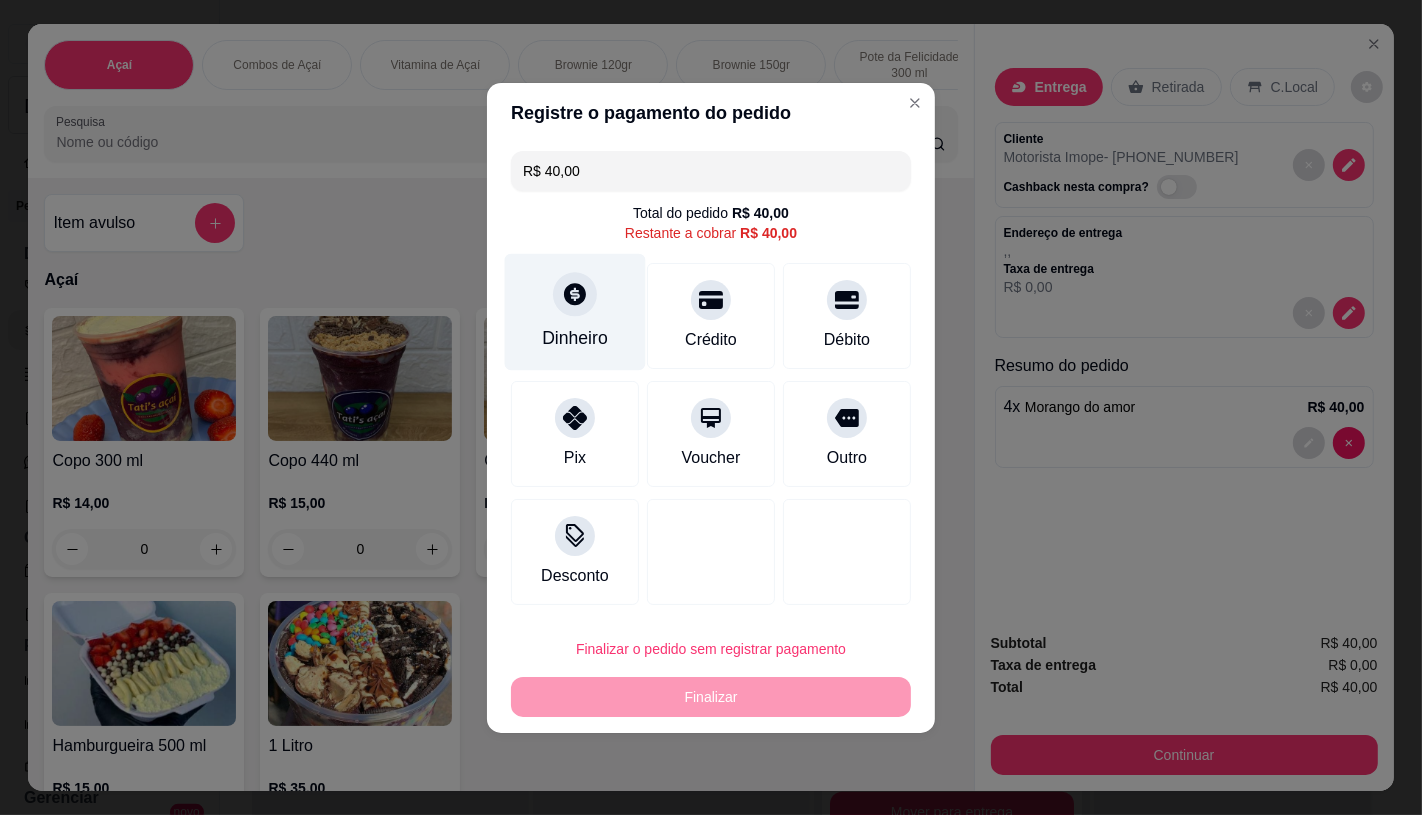 click on "Dinheiro" at bounding box center [575, 338] 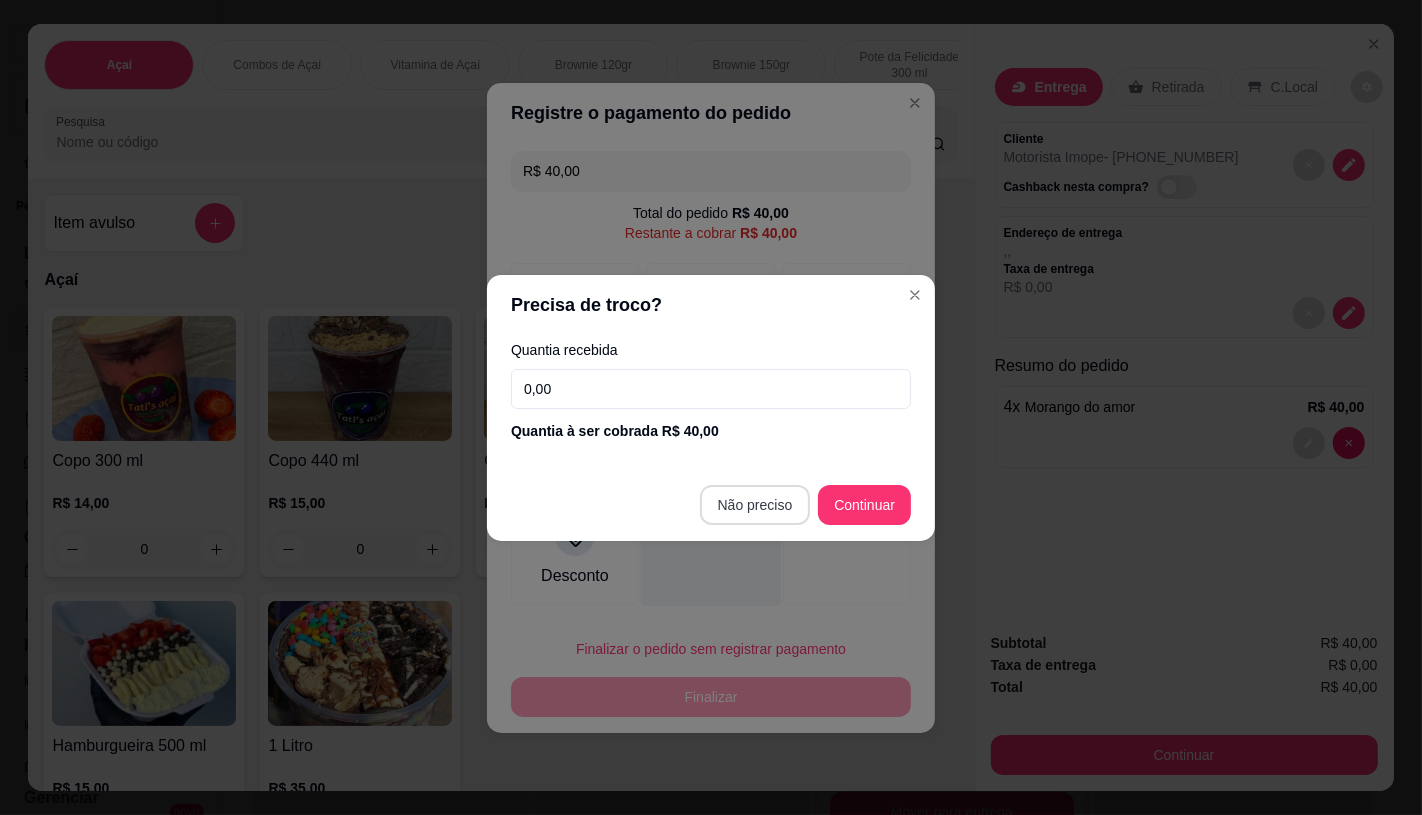 type on "R$ 0,00" 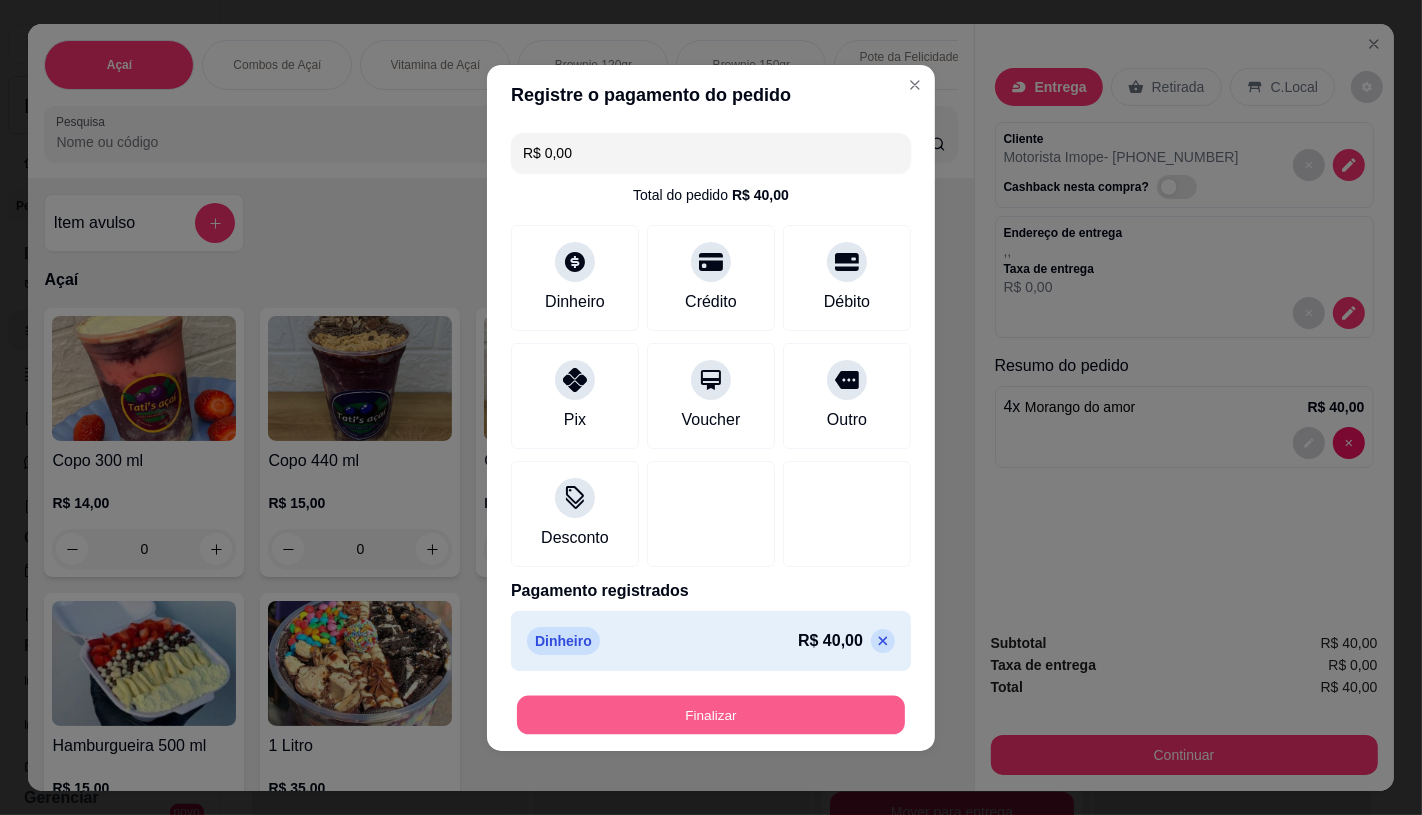click on "Finalizar" at bounding box center (711, 714) 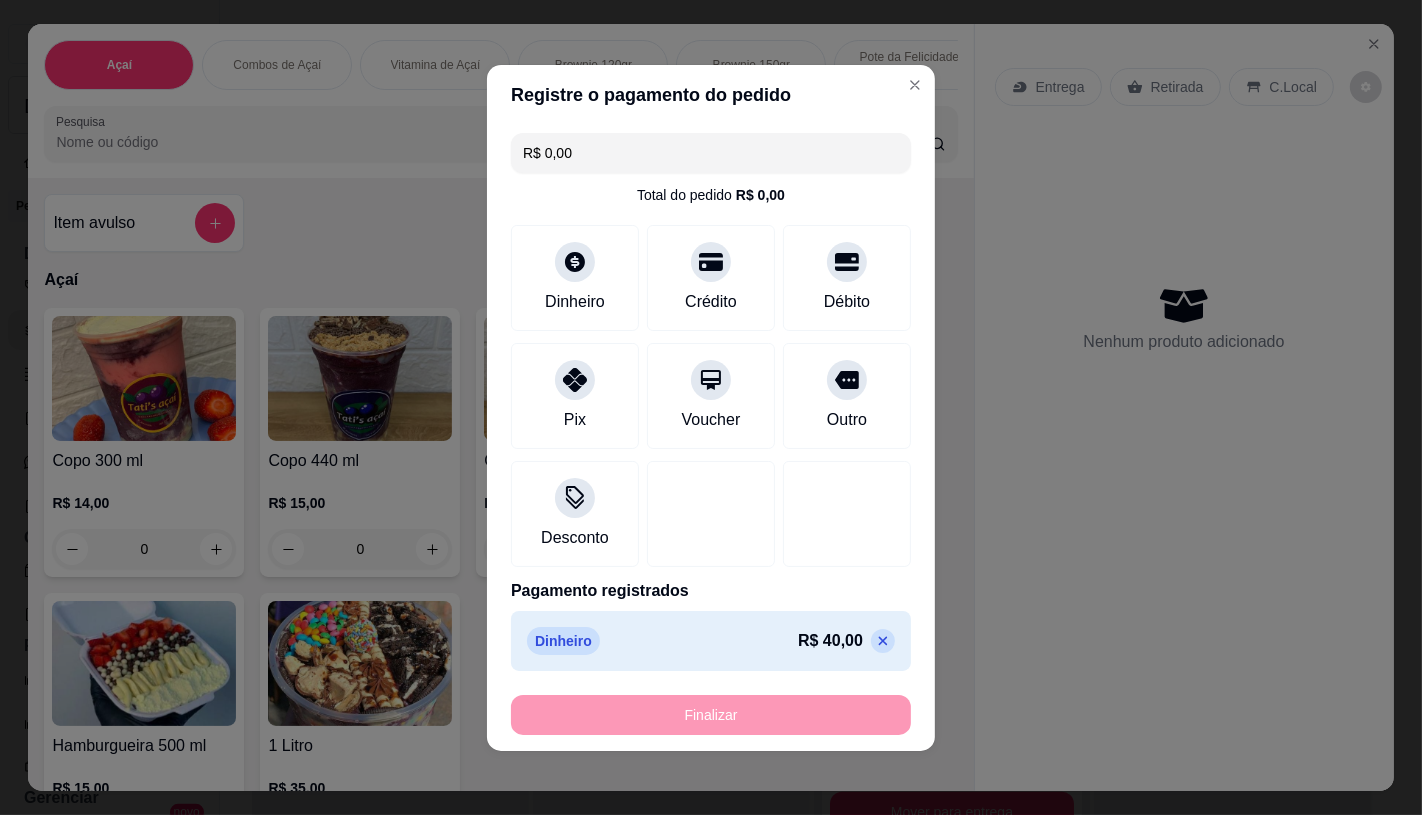 type on "0" 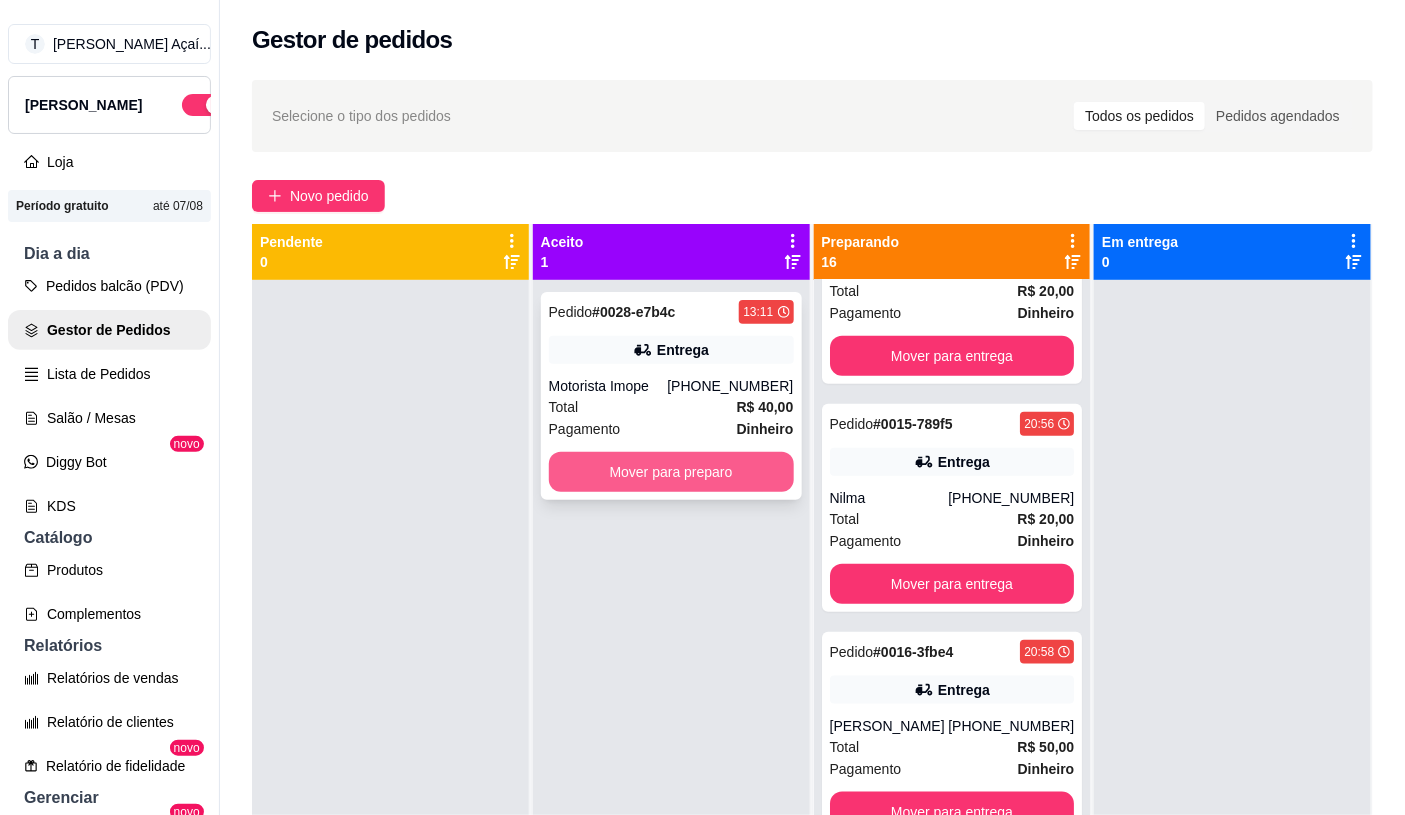 click on "Mover para preparo" at bounding box center [671, 472] 